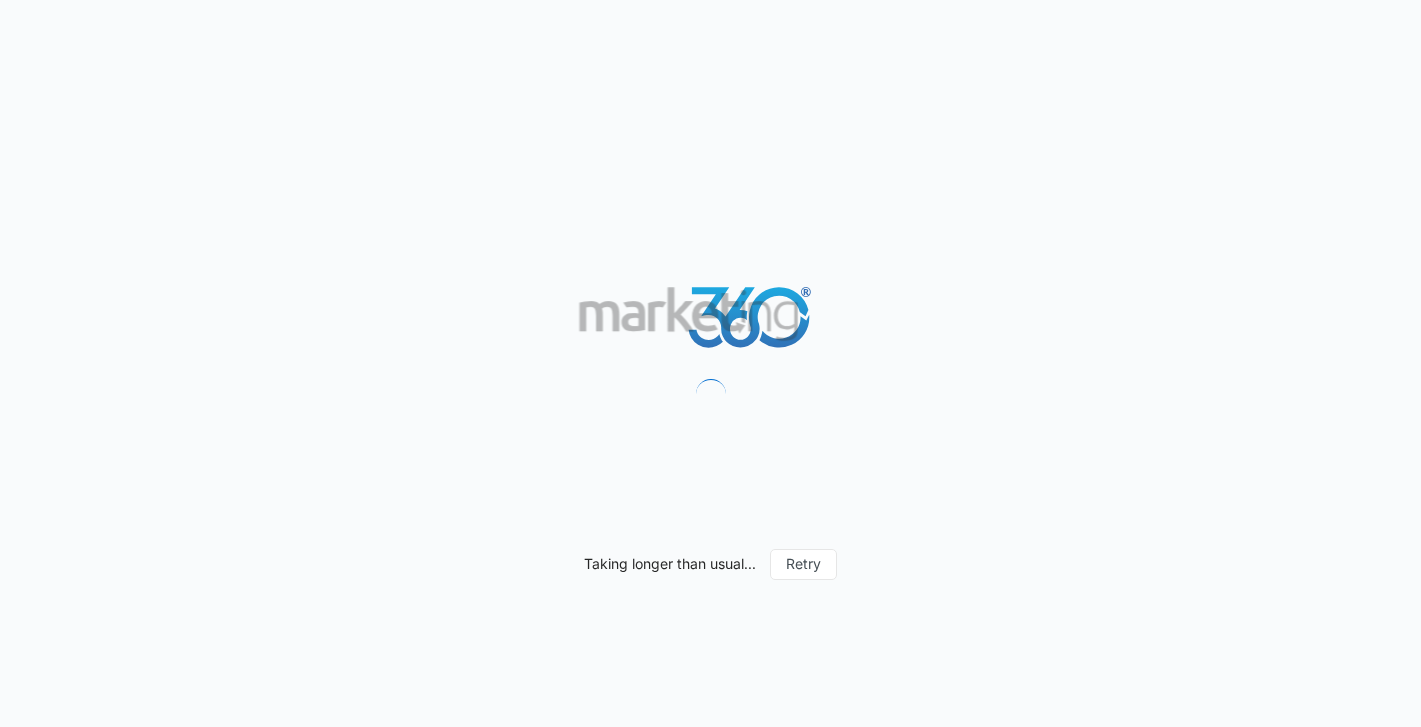 scroll, scrollTop: 0, scrollLeft: 0, axis: both 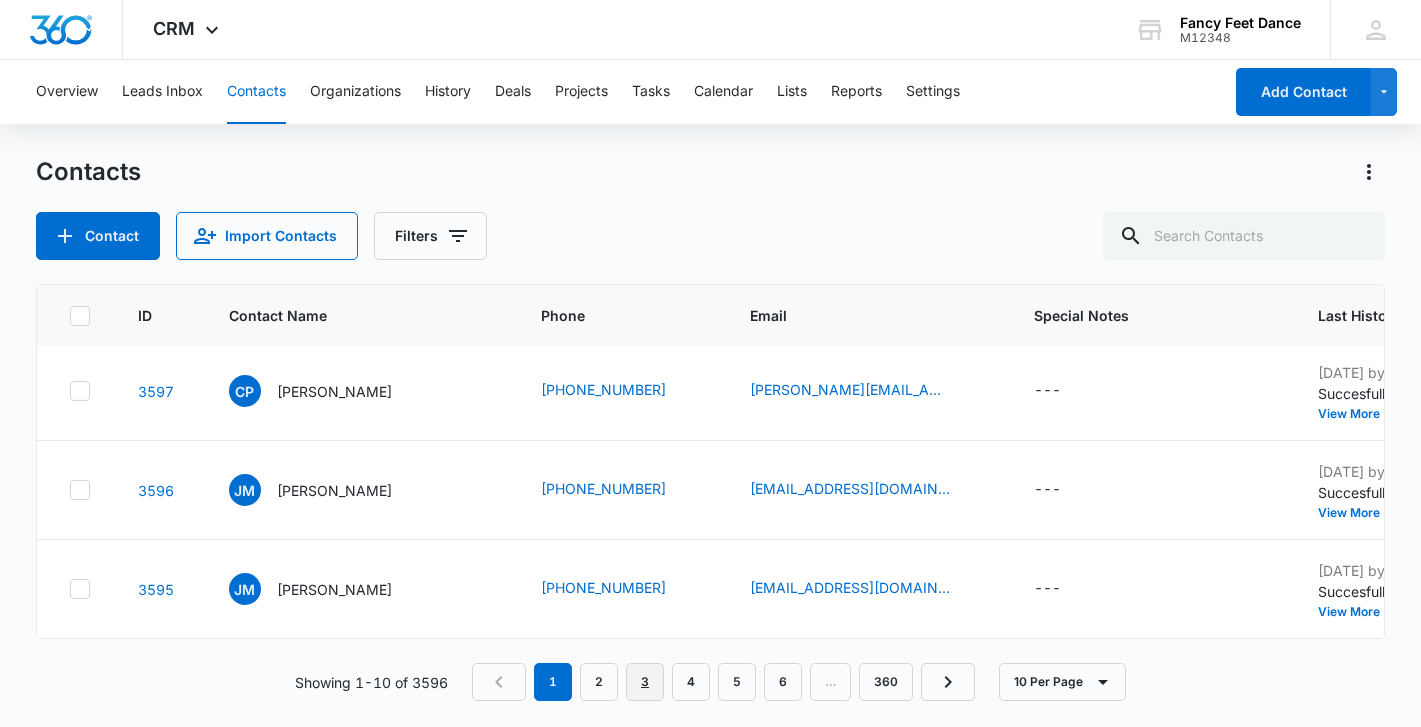 click on "3" at bounding box center [645, 682] 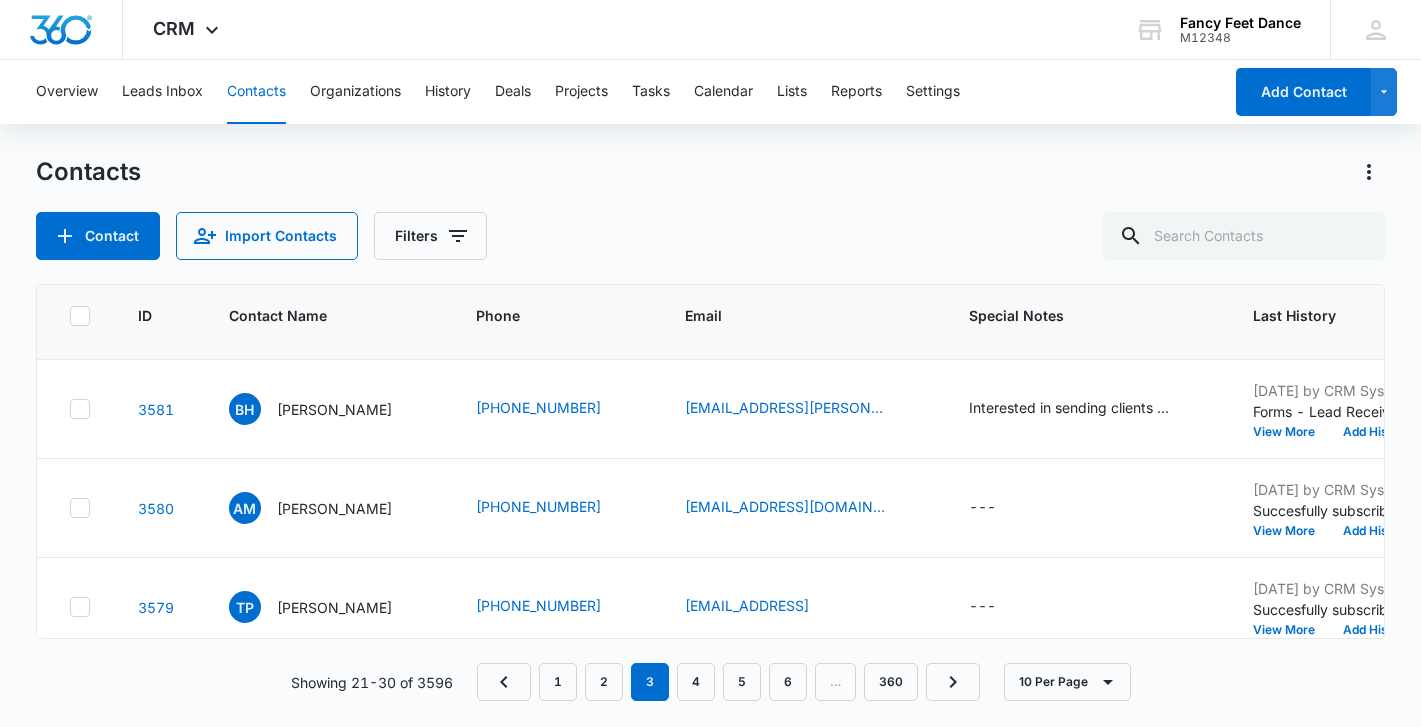 scroll, scrollTop: 0, scrollLeft: 0, axis: both 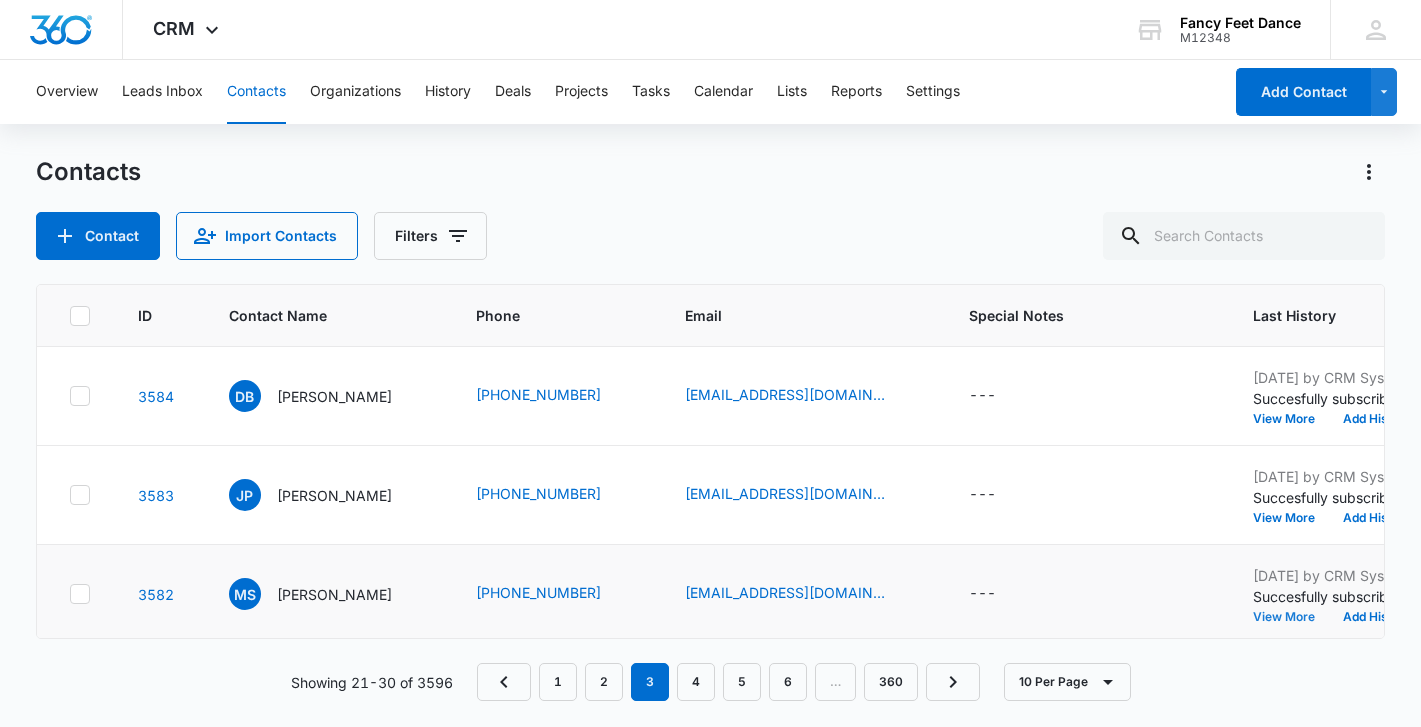 click on "View More" at bounding box center [1291, 617] 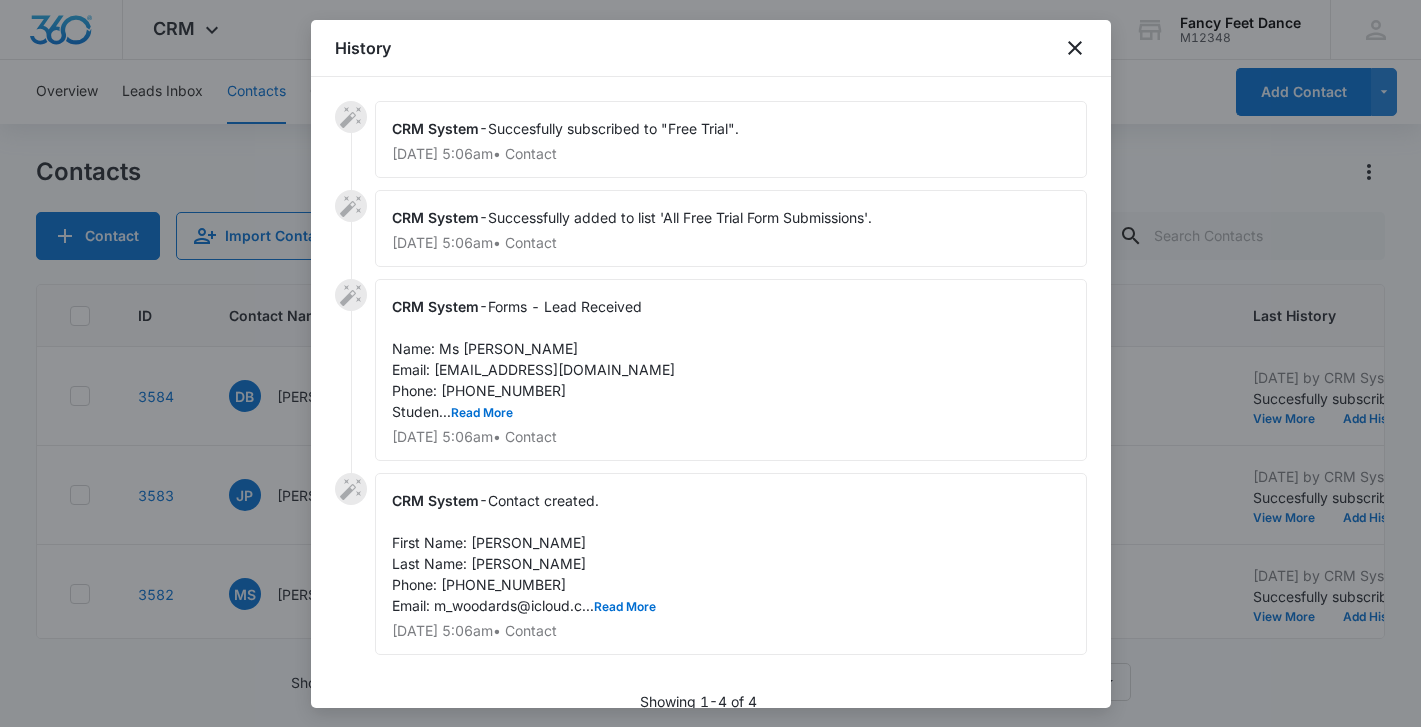 click on "Forms - Lead Received
Name: Ms [PERSON_NAME]
Email: [EMAIL_ADDRESS][DOMAIN_NAME]
Phone: [PHONE_NUMBER]
Studen... Read More" at bounding box center [533, 359] 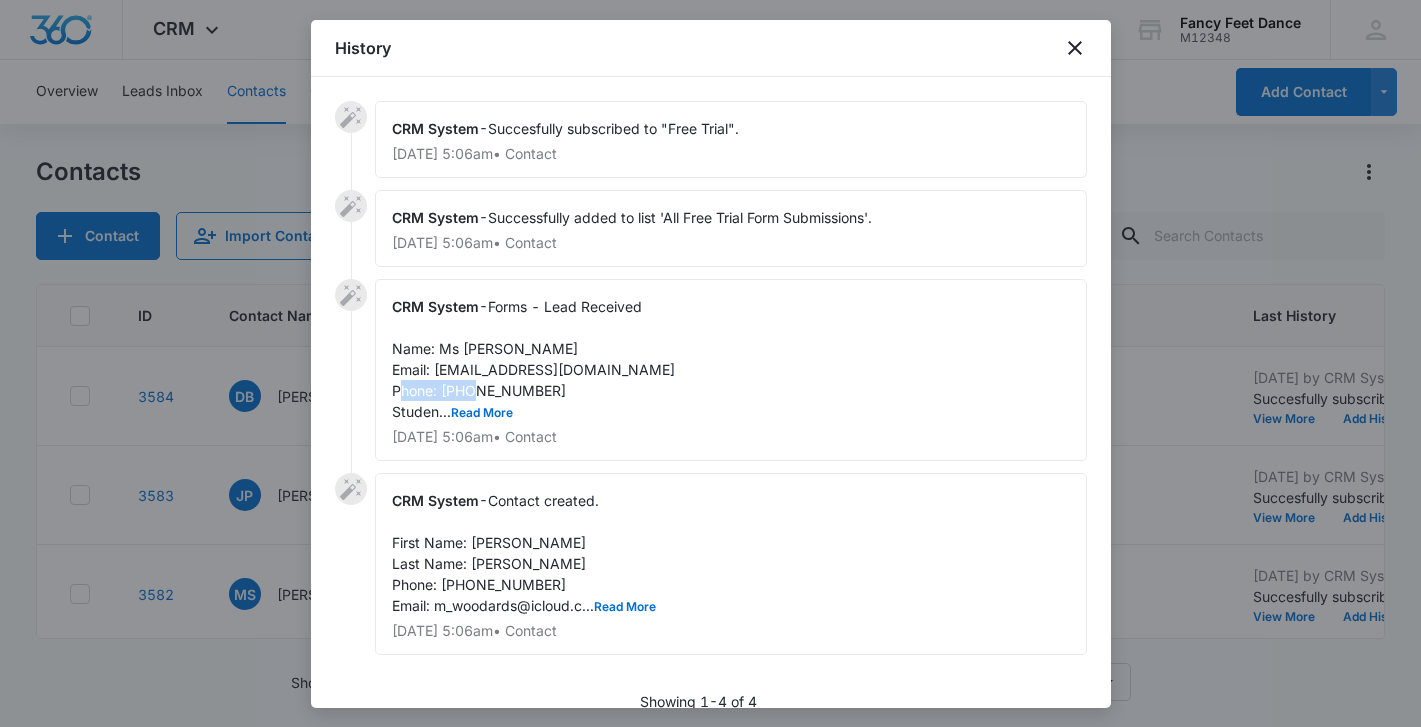 click on "Forms - Lead Received
Name: Ms [PERSON_NAME]
Email: [EMAIL_ADDRESS][DOMAIN_NAME]
Phone: [PHONE_NUMBER]
Studen... Read More" at bounding box center (533, 359) 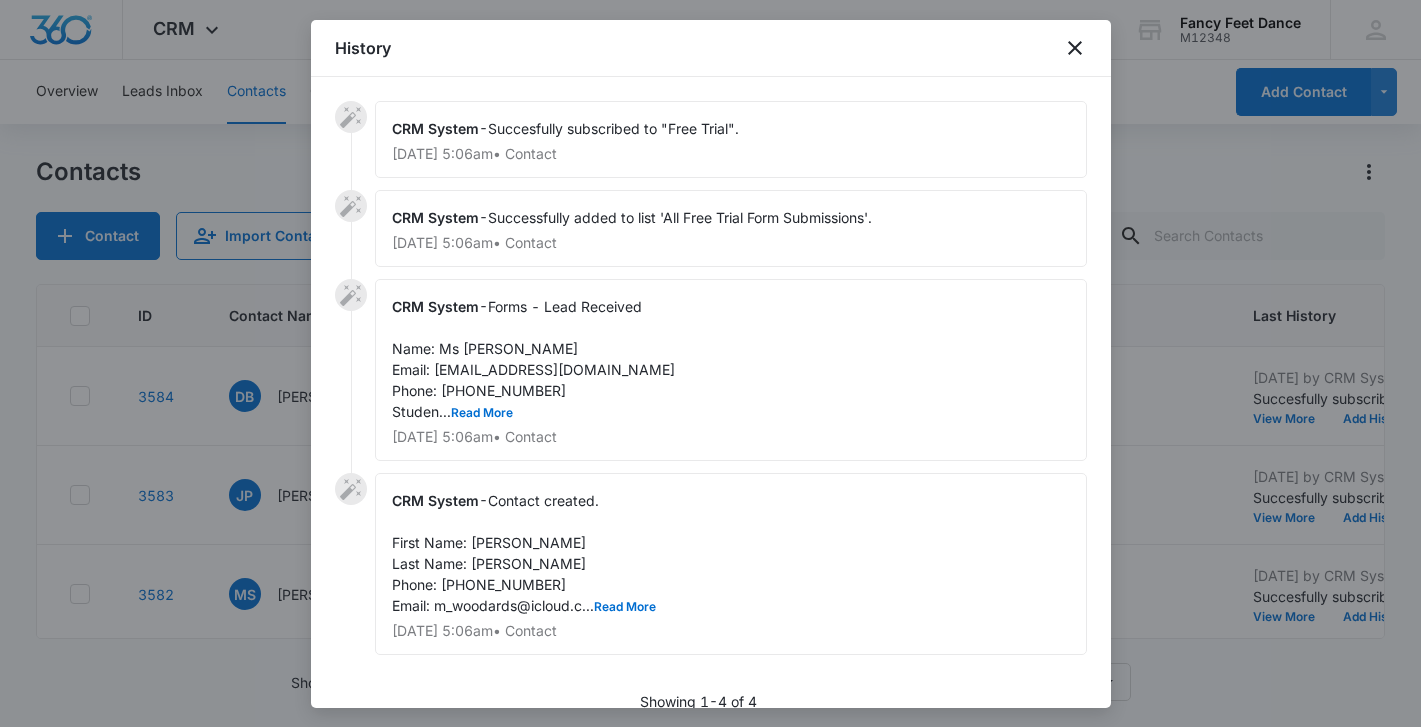 click at bounding box center (710, 363) 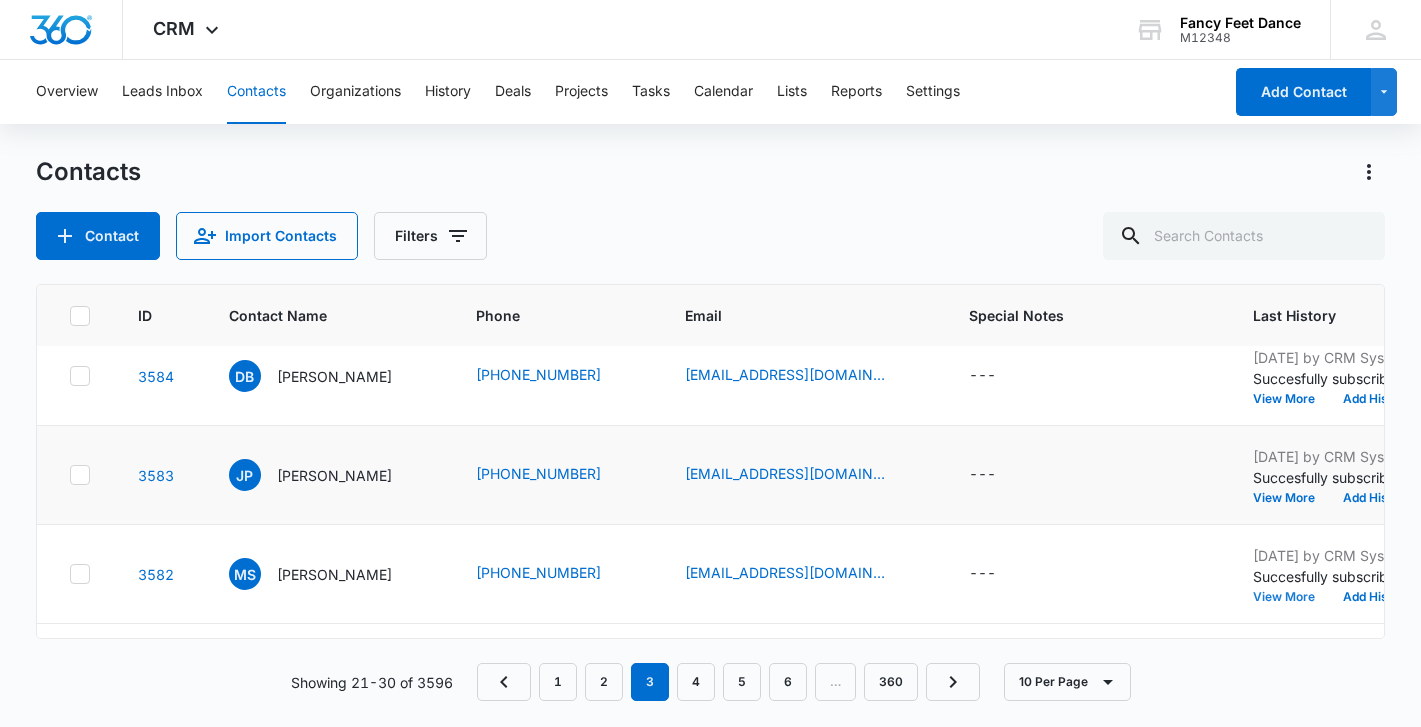 scroll, scrollTop: 0, scrollLeft: 0, axis: both 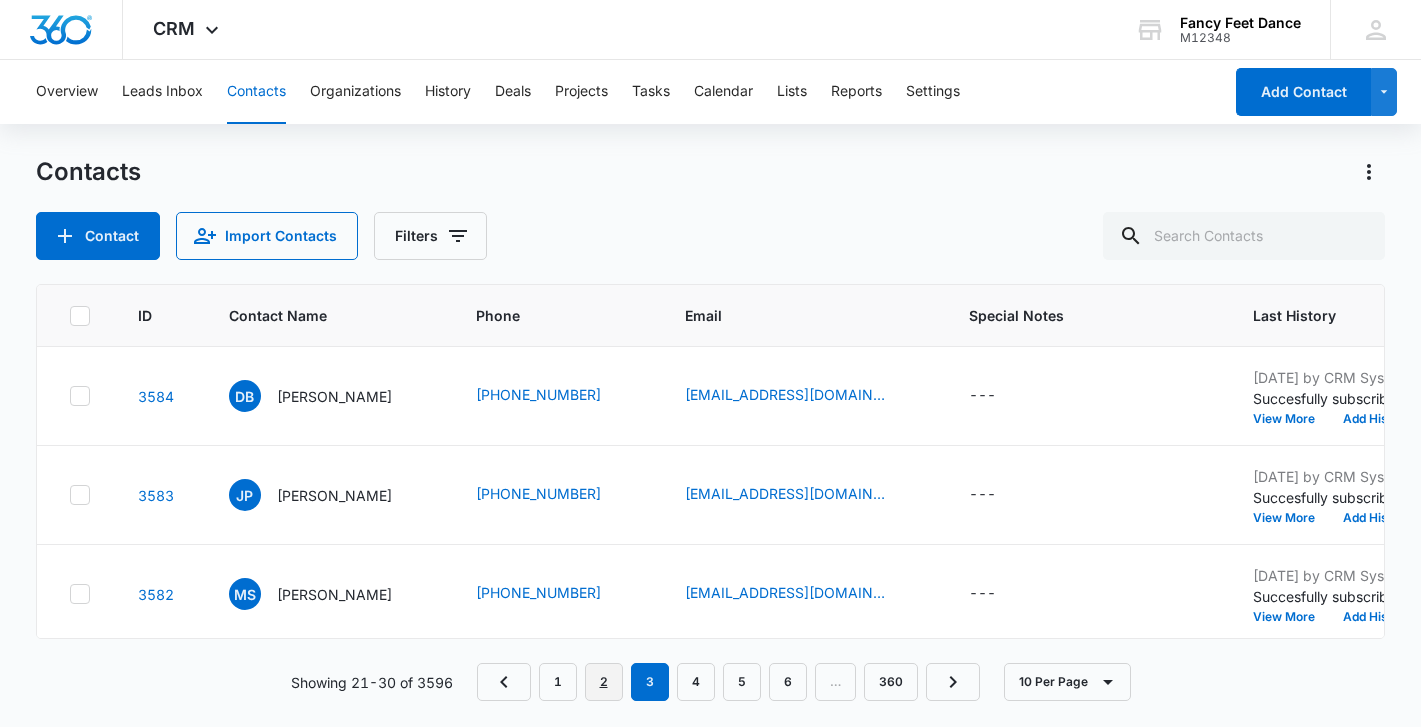 click on "2" at bounding box center [604, 682] 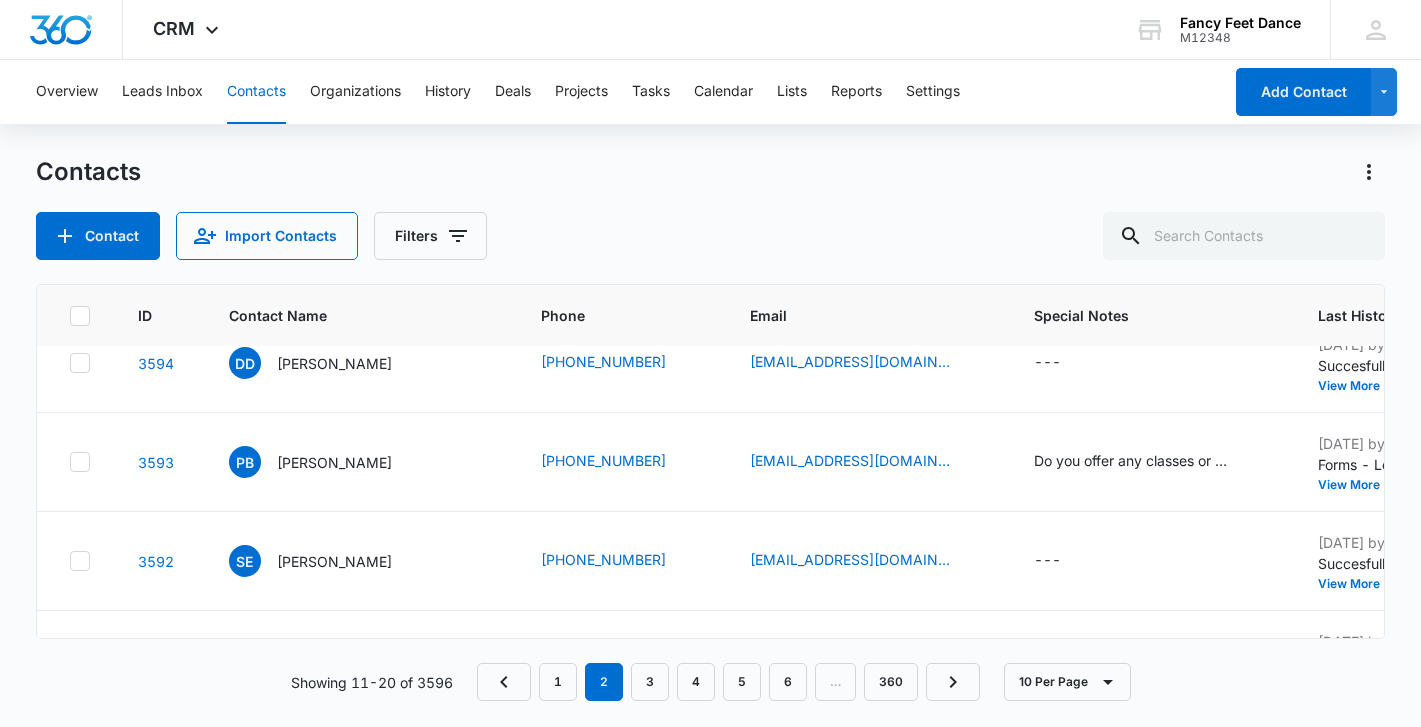 scroll, scrollTop: 698, scrollLeft: 0, axis: vertical 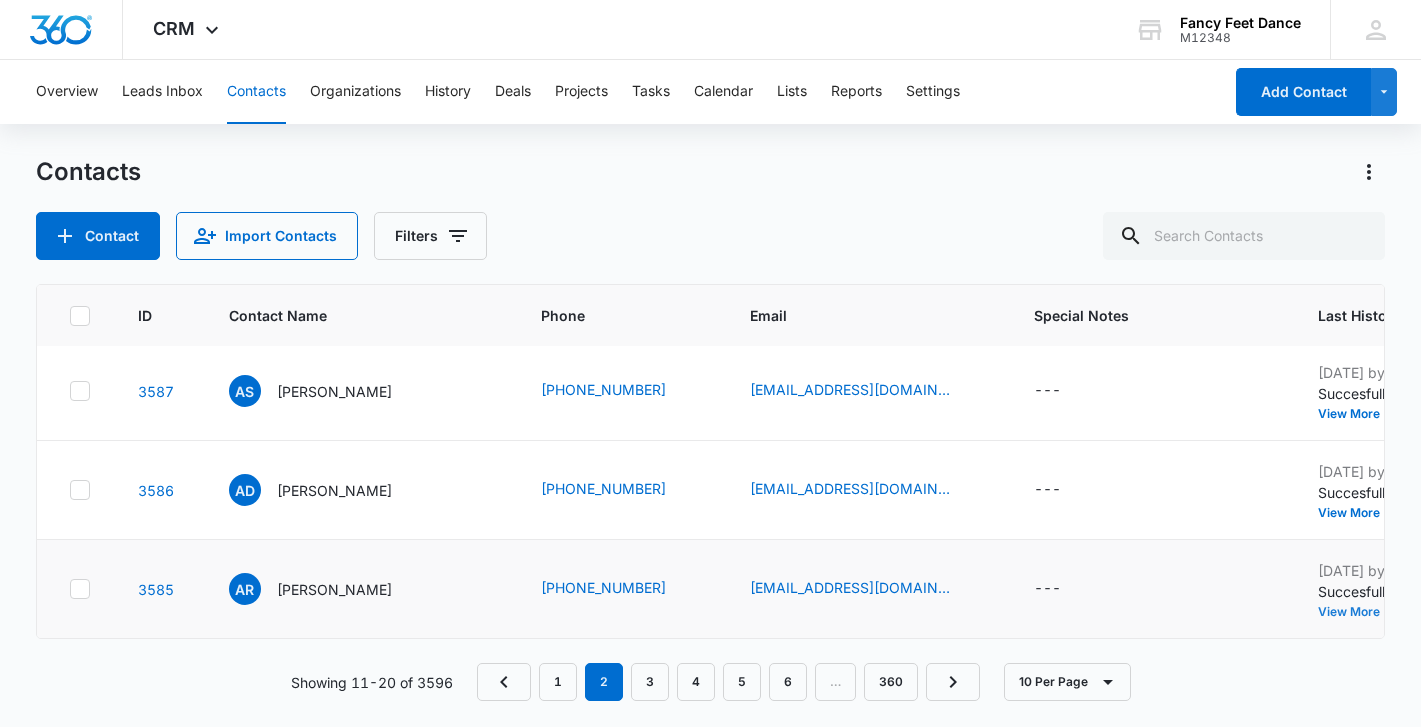 click on "View More" at bounding box center (1356, 612) 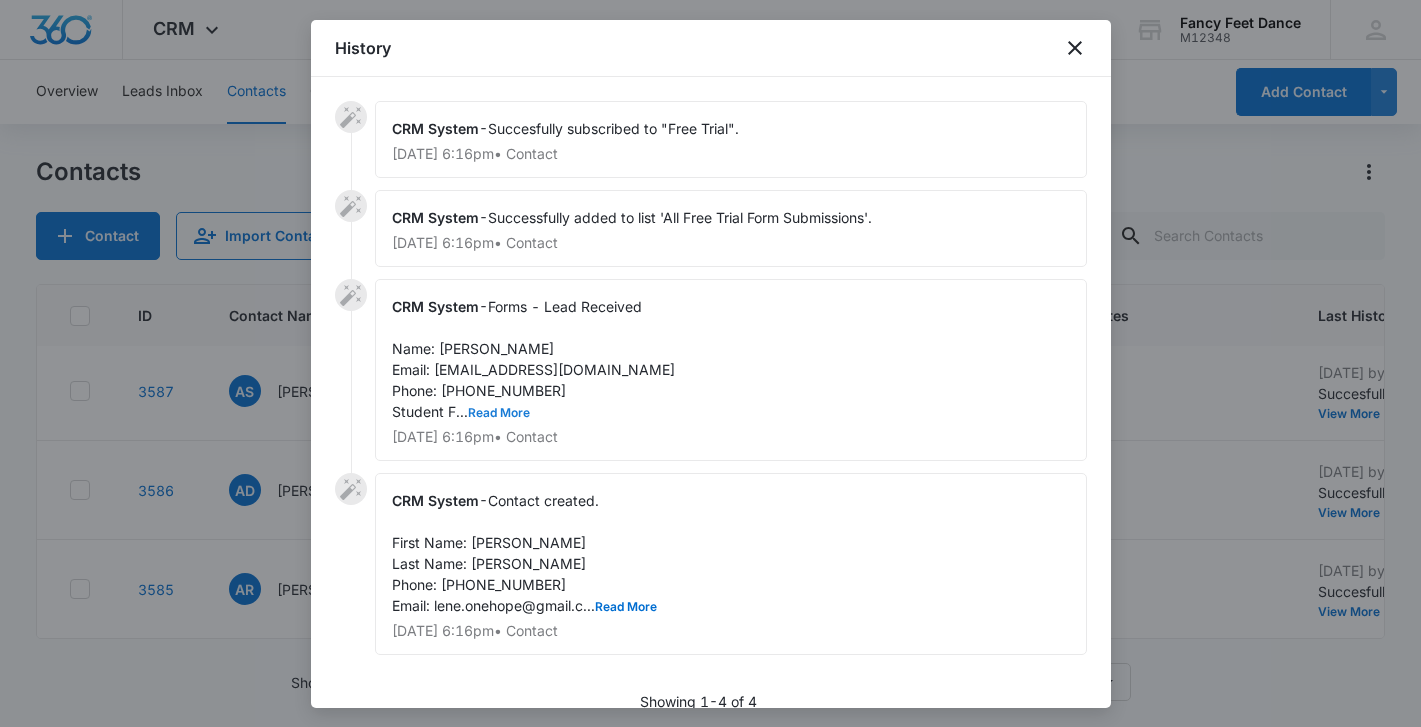 click on "Read More" at bounding box center (499, 413) 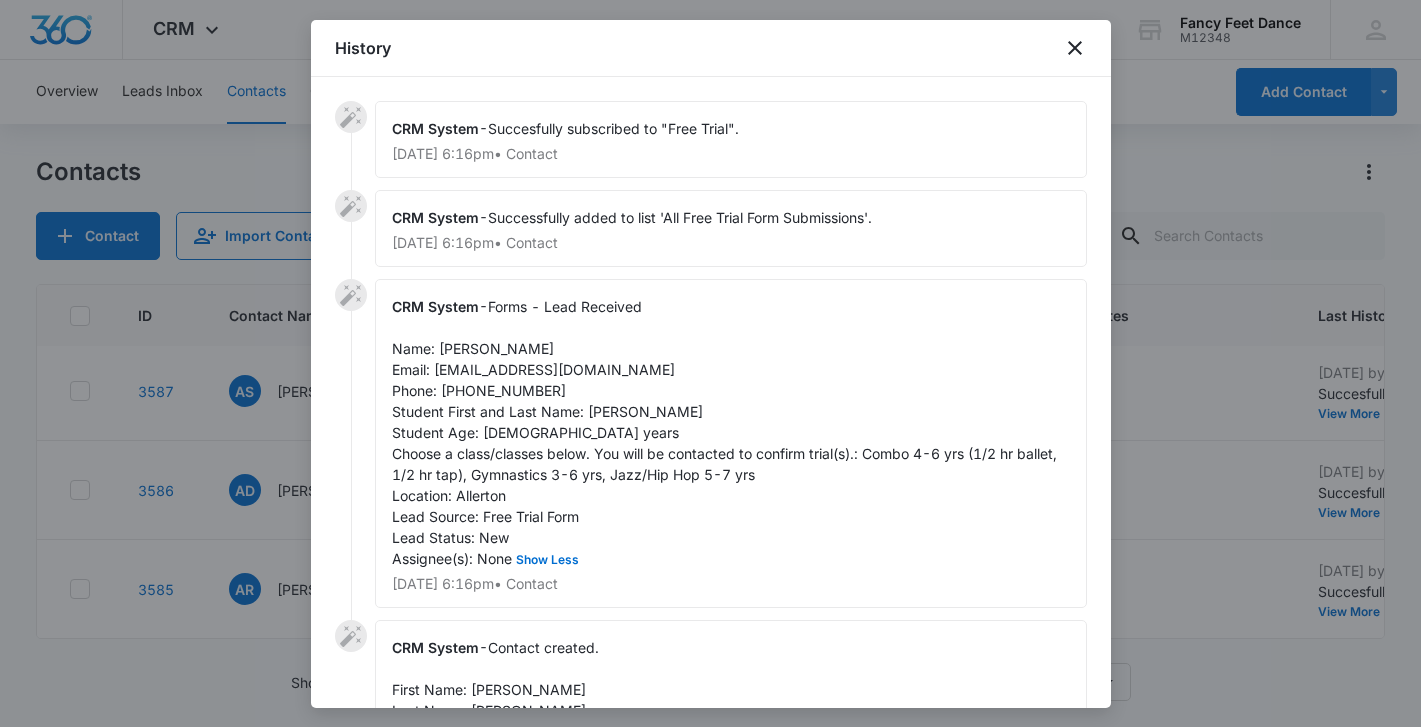 click on "Forms - Lead Received
Name: [PERSON_NAME]
Email: [EMAIL_ADDRESS][DOMAIN_NAME]
Phone: [PHONE_NUMBER]
Student First and Last Name: [PERSON_NAME]
Student Age: [DEMOGRAPHIC_DATA] years
Choose a class/classes below. You will be contacted to confirm trial(s).: Combo 4-6 yrs (1/2 hr ballet, 1/2 hr tap), Gymnastics 3-6 yrs, Jazz/Hip Hop 5-7 yrs
Location: Allerton
Lead Source: Free Trial Form
Lead Status: New
Assignee(s): None Show Less" at bounding box center (726, 432) 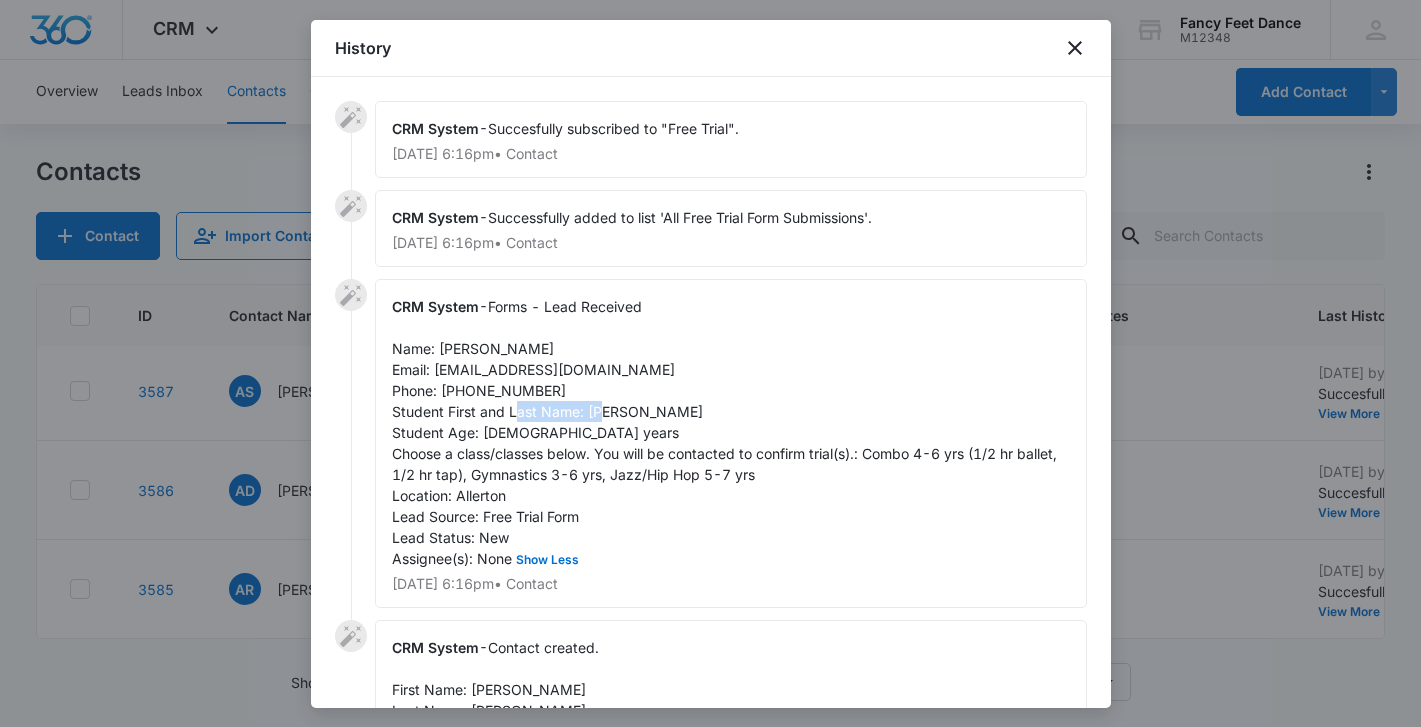 drag, startPoint x: 585, startPoint y: 408, endPoint x: 665, endPoint y: 420, distance: 80.895 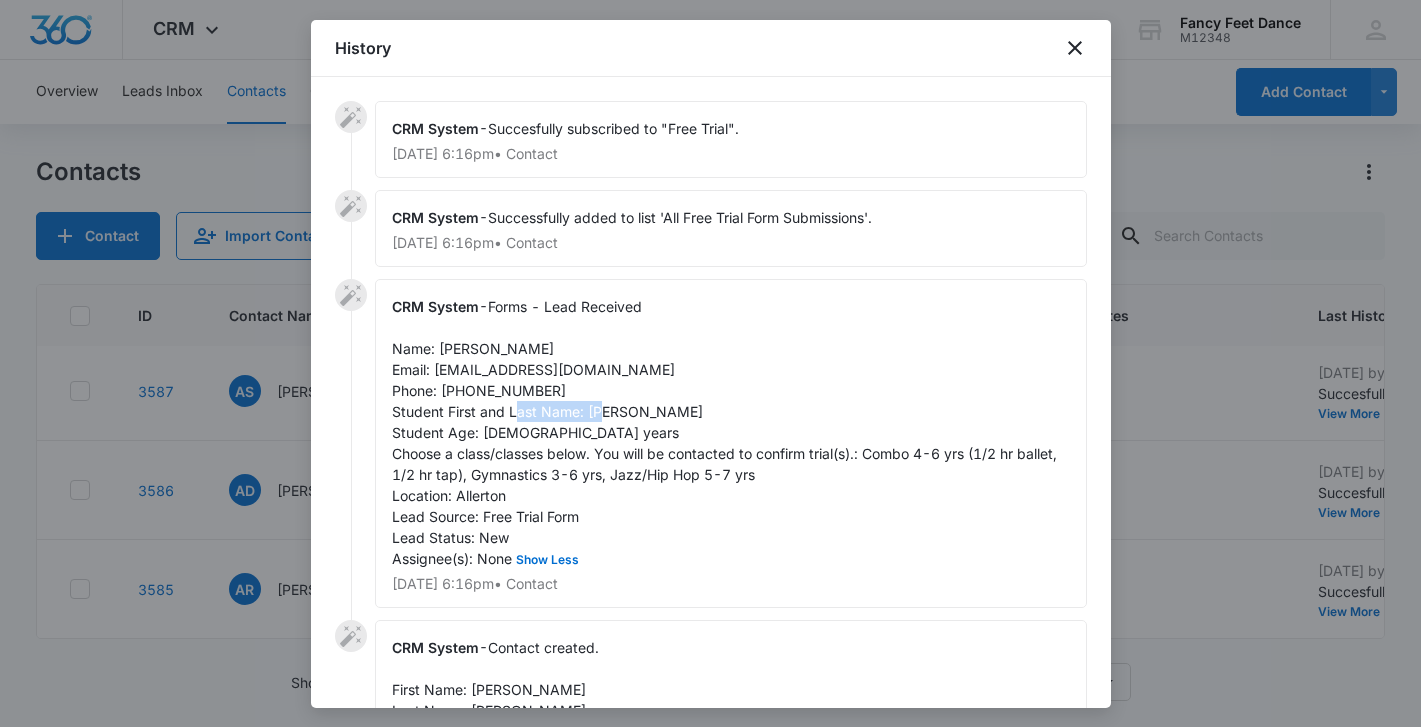 copy on "[PERSON_NAME]" 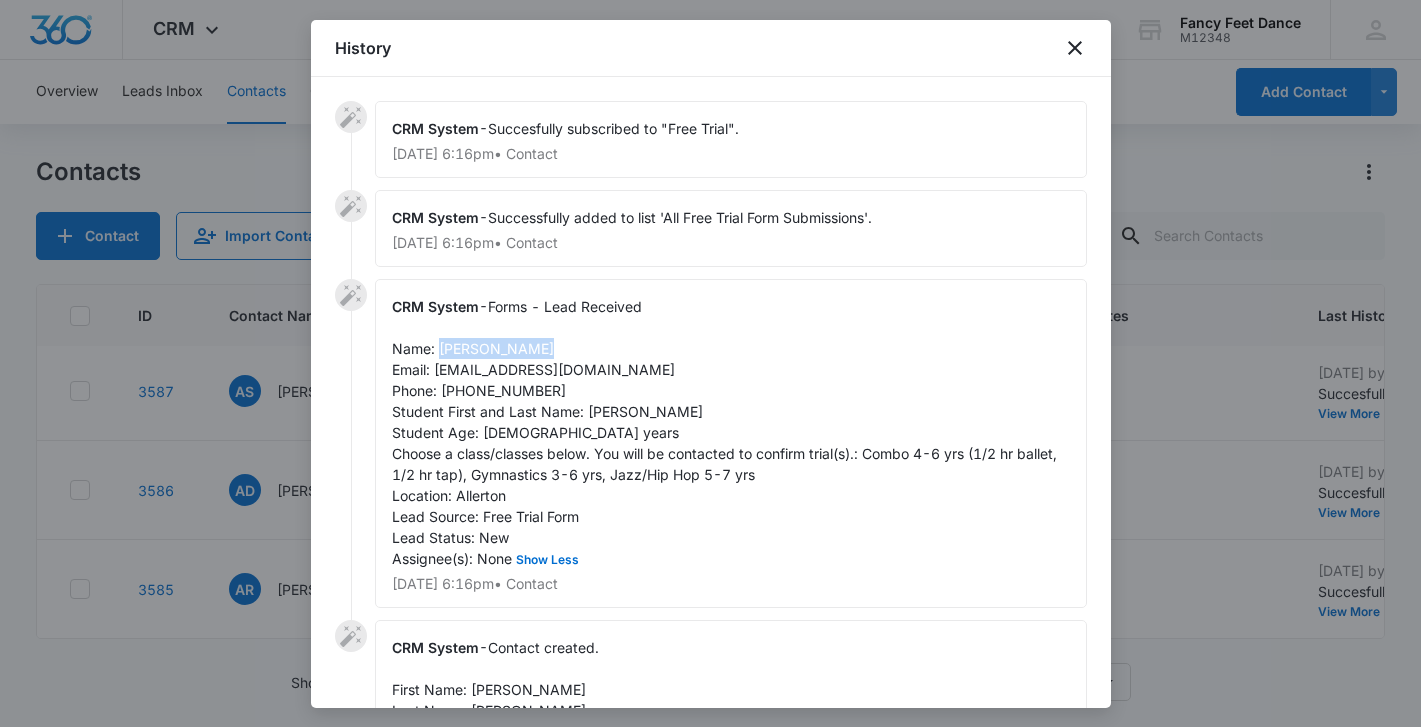 drag, startPoint x: 440, startPoint y: 347, endPoint x: 543, endPoint y: 346, distance: 103.00485 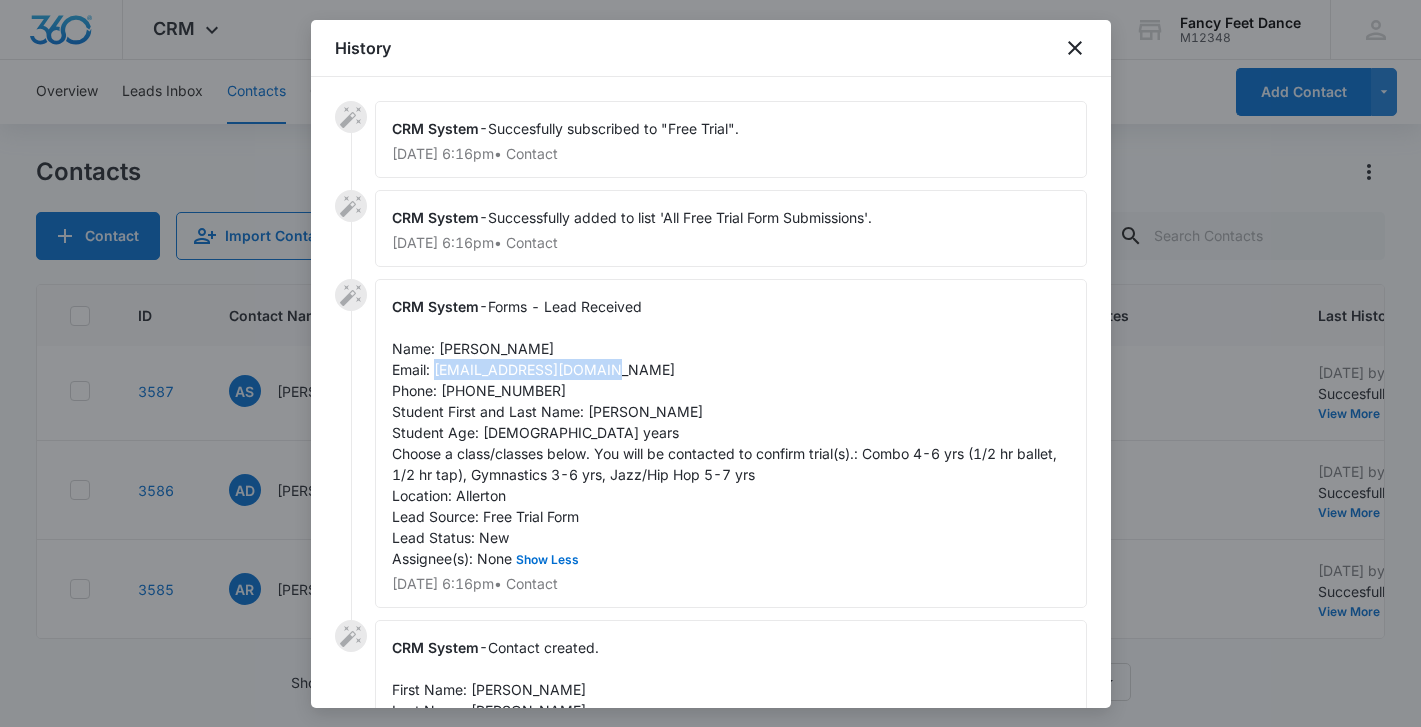 drag, startPoint x: 433, startPoint y: 366, endPoint x: 617, endPoint y: 366, distance: 184 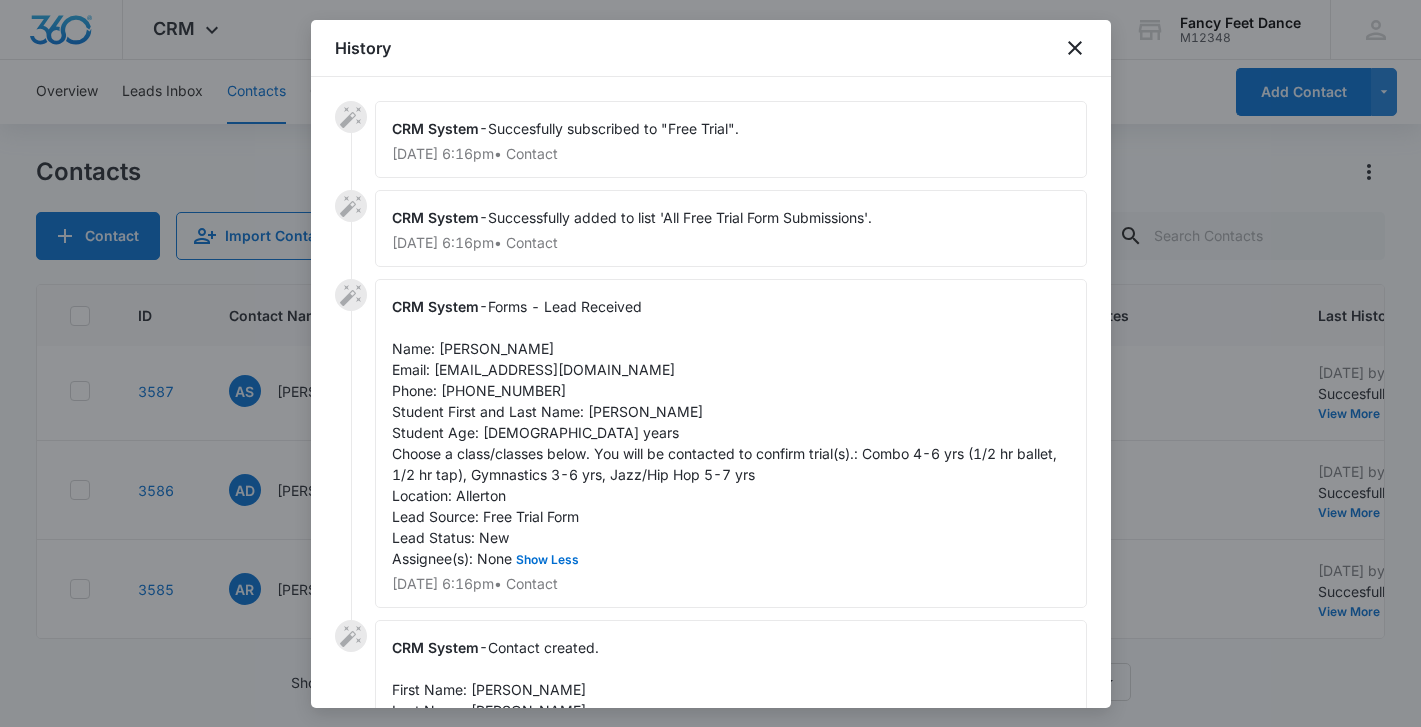 click on "Forms - Lead Received
Name: [PERSON_NAME]
Email: [EMAIL_ADDRESS][DOMAIN_NAME]
Phone: [PHONE_NUMBER]
Student First and Last Name: [PERSON_NAME]
Student Age: [DEMOGRAPHIC_DATA] years
Choose a class/classes below. You will be contacted to confirm trial(s).: Combo 4-6 yrs (1/2 hr ballet, 1/2 hr tap), Gymnastics 3-6 yrs, Jazz/Hip Hop 5-7 yrs
Location: Allerton
Lead Source: Free Trial Form
Lead Status: New
Assignee(s): None Show Less" at bounding box center [726, 432] 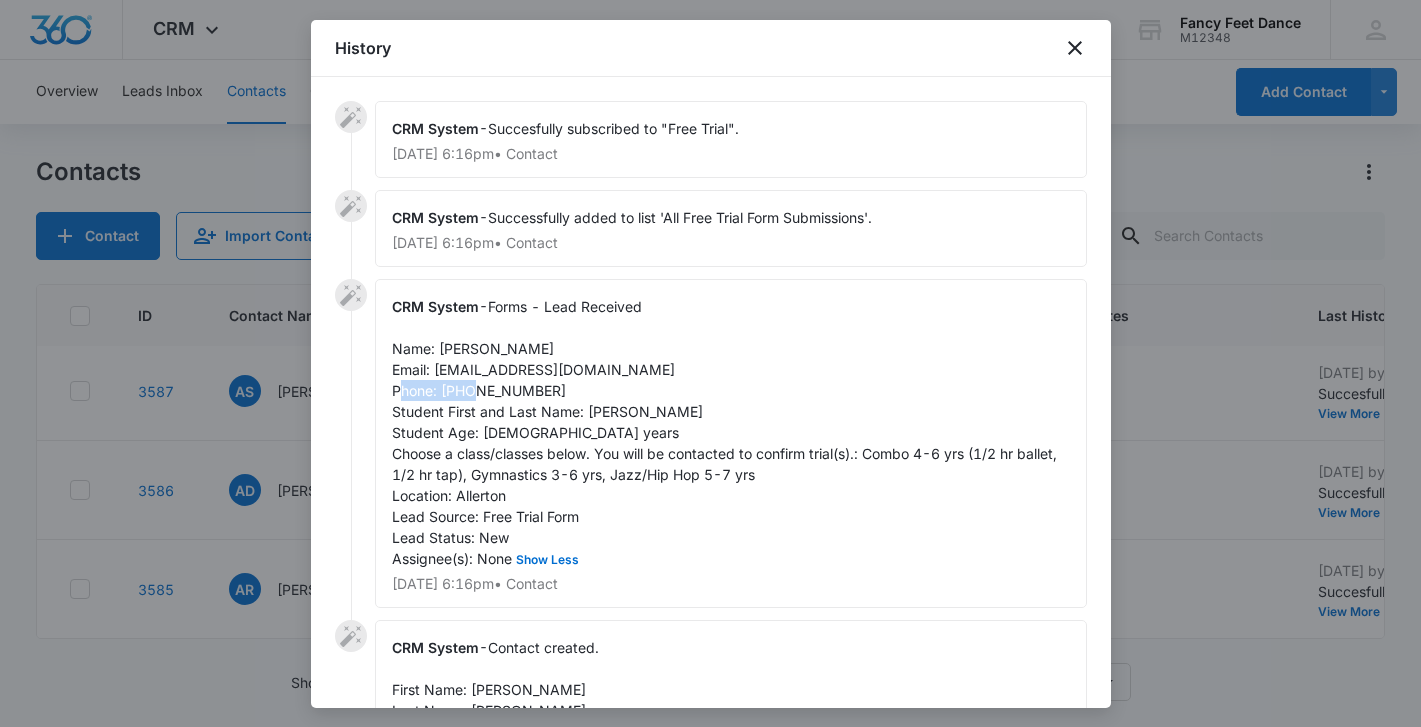 click on "Forms - Lead Received
Name: [PERSON_NAME]
Email: [EMAIL_ADDRESS][DOMAIN_NAME]
Phone: [PHONE_NUMBER]
Student First and Last Name: [PERSON_NAME]
Student Age: [DEMOGRAPHIC_DATA] years
Choose a class/classes below. You will be contacted to confirm trial(s).: Combo 4-6 yrs (1/2 hr ballet, 1/2 hr tap), Gymnastics 3-6 yrs, Jazz/Hip Hop 5-7 yrs
Location: Allerton
Lead Source: Free Trial Form
Lead Status: New
Assignee(s): None Show Less" at bounding box center (726, 432) 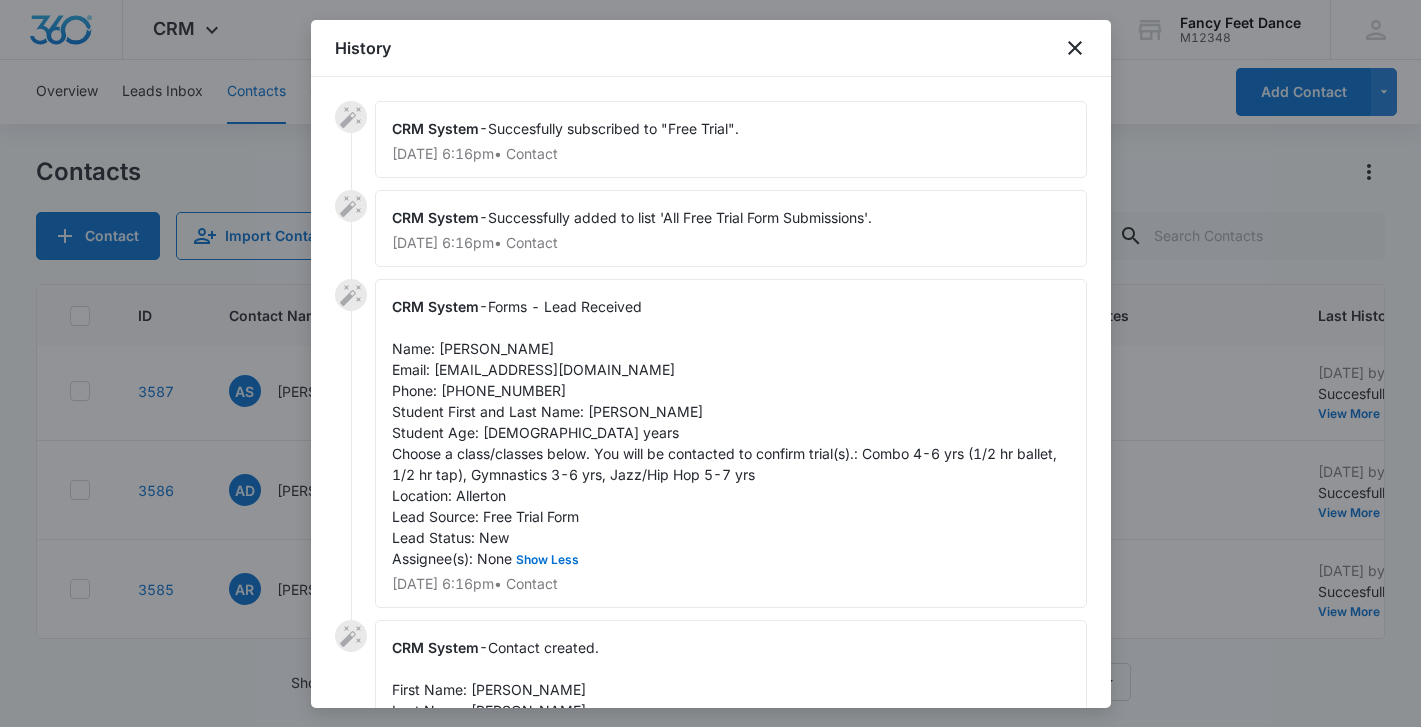 click at bounding box center (710, 363) 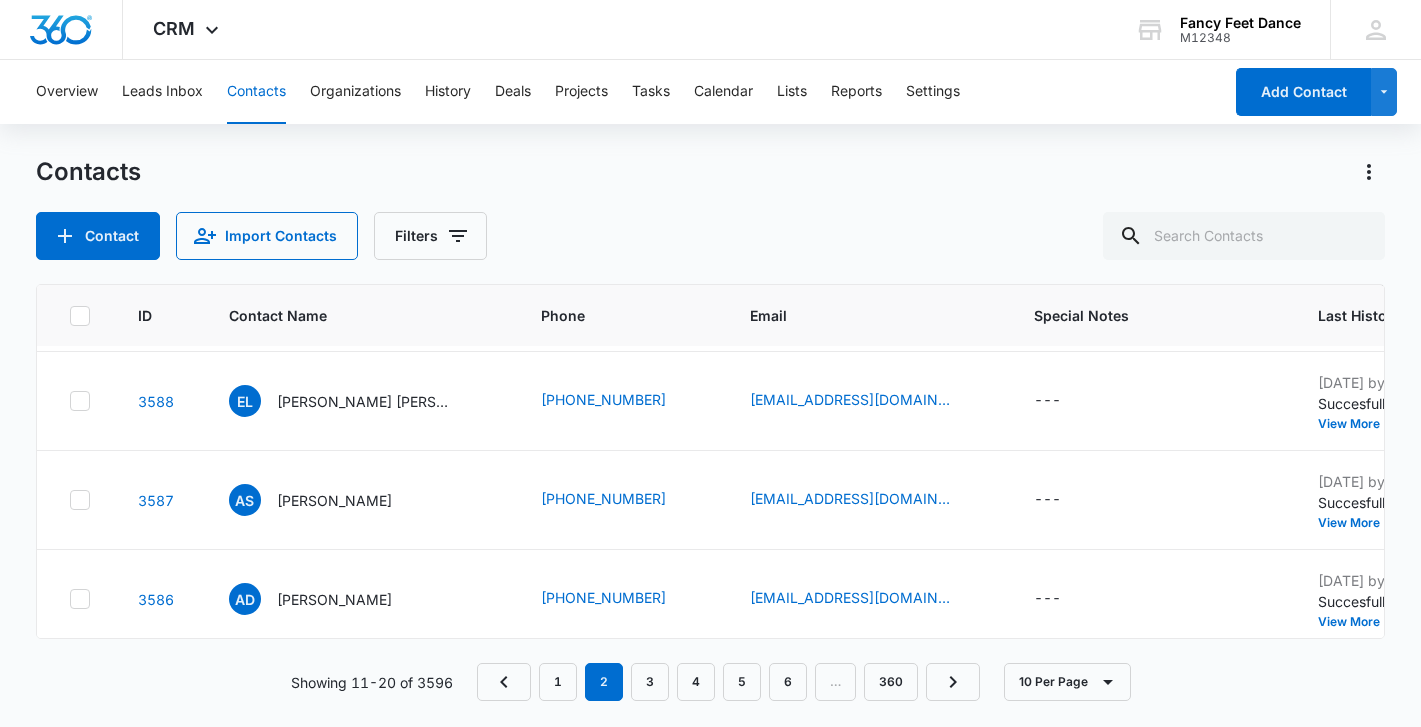 scroll, scrollTop: 580, scrollLeft: 0, axis: vertical 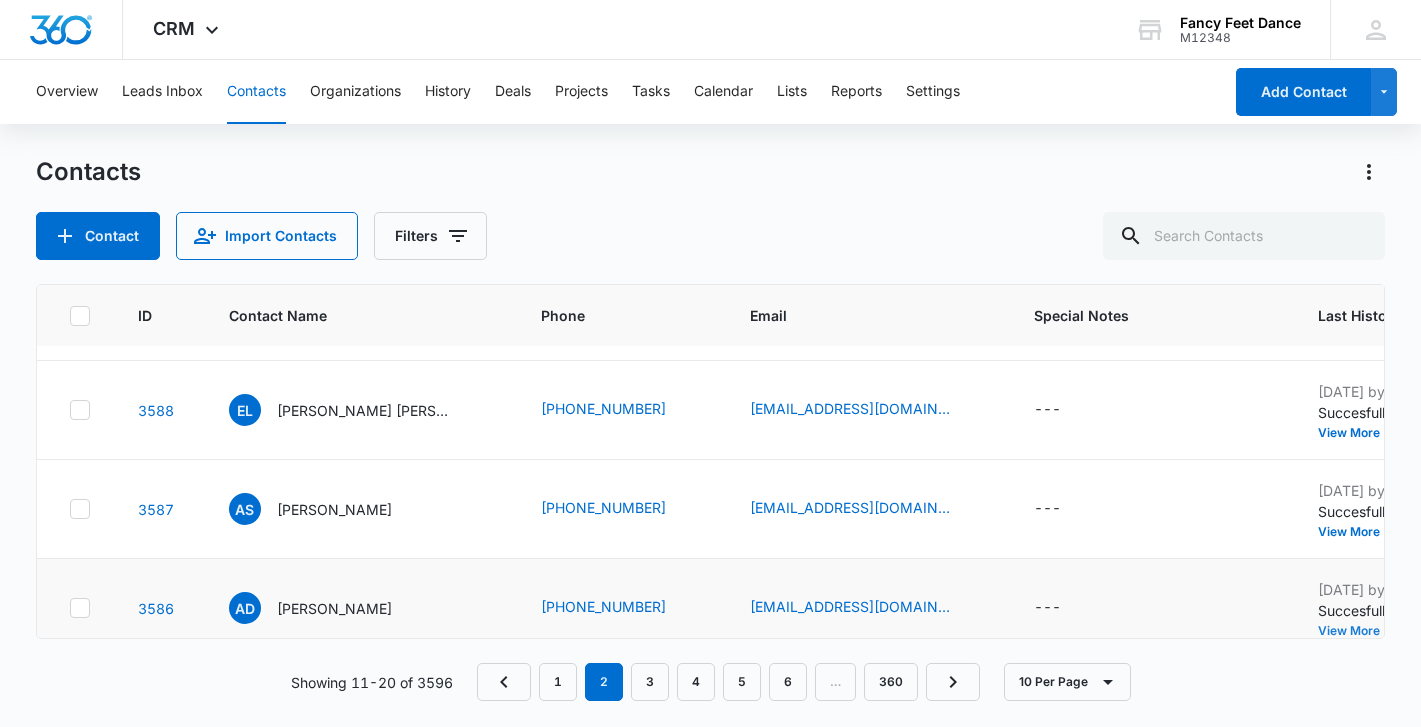 click on "View More" at bounding box center [1356, 631] 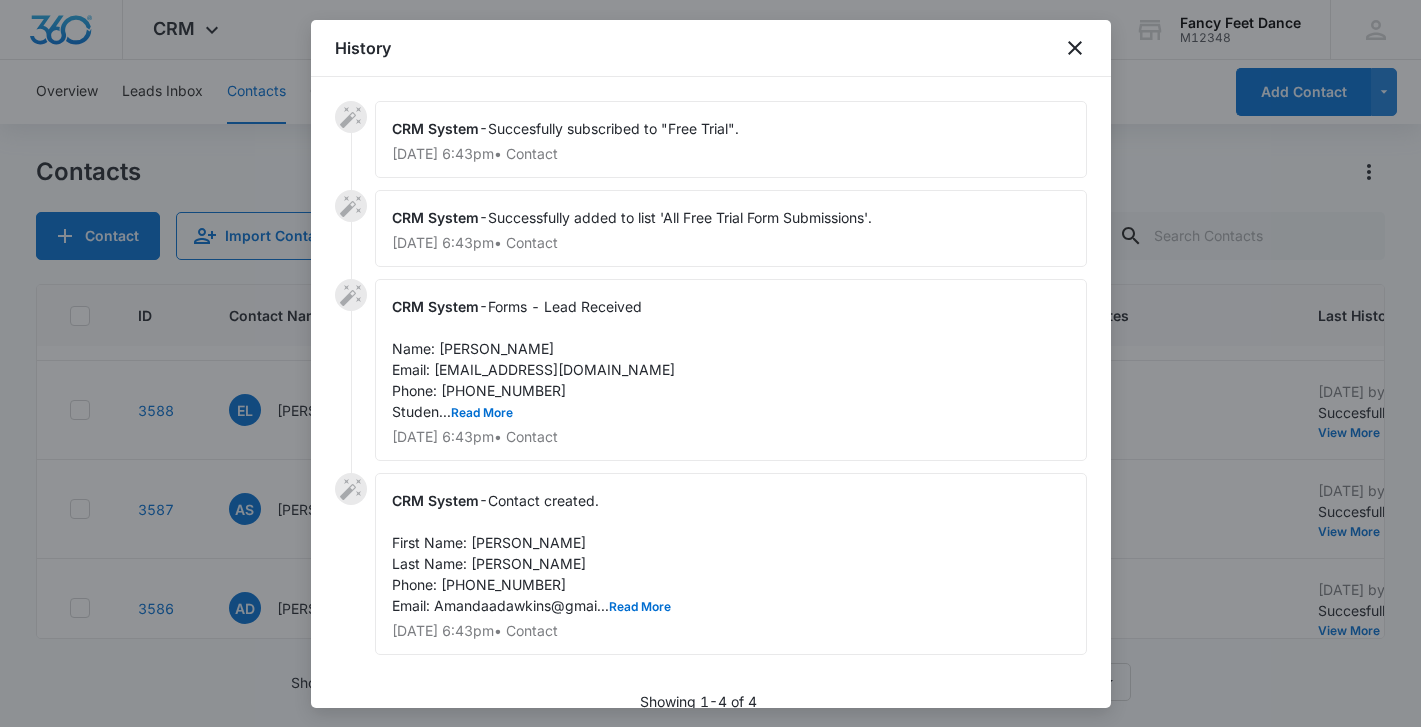 click on "Forms - Lead Received
Name: [PERSON_NAME]
Email: [EMAIL_ADDRESS][DOMAIN_NAME]
Phone: [PHONE_NUMBER]
Studen... Read More" at bounding box center (533, 359) 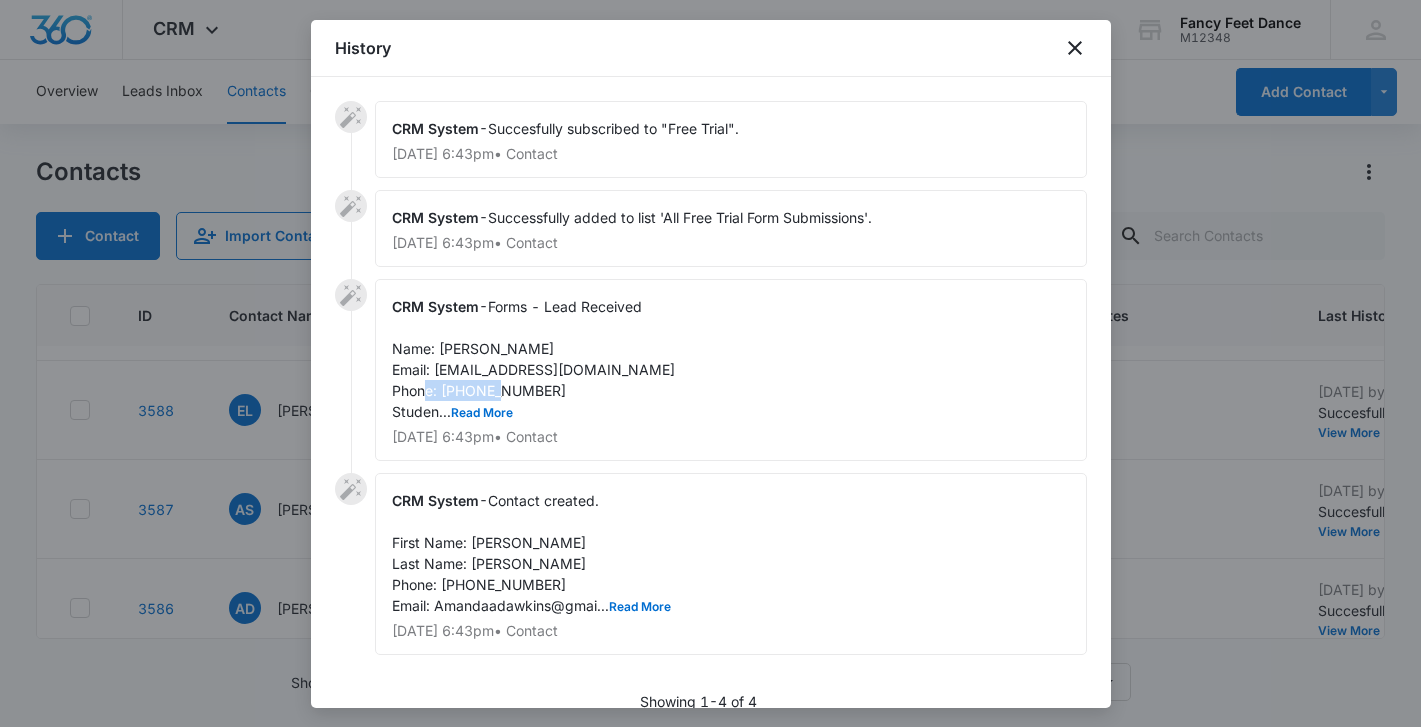 click on "Forms - Lead Received
Name: [PERSON_NAME]
Email: [EMAIL_ADDRESS][DOMAIN_NAME]
Phone: [PHONE_NUMBER]
Studen... Read More" at bounding box center (533, 359) 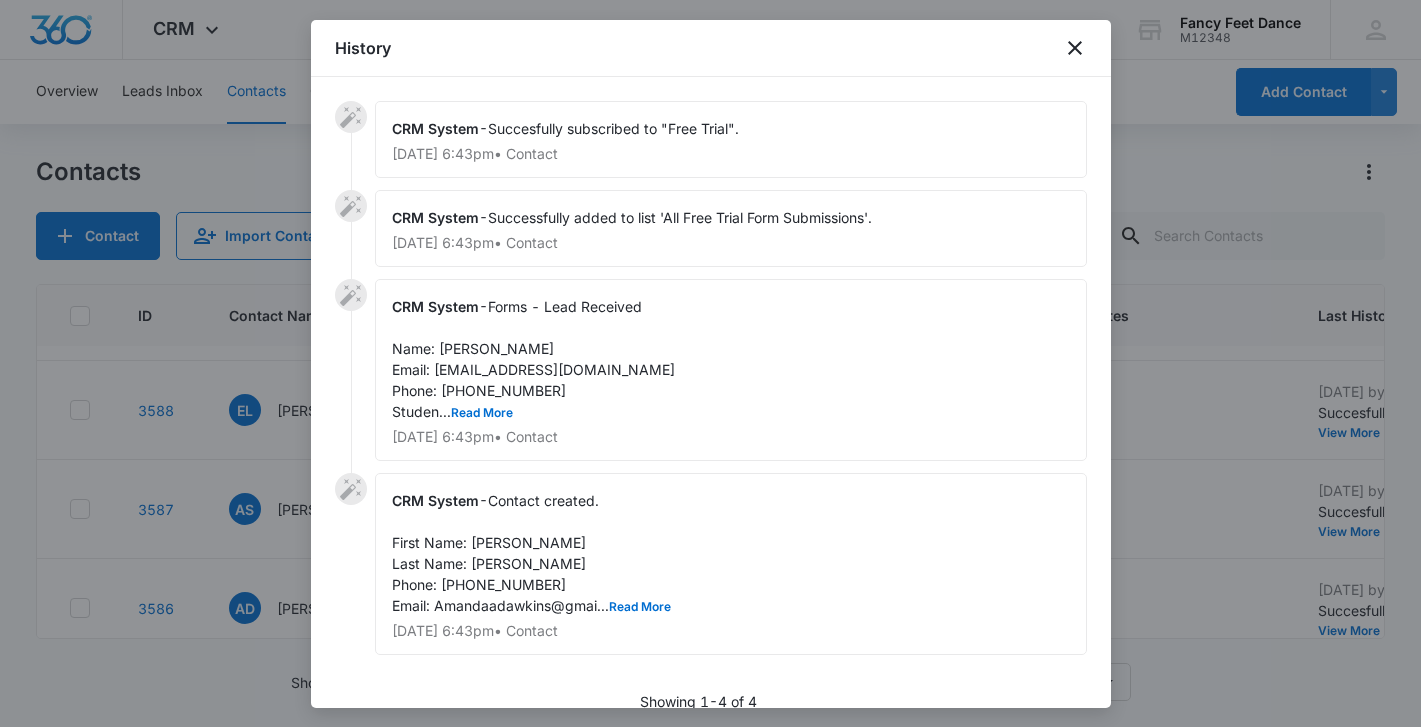 click at bounding box center (710, 363) 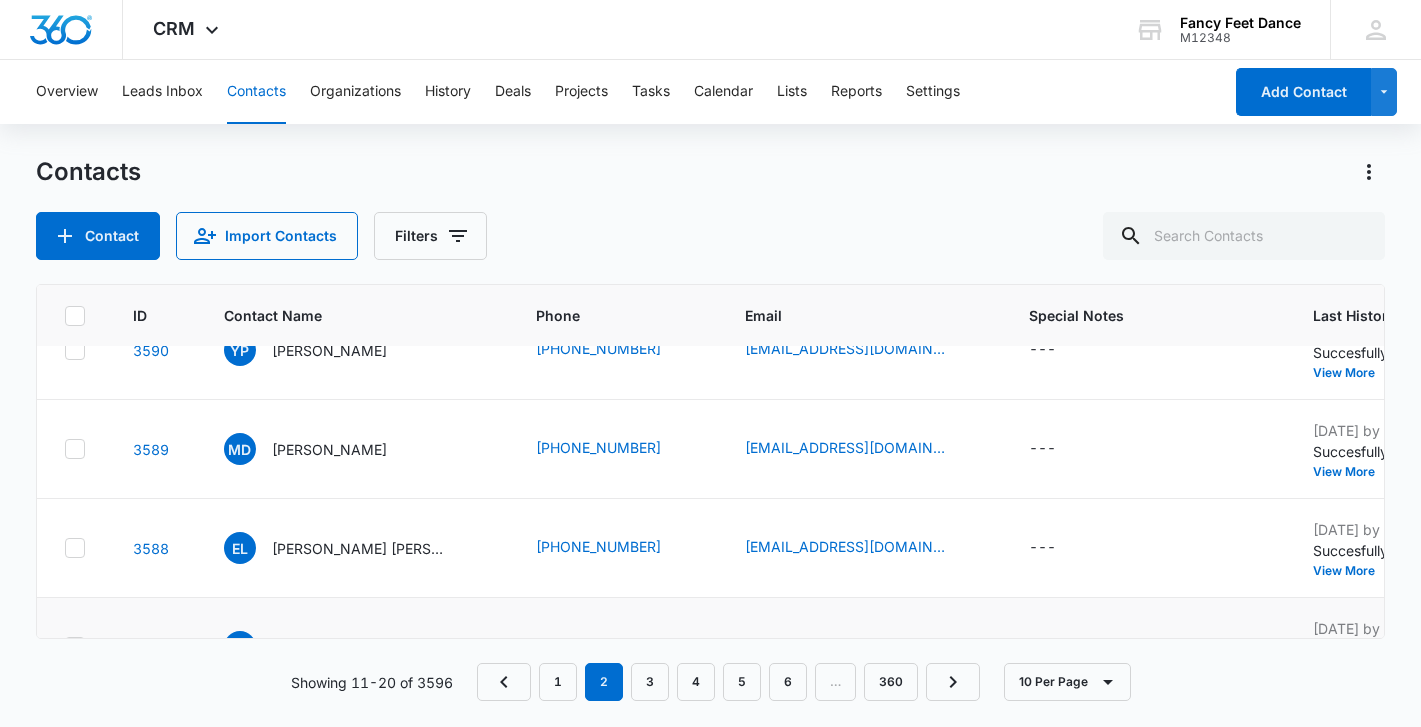 scroll, scrollTop: 441, scrollLeft: 5, axis: both 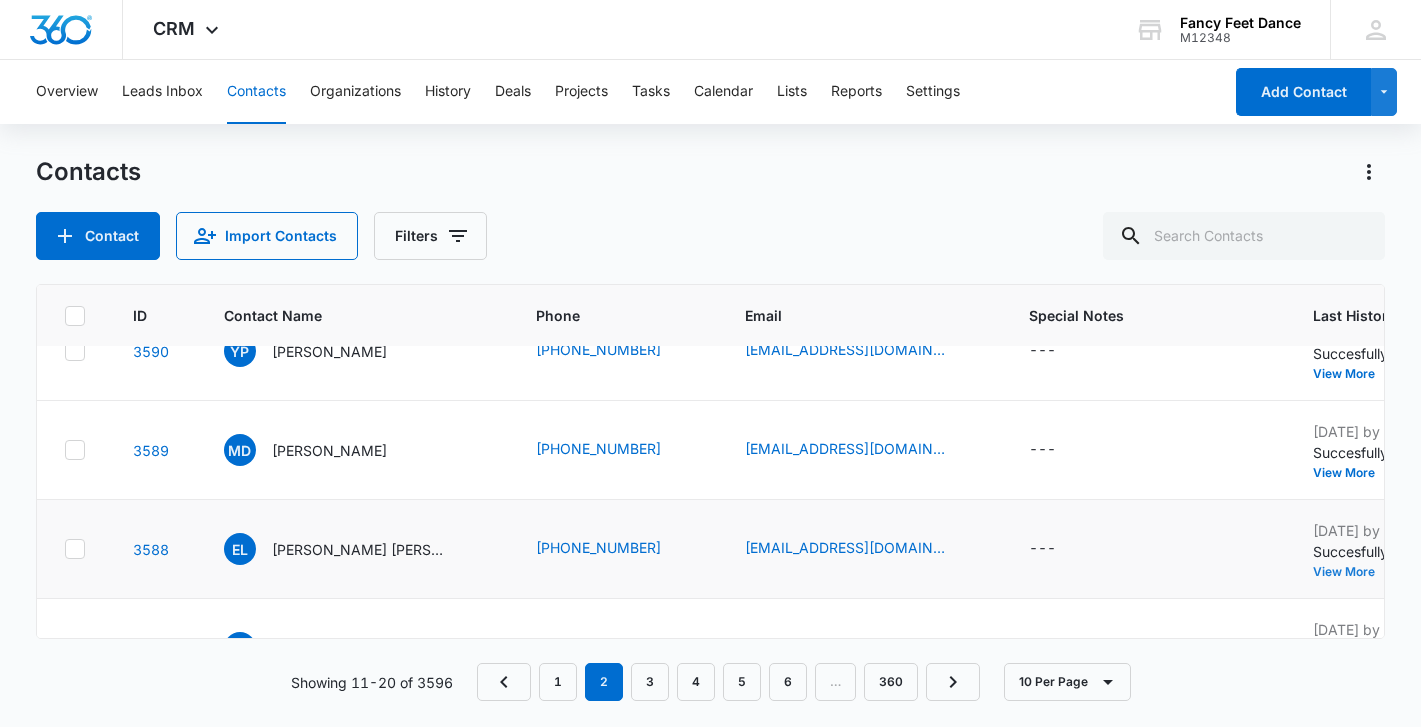 click on "View More" at bounding box center [1351, 572] 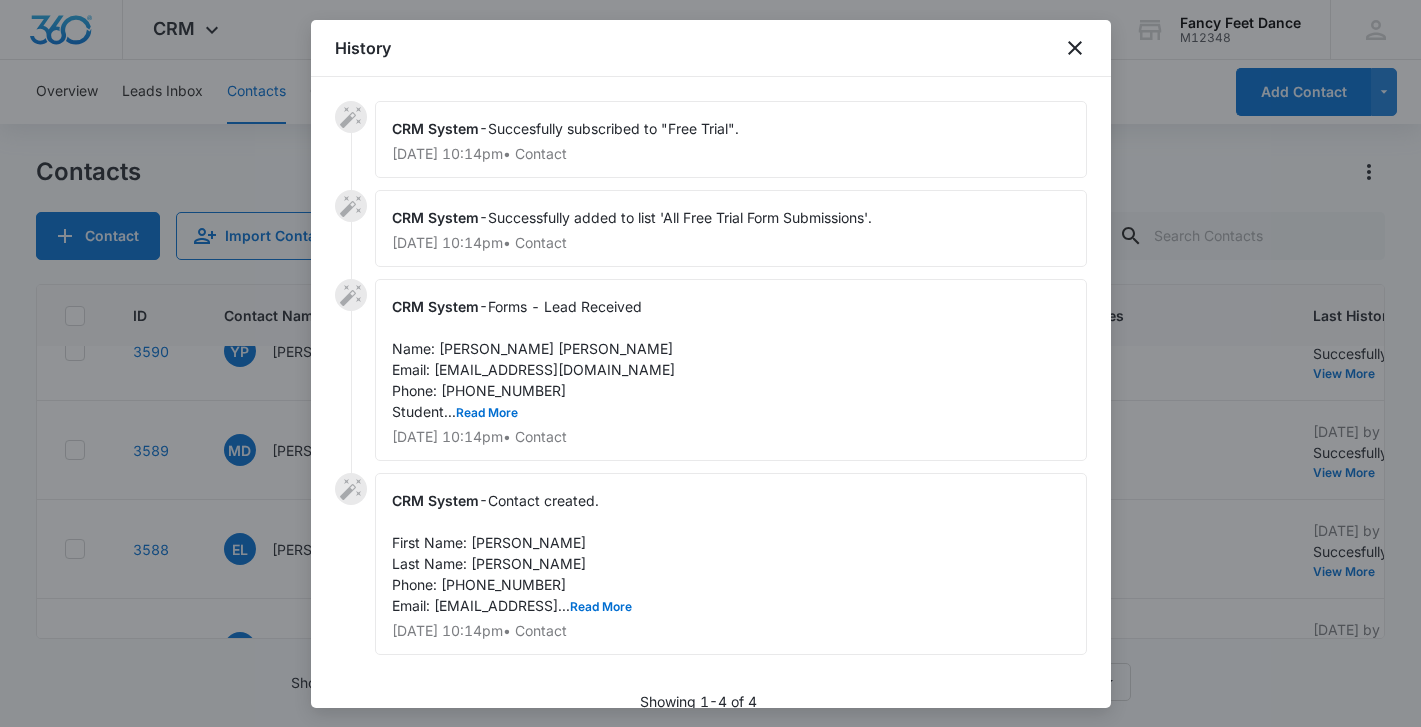click on "Forms - Lead Received
Name: [PERSON_NAME] [PERSON_NAME]
Email: [EMAIL_ADDRESS][DOMAIN_NAME]
Phone: [PHONE_NUMBER]
Student... Read More" at bounding box center [533, 359] 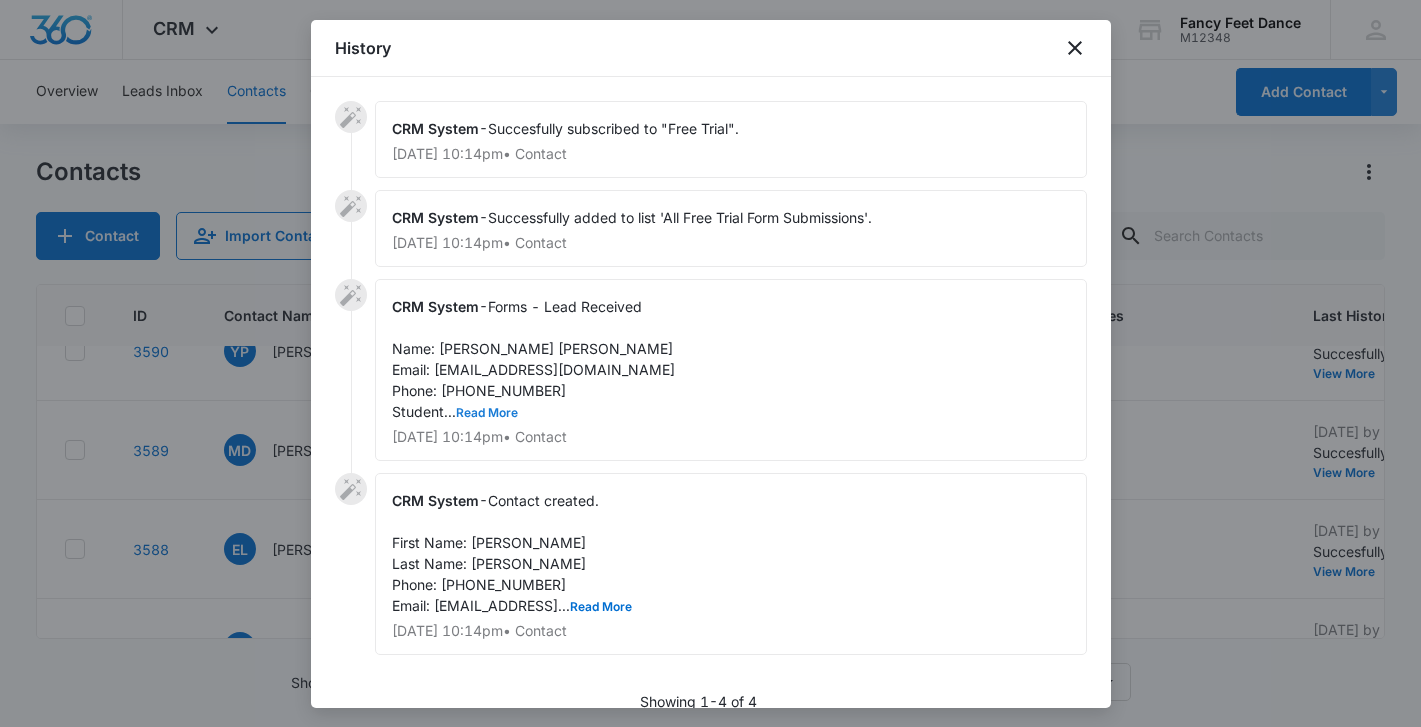 click on "Read More" at bounding box center (487, 413) 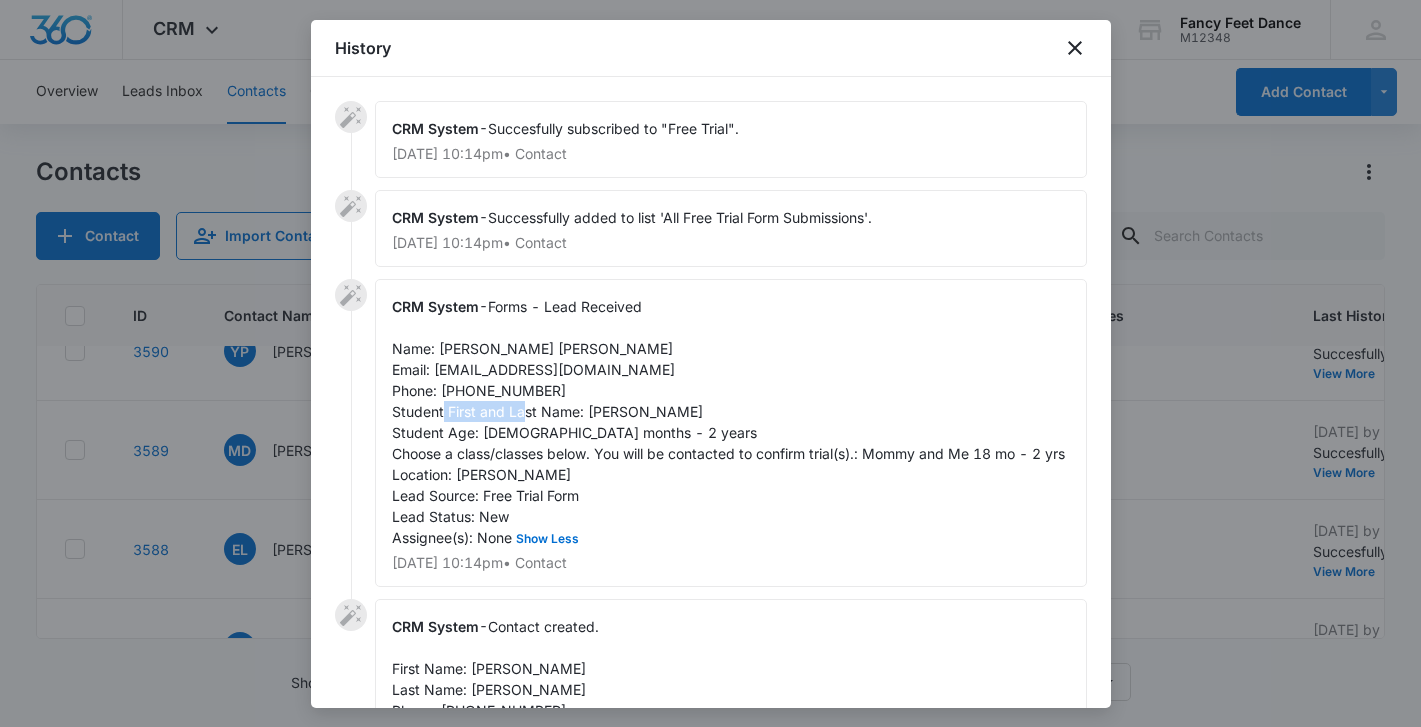 drag, startPoint x: 585, startPoint y: 410, endPoint x: 688, endPoint y: 410, distance: 103 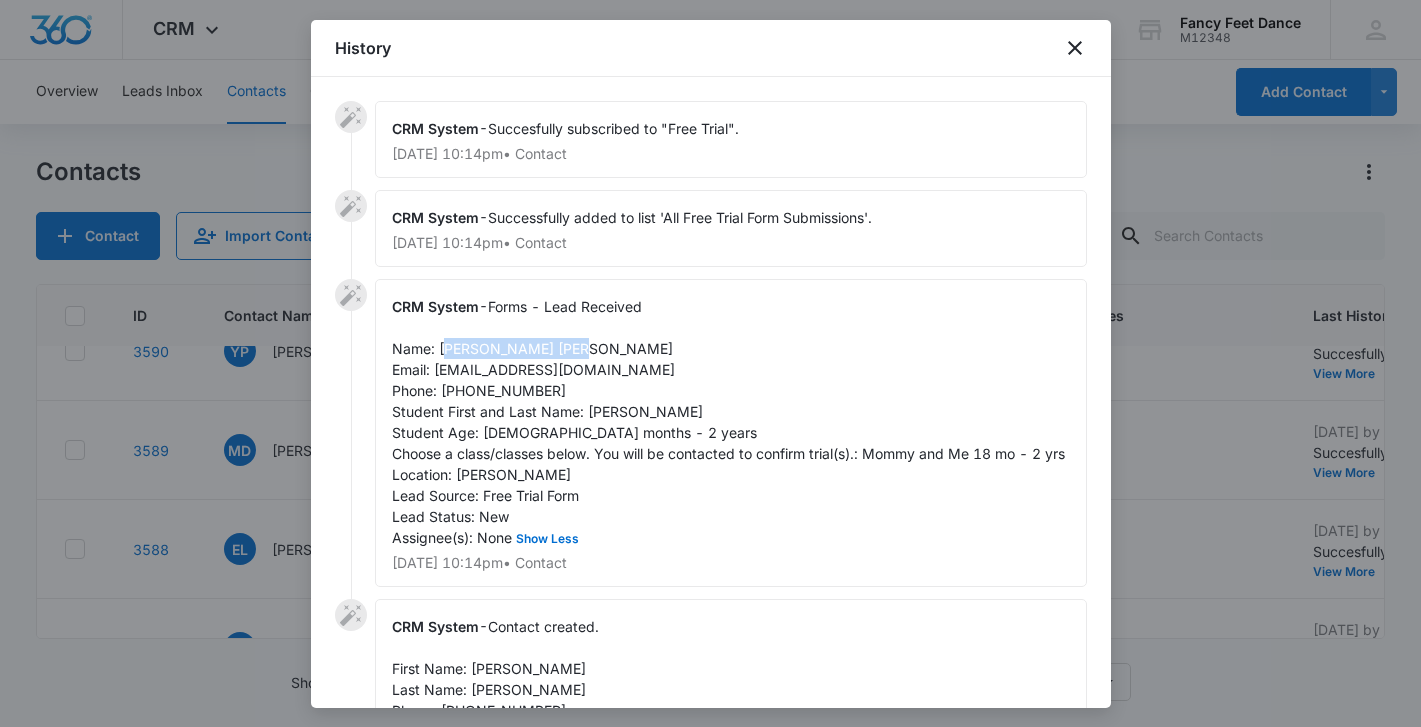 drag, startPoint x: 442, startPoint y: 350, endPoint x: 571, endPoint y: 354, distance: 129.062 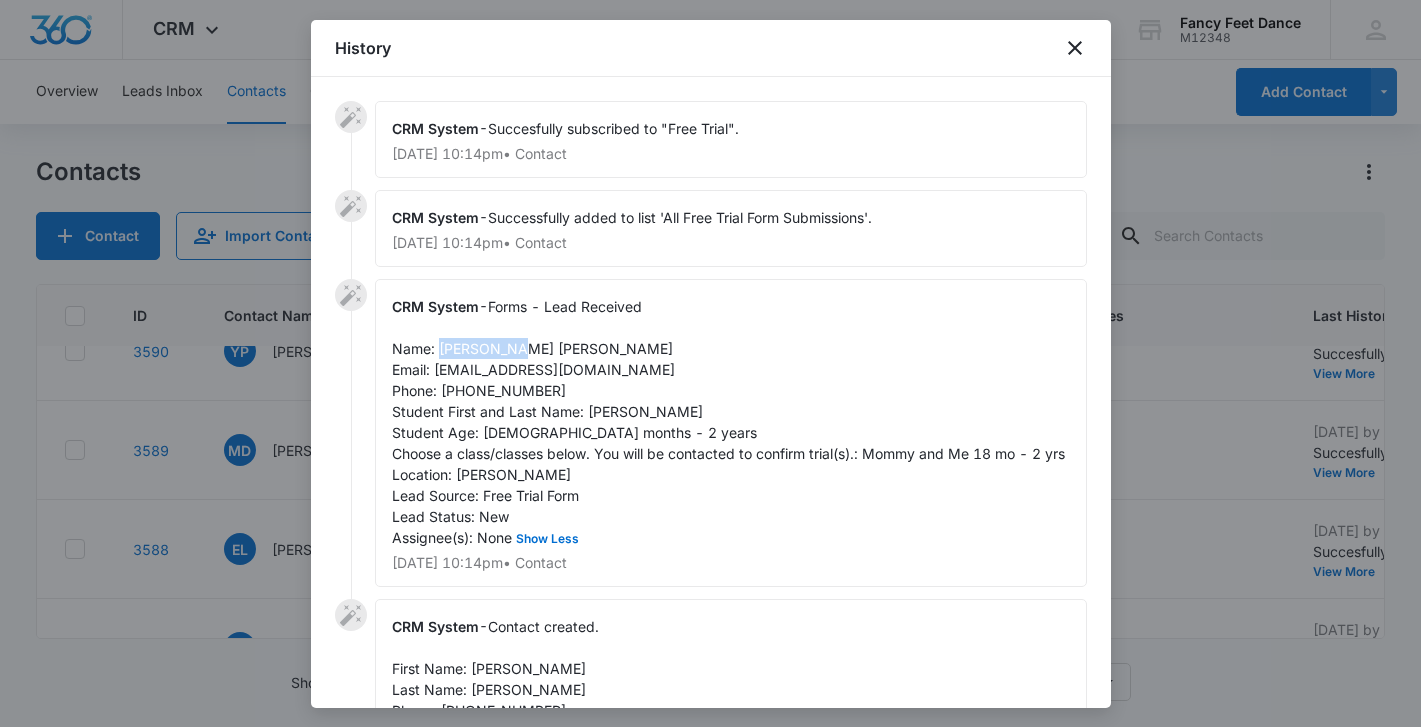 drag, startPoint x: 439, startPoint y: 347, endPoint x: 506, endPoint y: 346, distance: 67.00746 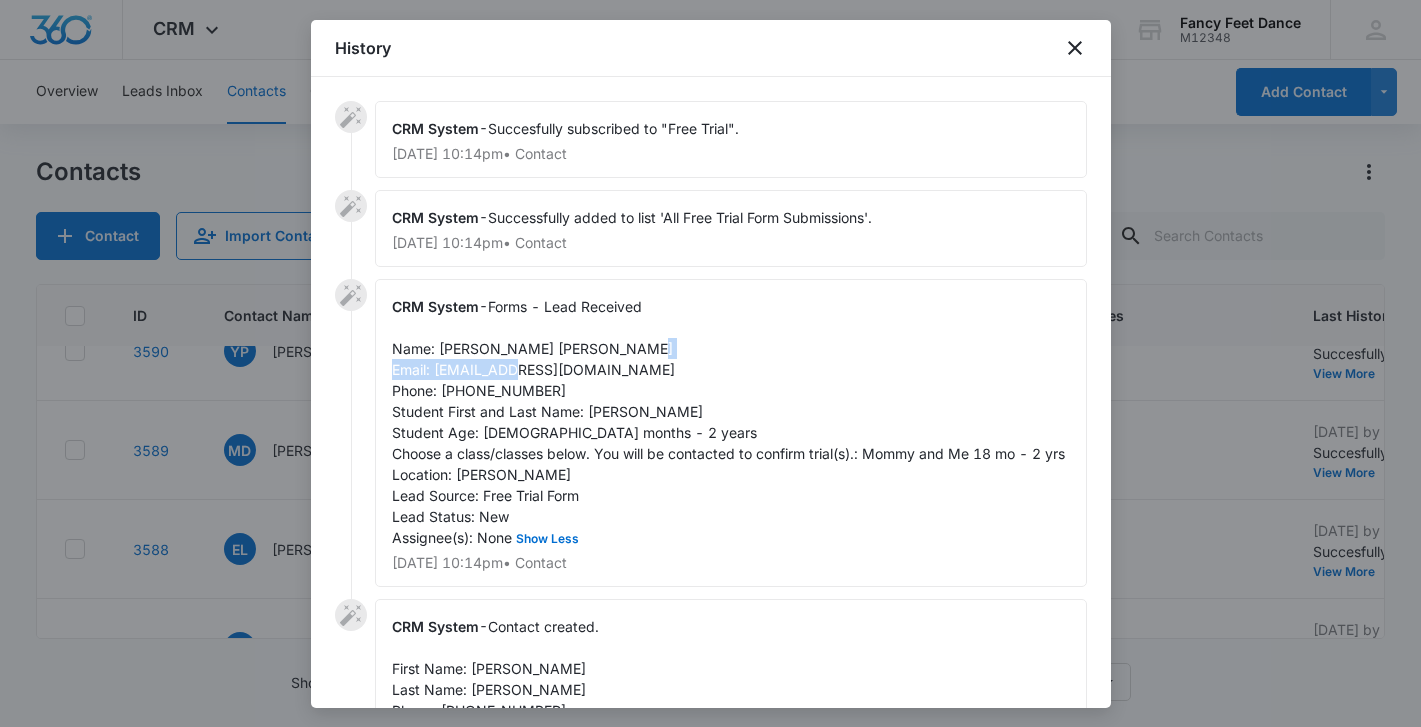 drag, startPoint x: 574, startPoint y: 371, endPoint x: 437, endPoint y: 375, distance: 137.05838 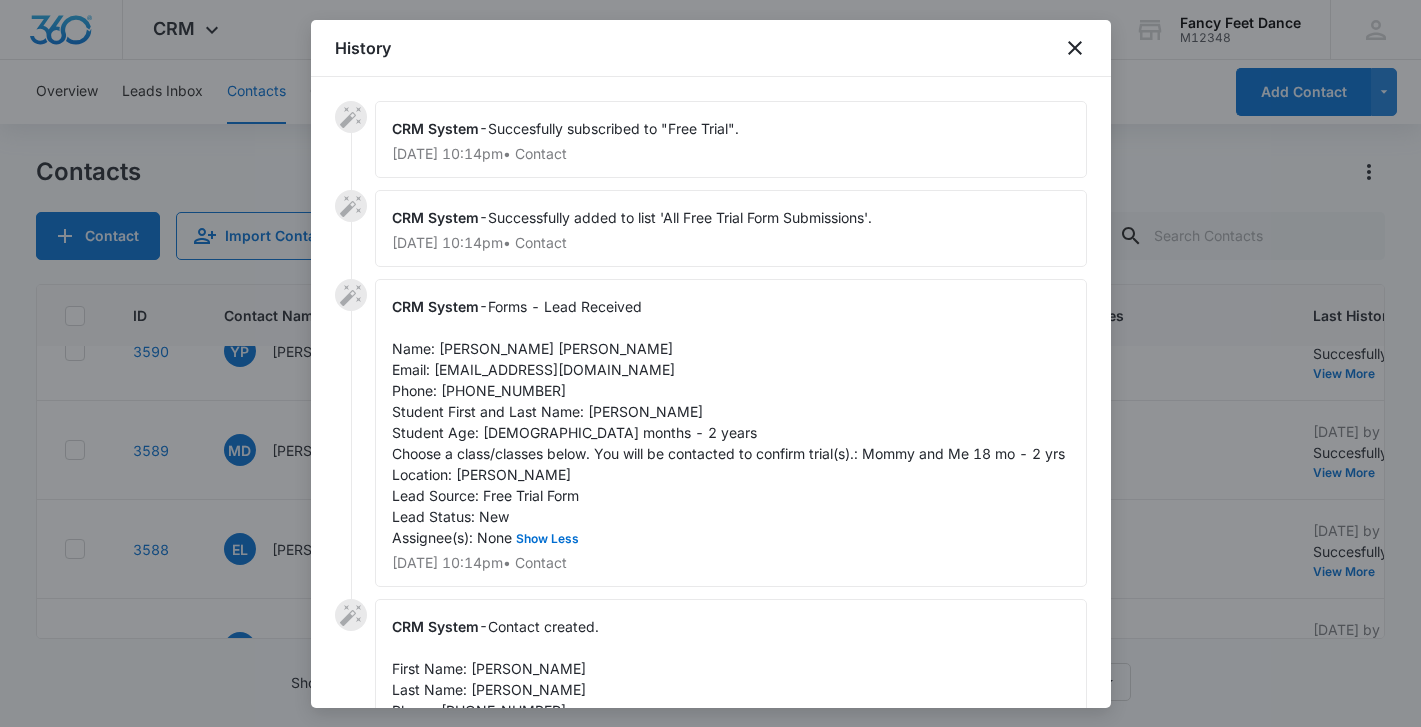 click on "Forms - Lead Received
Name: [PERSON_NAME] [PERSON_NAME]
Email: [EMAIL_ADDRESS][DOMAIN_NAME]
Phone: [PHONE_NUMBER]
Student First and Last Name: [PERSON_NAME]
Student Age: [DEMOGRAPHIC_DATA] months - 2 years
Choose a class/classes below. You will be contacted to confirm trial(s).: Mommy and Me 18 mo - 2 yrs
Location: [PERSON_NAME]
Lead Source: Free Trial Form
Lead Status: New
Assignee(s): None Show Less" at bounding box center (728, 422) 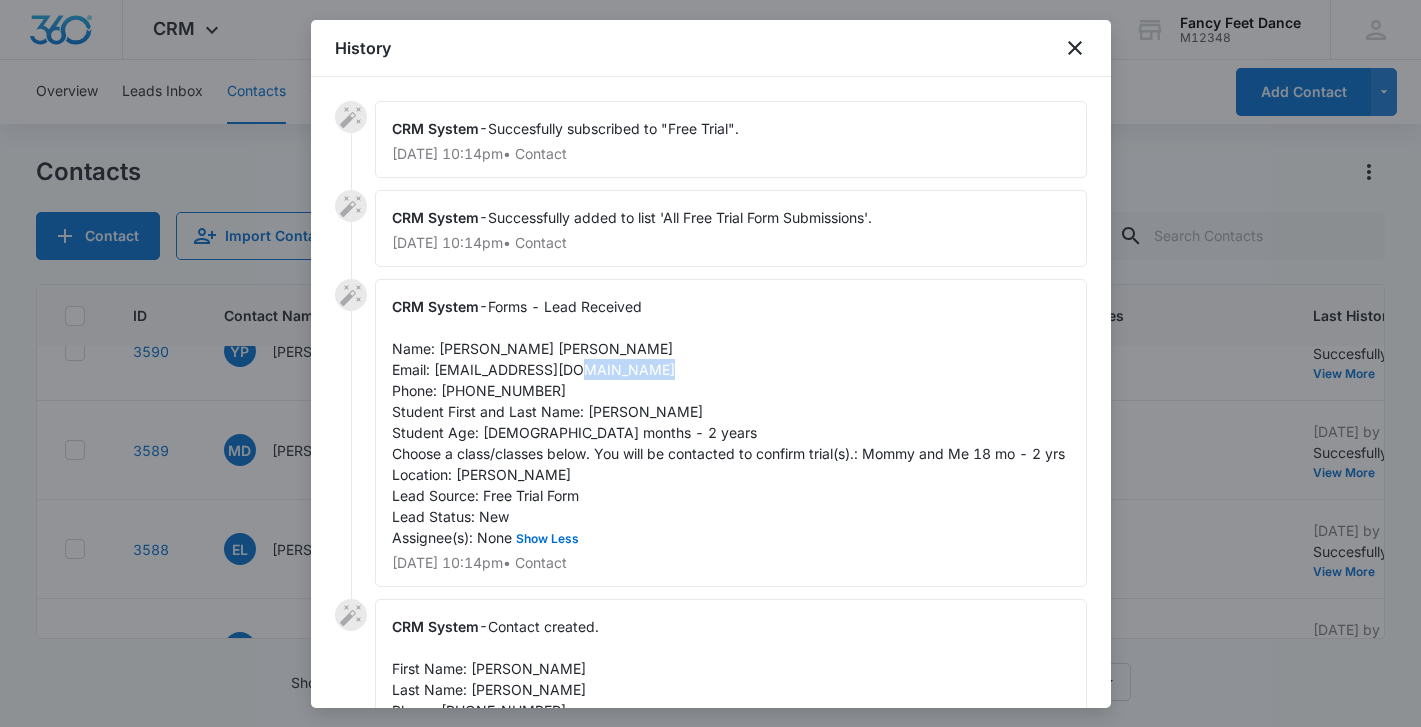 click on "Forms - Lead Received
Name: [PERSON_NAME] [PERSON_NAME]
Email: [EMAIL_ADDRESS][DOMAIN_NAME]
Phone: [PHONE_NUMBER]
Student First and Last Name: [PERSON_NAME]
Student Age: [DEMOGRAPHIC_DATA] months - 2 years
Choose a class/classes below. You will be contacted to confirm trial(s).: Mommy and Me 18 mo - 2 yrs
Location: [PERSON_NAME]
Lead Source: Free Trial Form
Lead Status: New
Assignee(s): None Show Less" at bounding box center [728, 422] 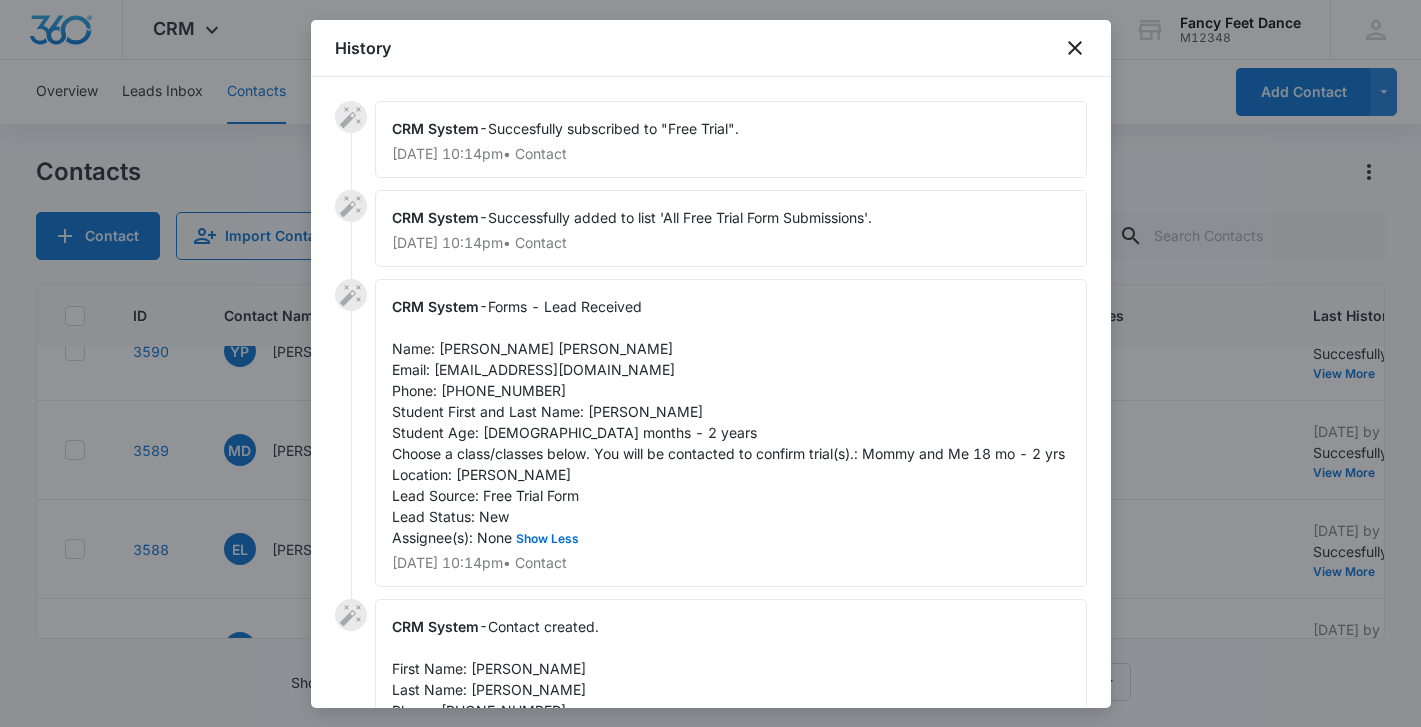 click at bounding box center (710, 363) 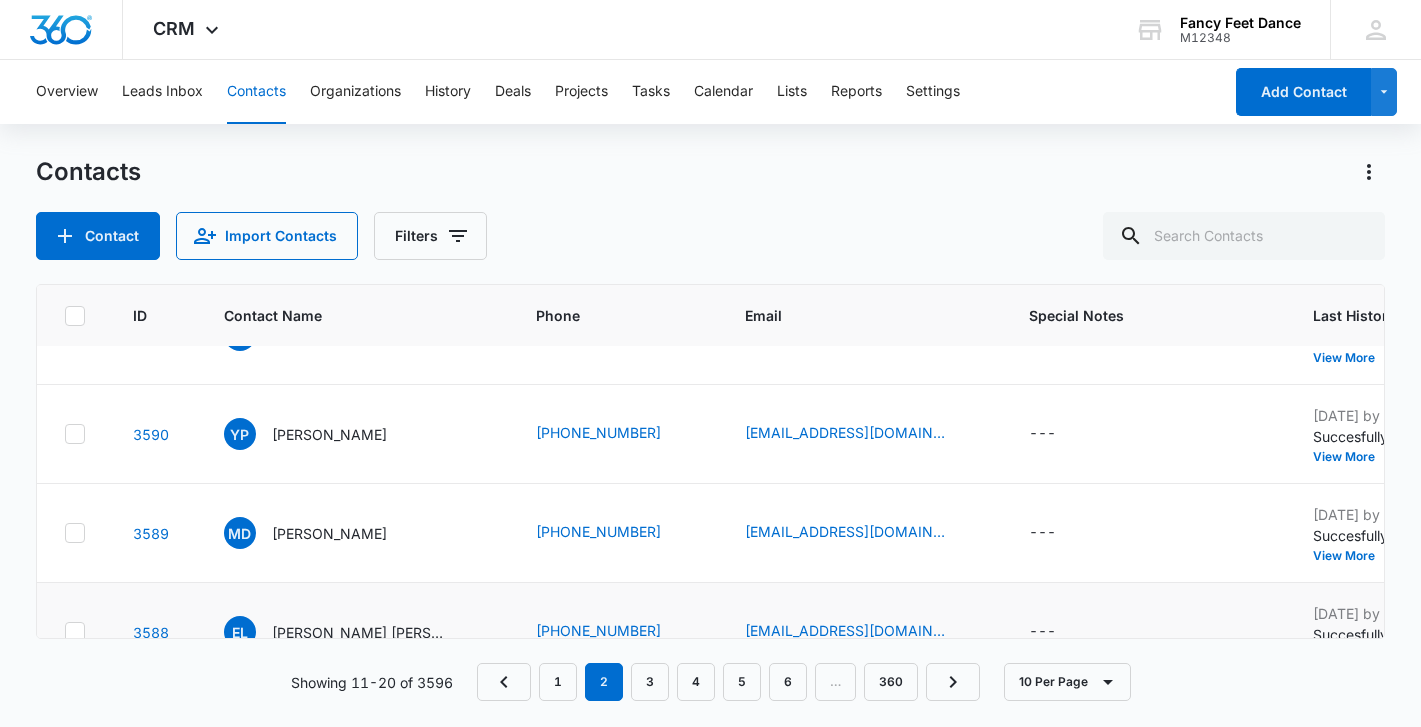 scroll, scrollTop: 356, scrollLeft: 5, axis: both 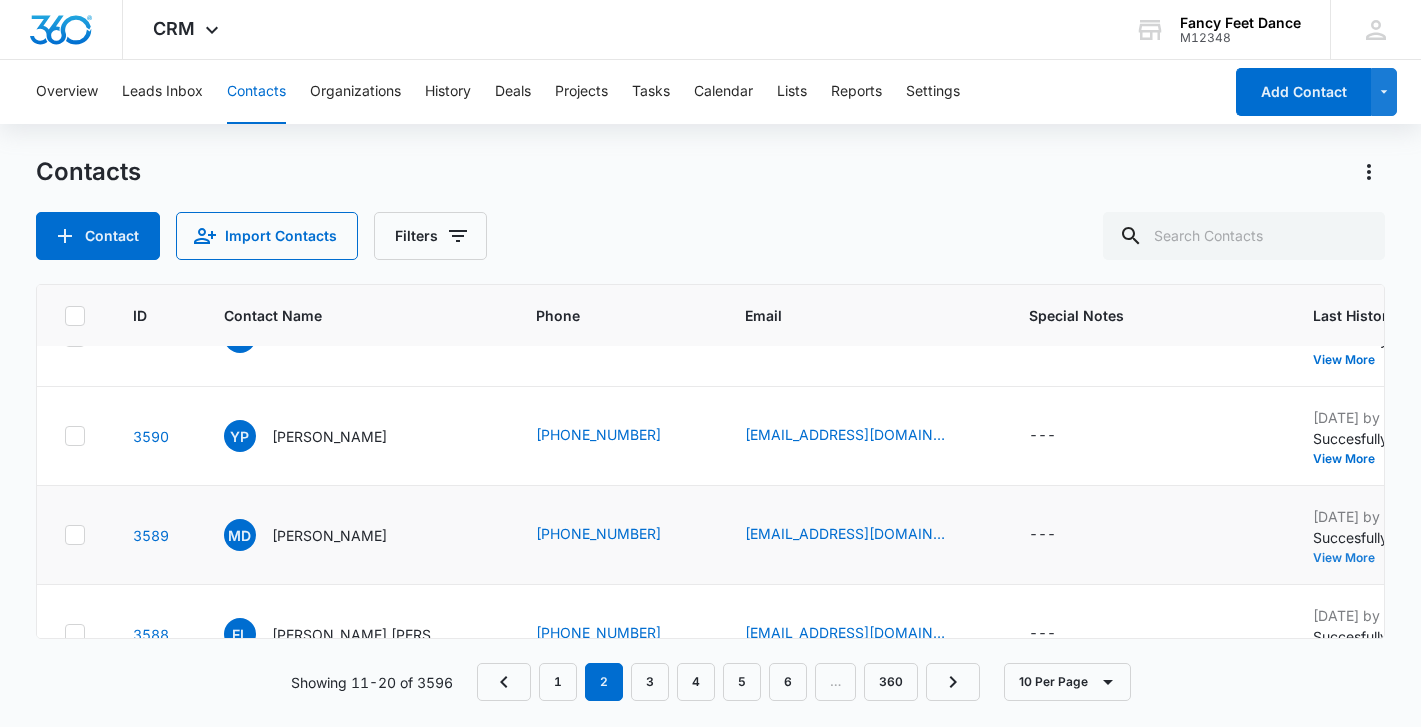 click on "View More" at bounding box center (1351, 558) 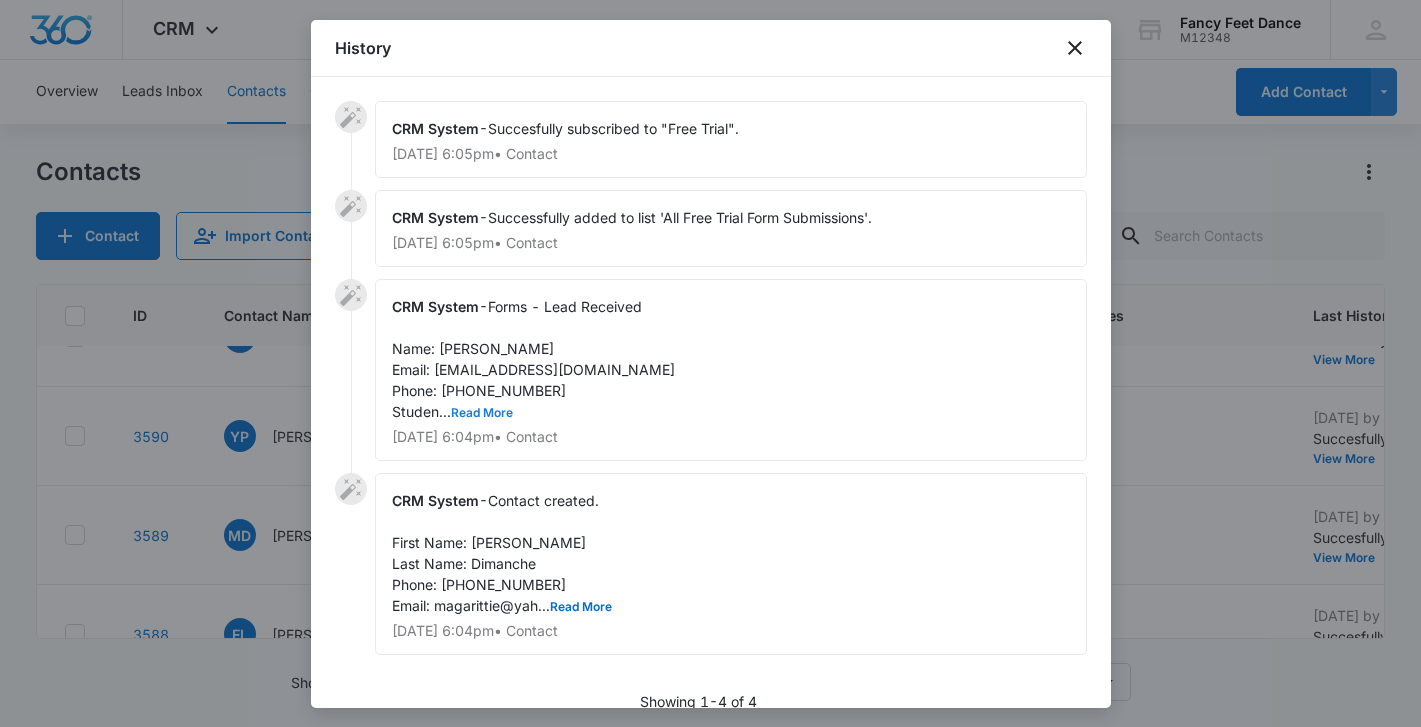 click on "Read More" at bounding box center [482, 413] 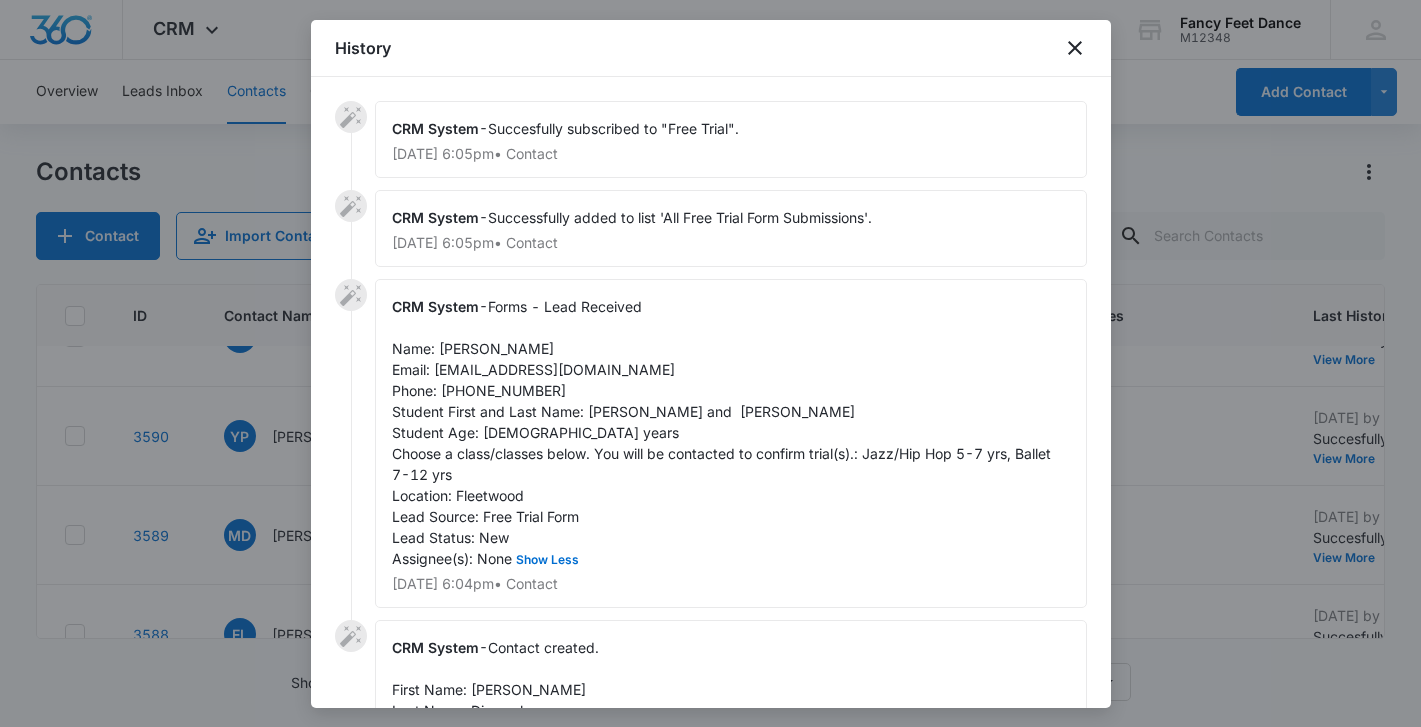 click at bounding box center [710, 363] 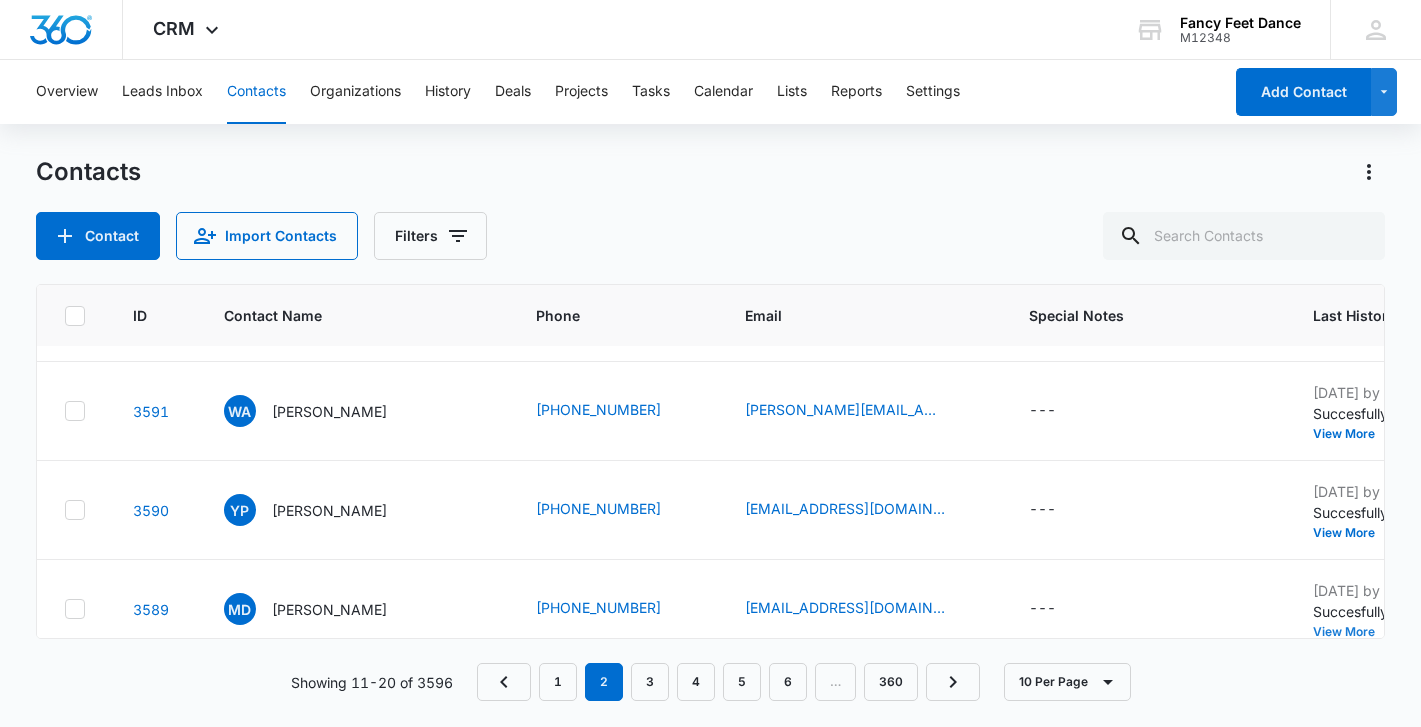 scroll, scrollTop: 267, scrollLeft: 5, axis: both 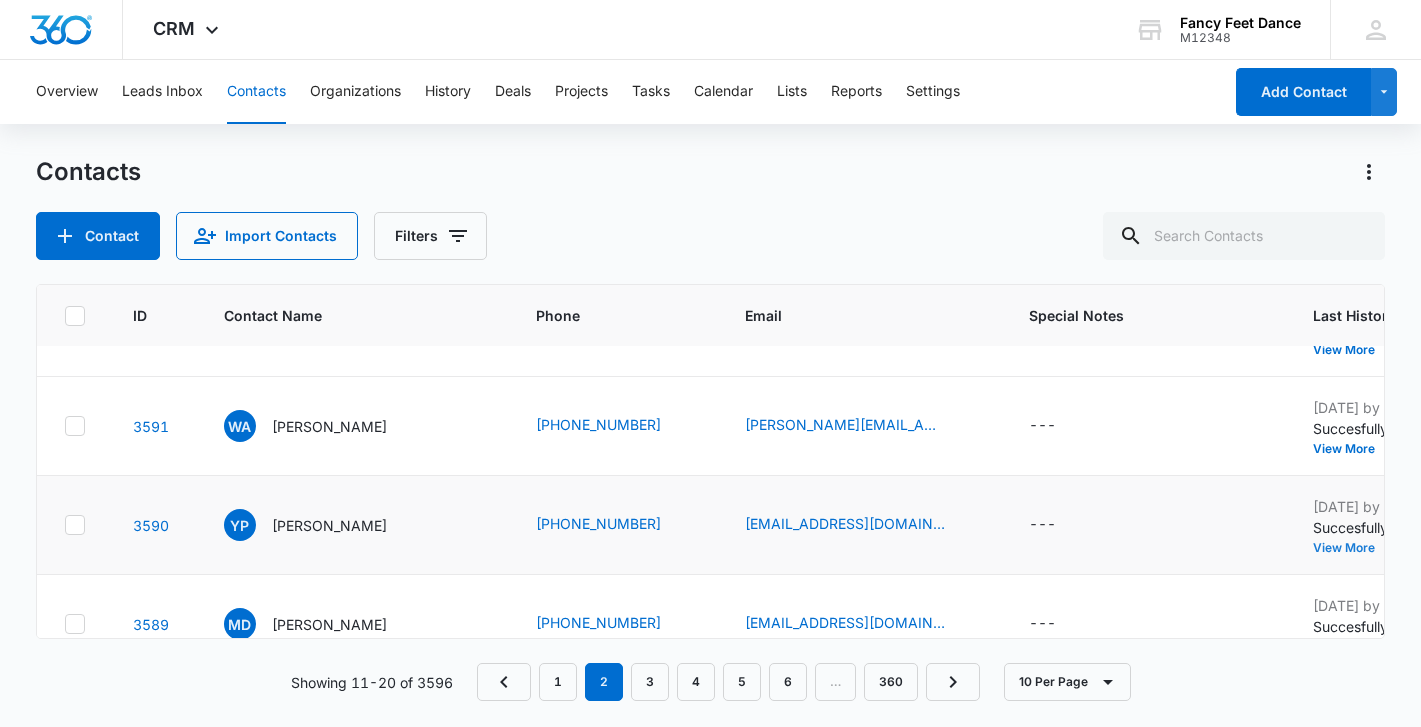 click on "View More" at bounding box center (1351, 548) 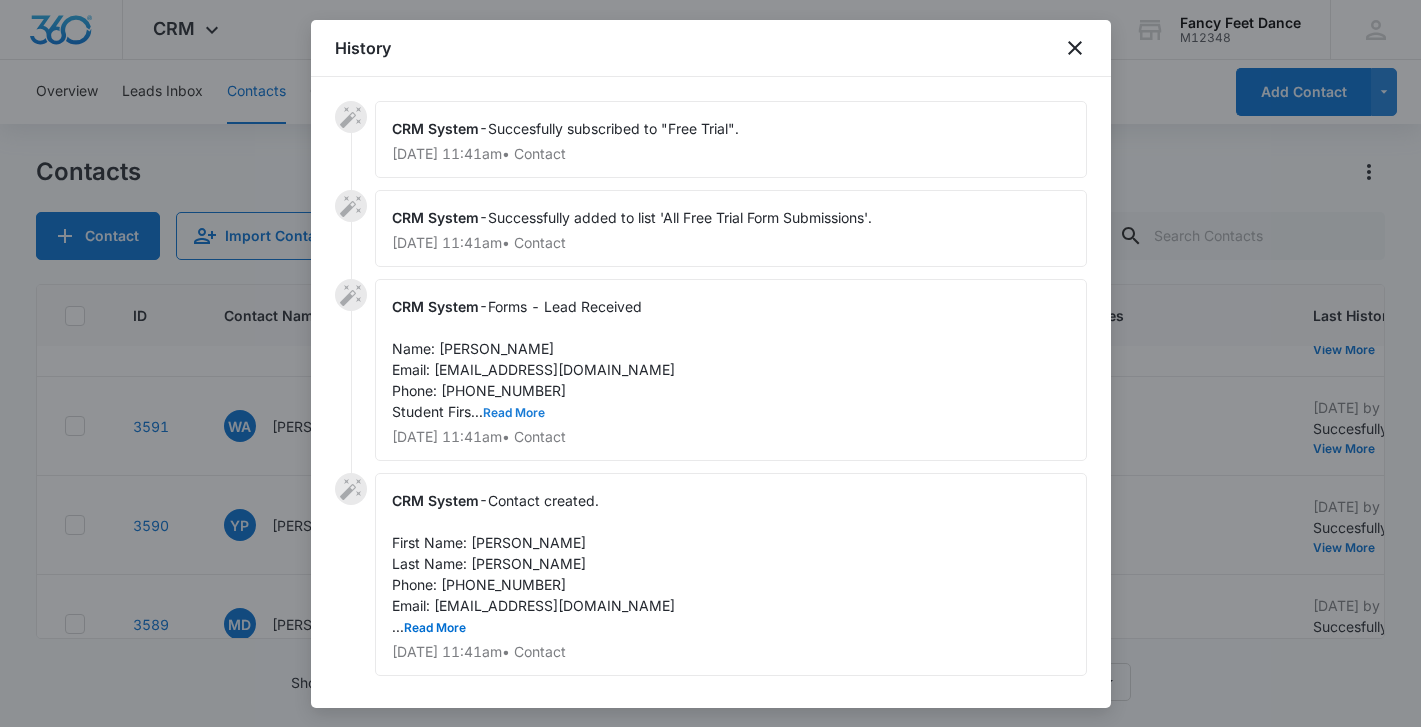 click on "Read More" at bounding box center (514, 413) 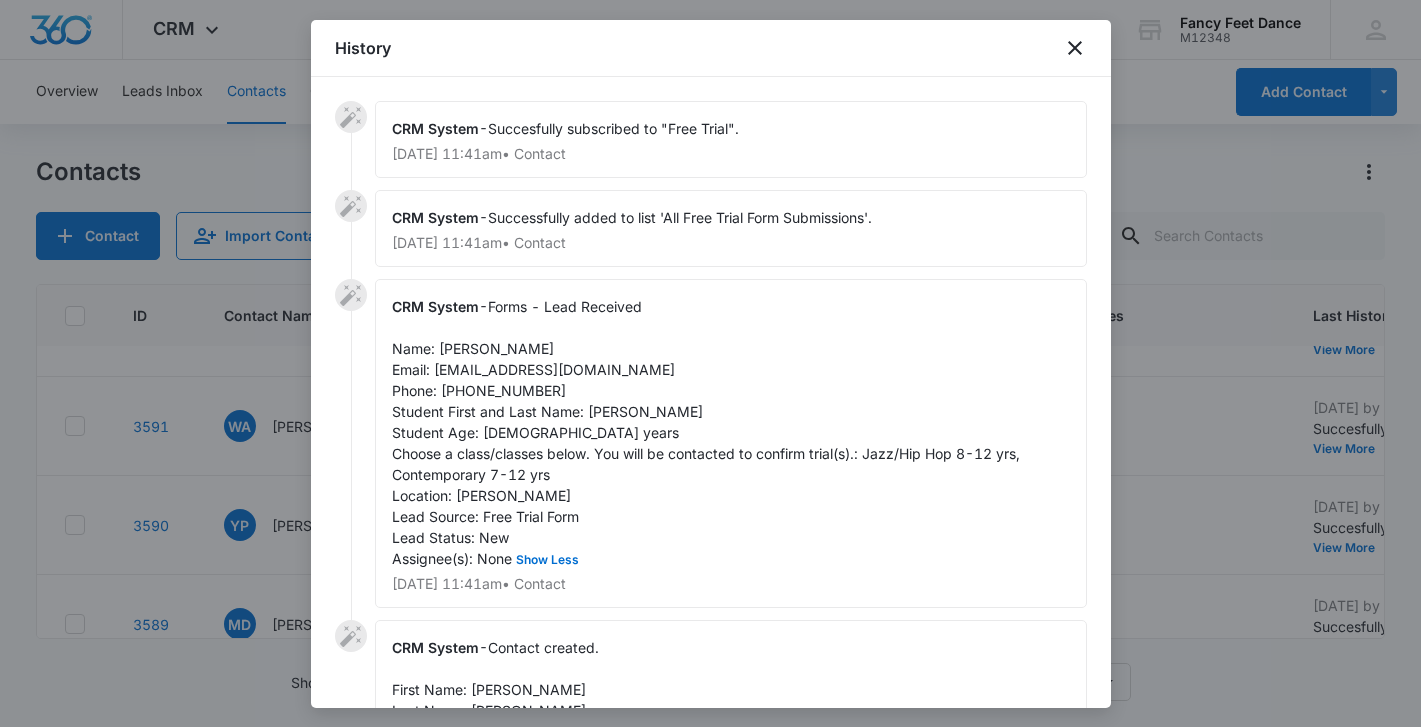 click at bounding box center (710, 363) 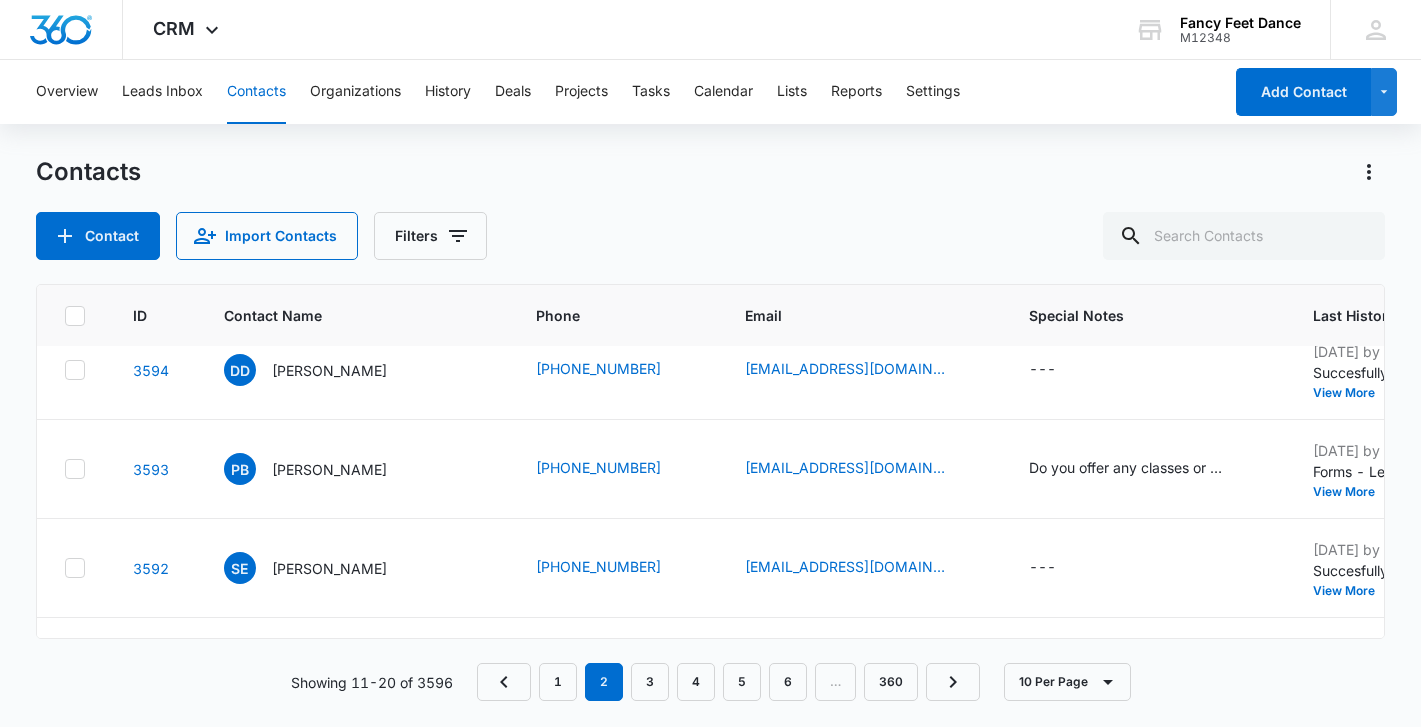 scroll, scrollTop: 23, scrollLeft: 5, axis: both 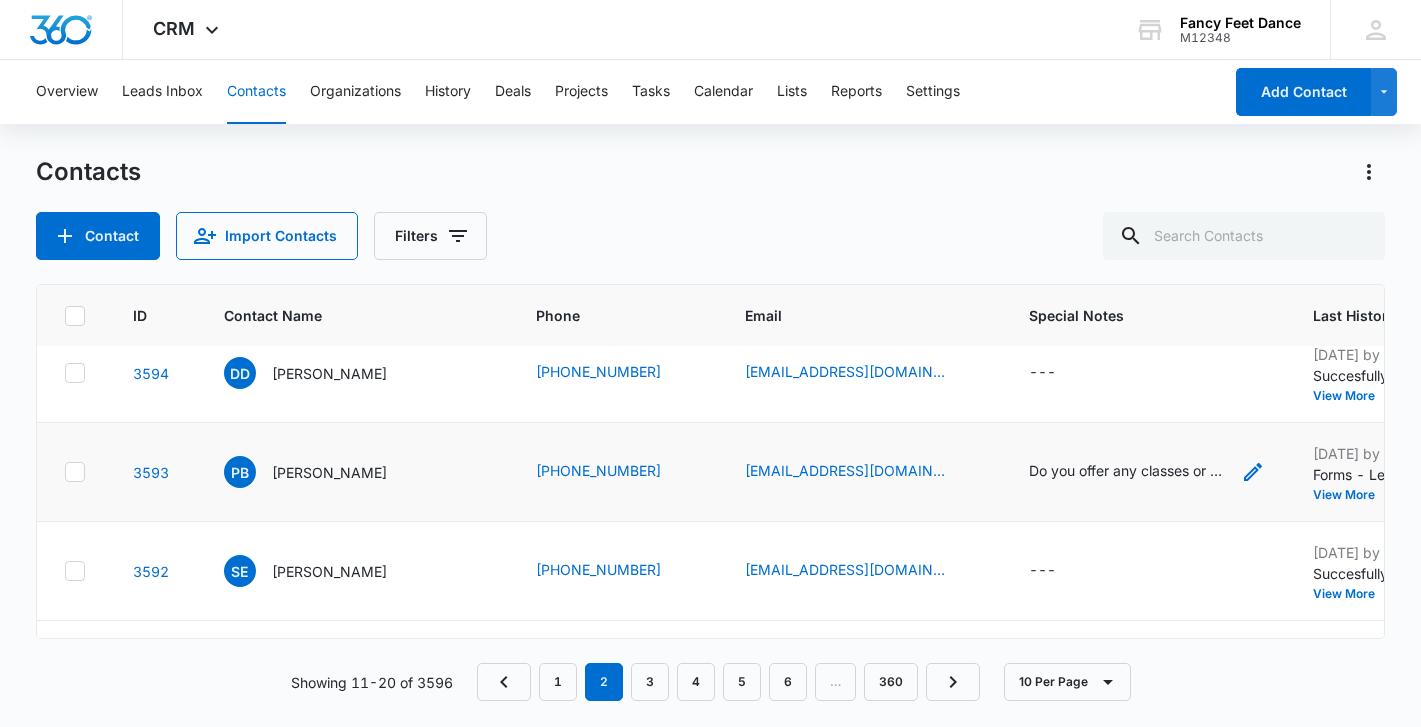 click on "Do you offer any classes or camps for my 3.[DEMOGRAPHIC_DATA] son. He turns 4 on 11/19" at bounding box center [1129, 470] 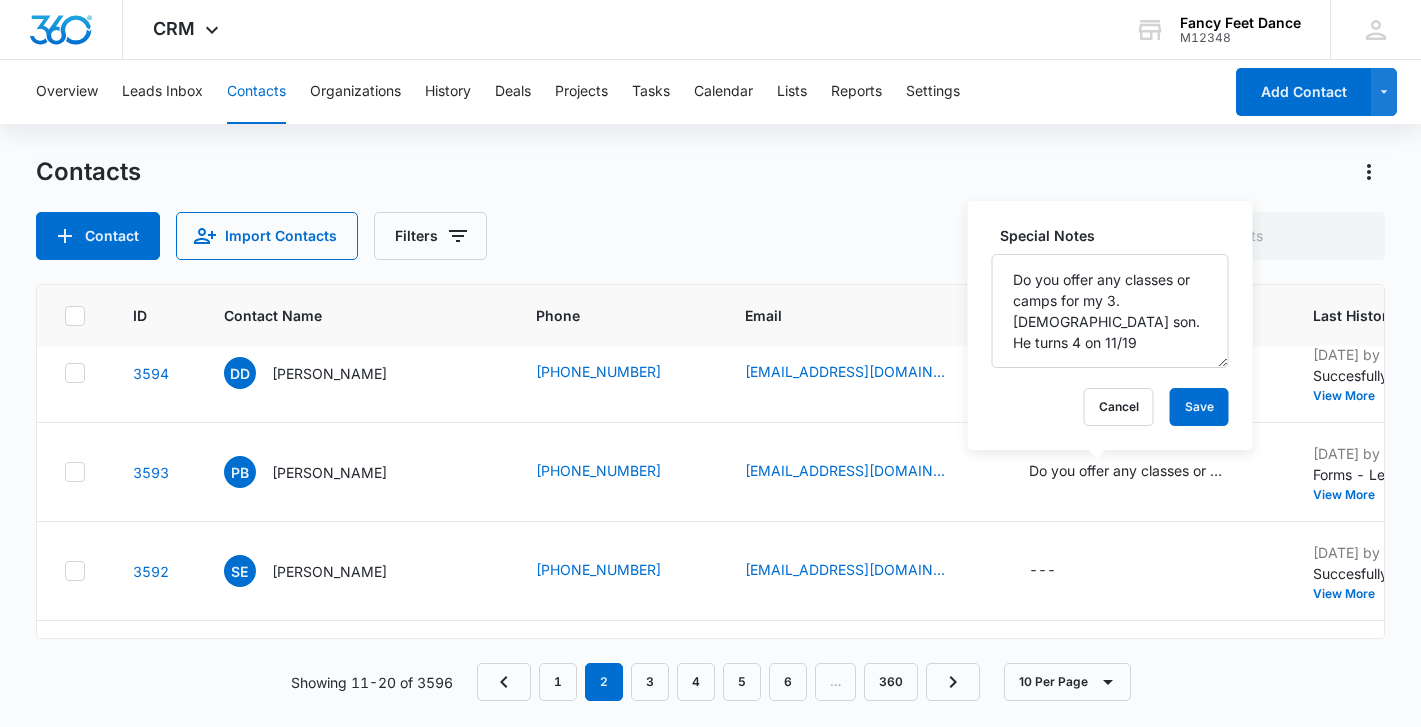 click on "Contacts Contact Import Contacts Filters" at bounding box center (711, 208) 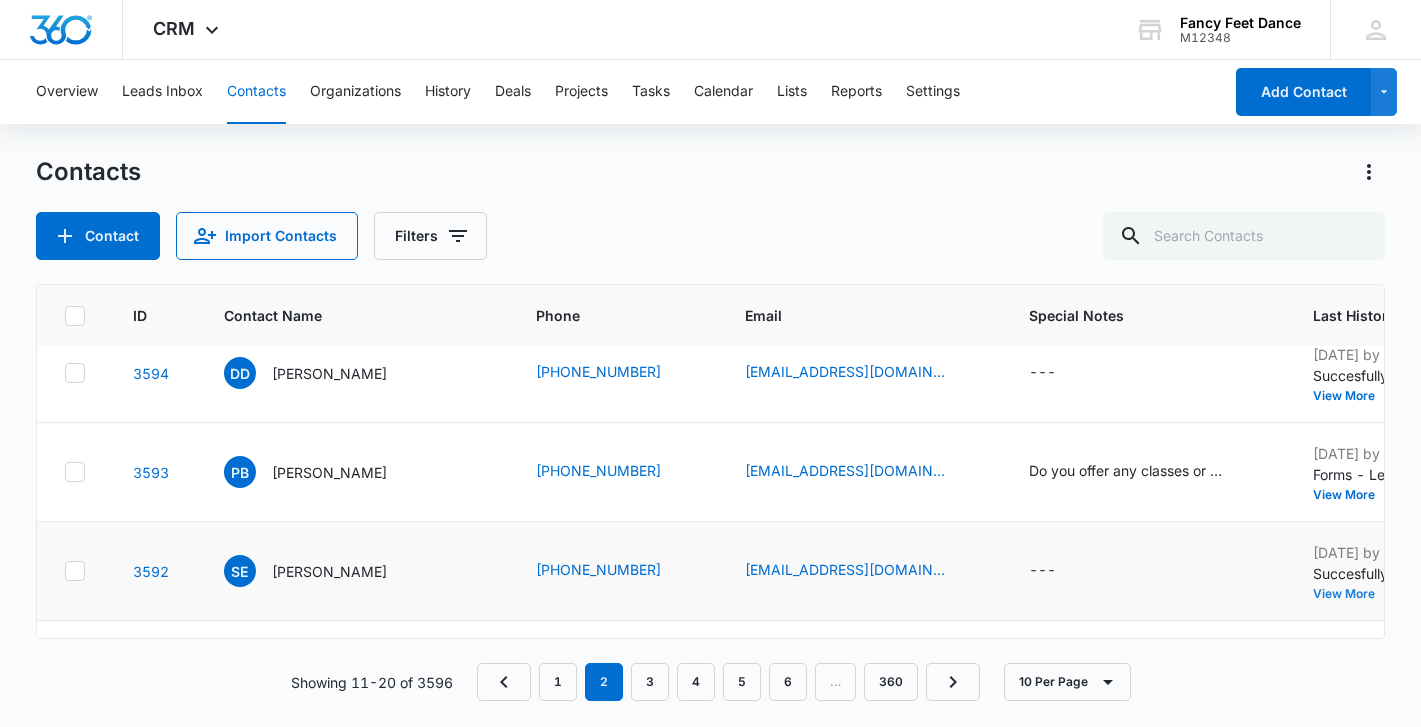 click on "View More" at bounding box center (1351, 594) 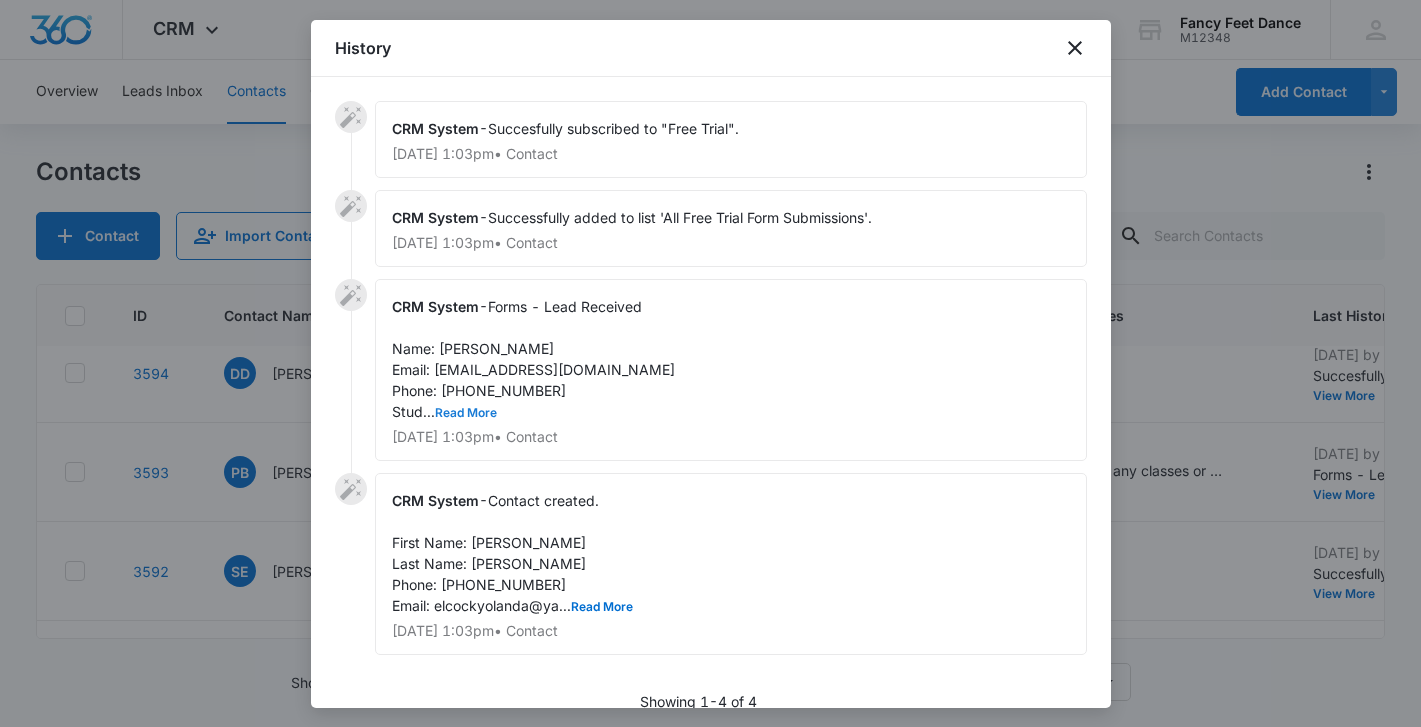 click on "Read More" at bounding box center (466, 413) 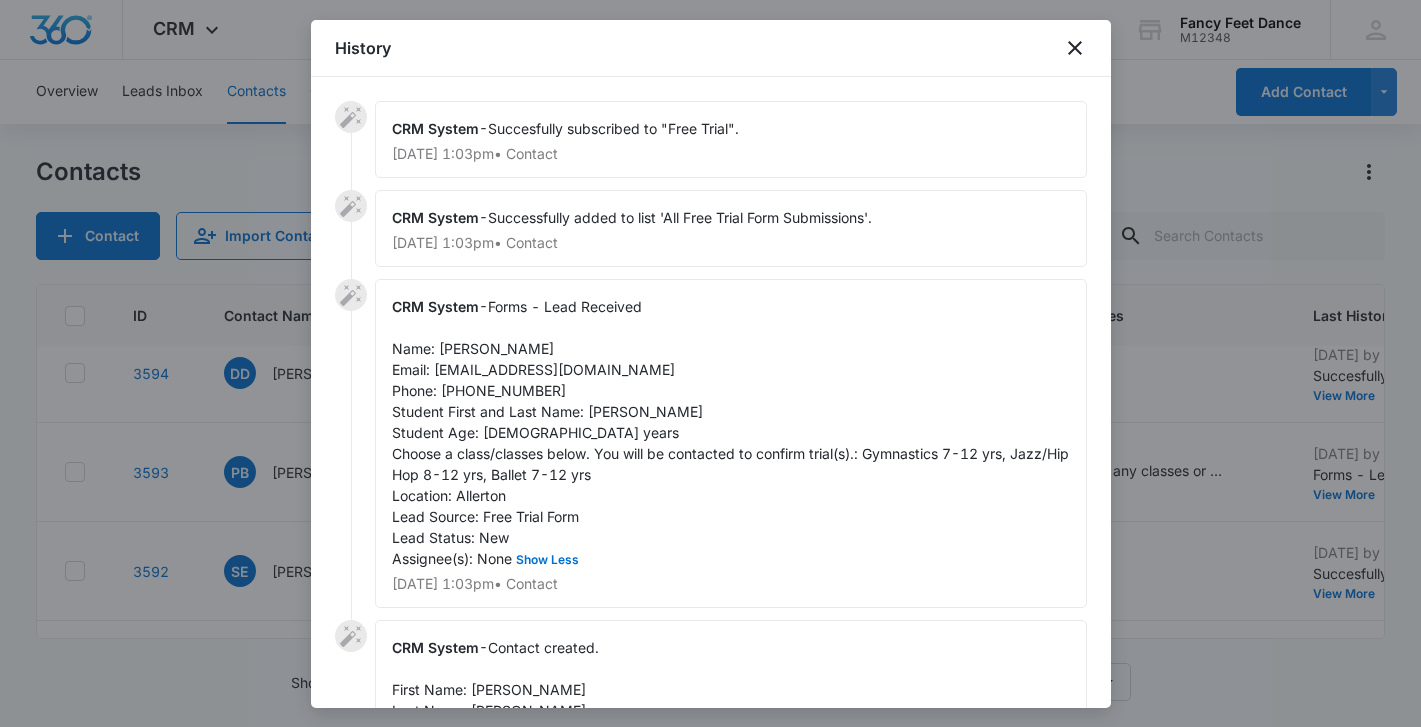 click on "Forms - Lead Received
Name: [PERSON_NAME]
Email: [EMAIL_ADDRESS][DOMAIN_NAME]
Phone: [PHONE_NUMBER]
Student First and Last Name: [PERSON_NAME]
Student Age: [DEMOGRAPHIC_DATA] years
Choose a class/classes below. You will be contacted to confirm trial(s).: Gymnastics 7-12 yrs, Jazz/Hip Hop 8-12 yrs, Ballet 7-12 yrs
Location: Allerton
Lead Source: Free Trial Form
Lead Status: New
Assignee(s): None Show Less" at bounding box center [732, 432] 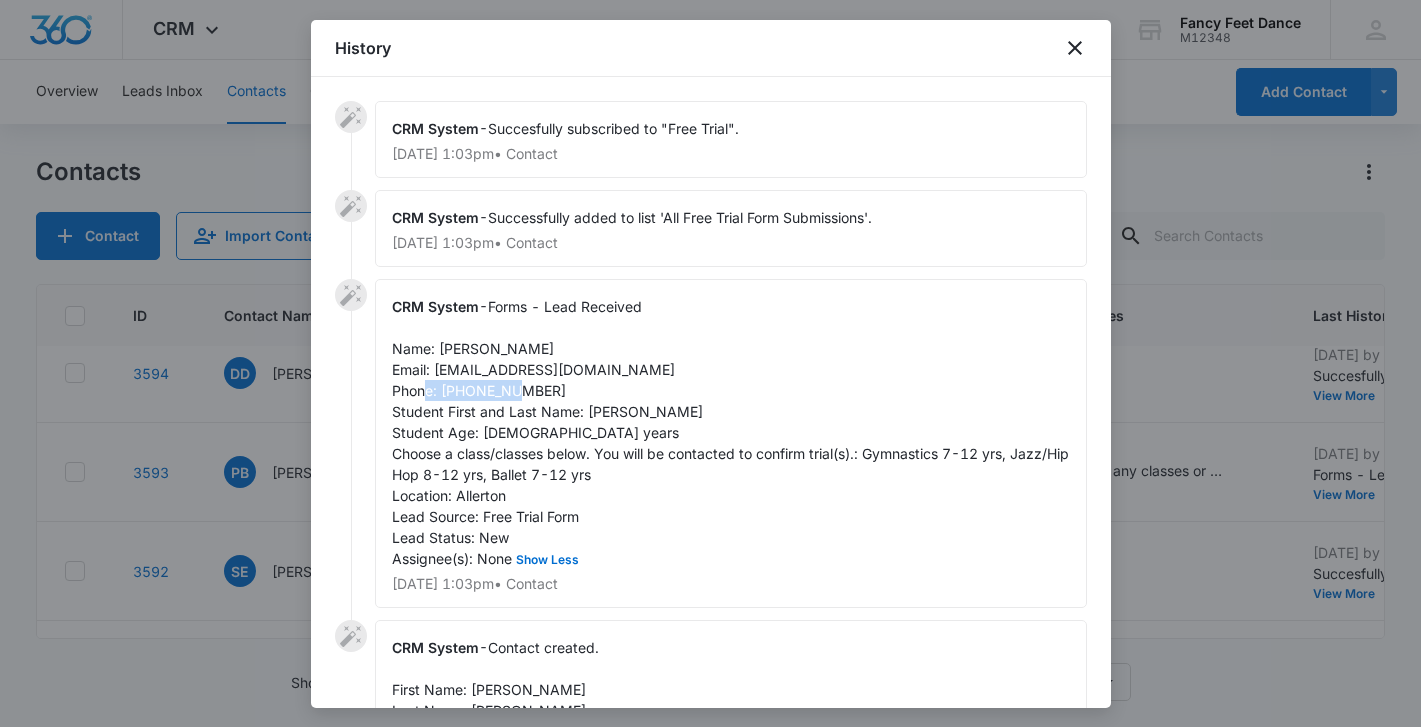 drag, startPoint x: 553, startPoint y: 391, endPoint x: 441, endPoint y: 398, distance: 112.21854 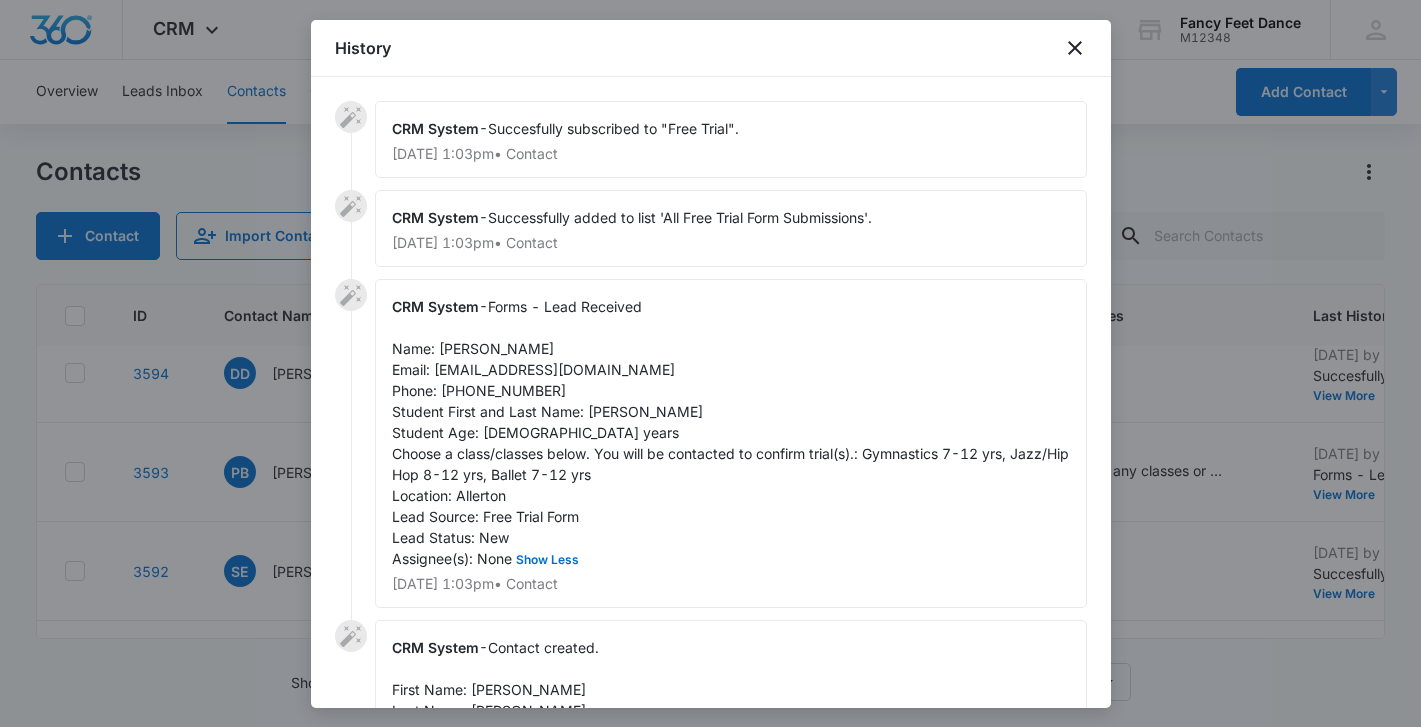 click on "CRM System  -  Forms - Lead Received
Name: [PERSON_NAME]
Email: [EMAIL_ADDRESS][DOMAIN_NAME]
Phone: [PHONE_NUMBER]
Student First and Last Name: [PERSON_NAME]
Student Age: [DEMOGRAPHIC_DATA] years
Choose a class/classes below. You will be contacted to confirm trial(s).: Gymnastics 7-12 yrs, Jazz/Hip Hop 8-12 yrs, Ballet 7-12 yrs
Location: Allerton
Lead Source: Free Trial Form
Lead Status: New
Assignee(s): None Show Less [DATE] 1:03pm  • Contact" at bounding box center [731, 443] 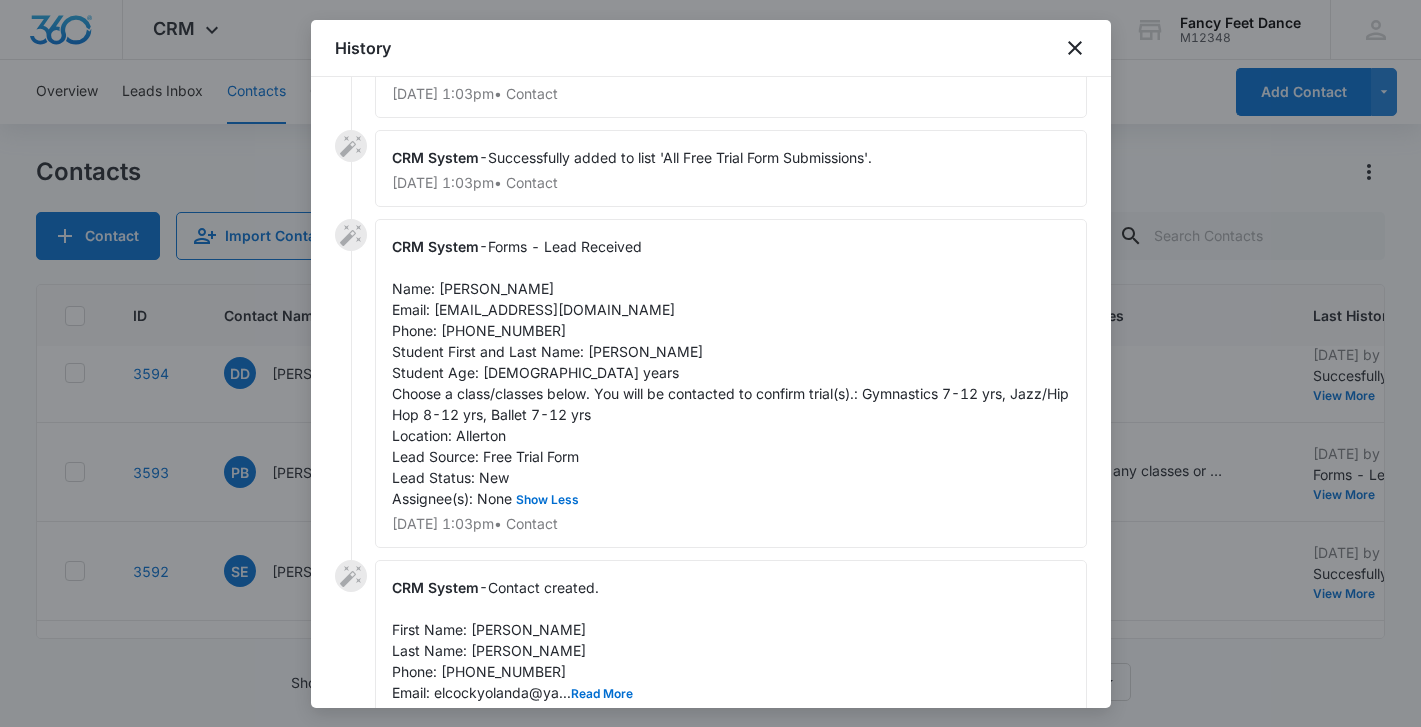 scroll, scrollTop: 57, scrollLeft: 0, axis: vertical 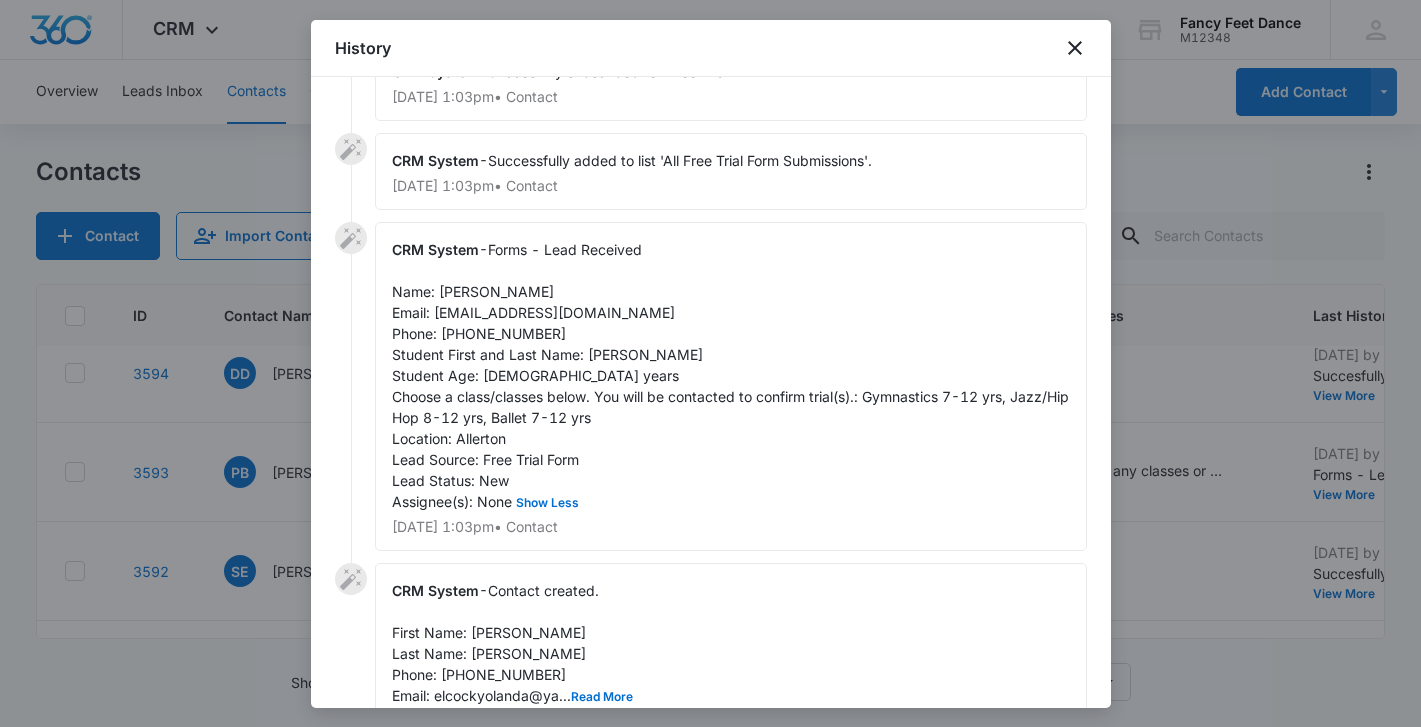 click at bounding box center (710, 363) 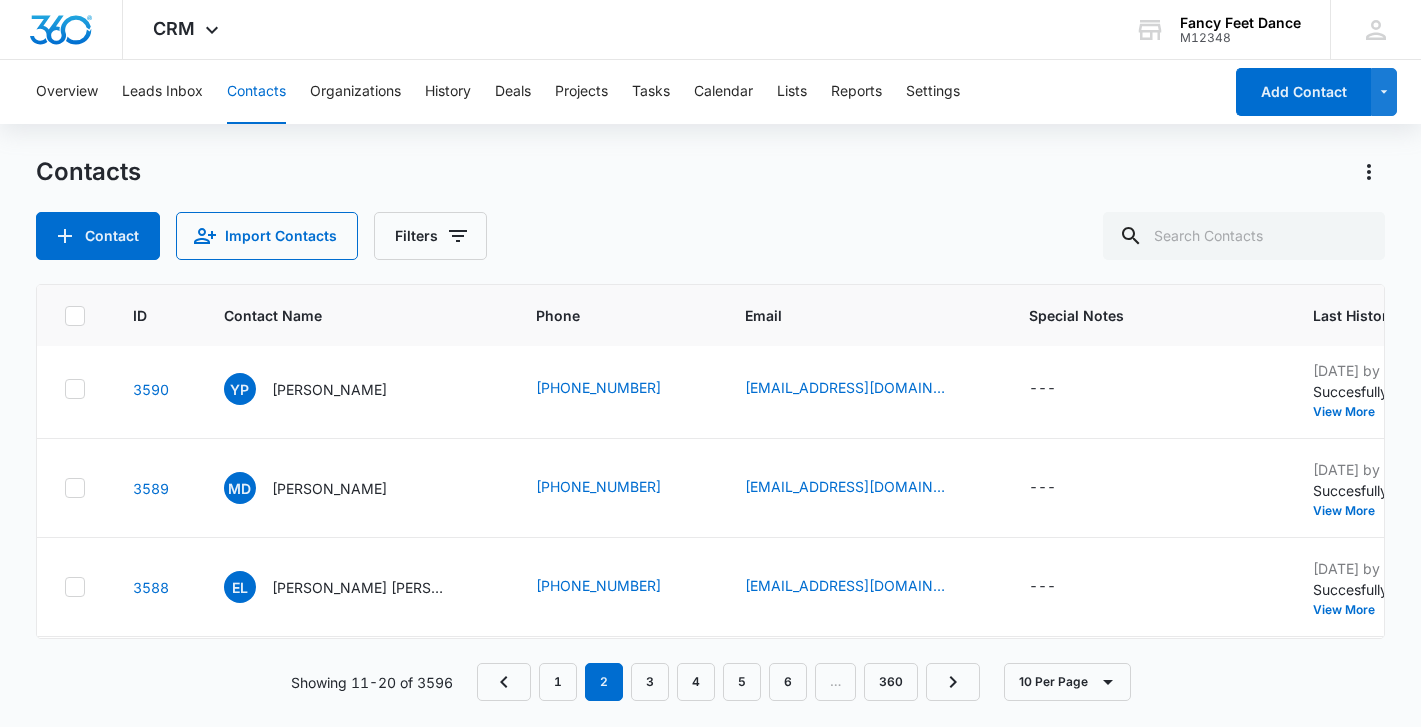 scroll, scrollTop: 0, scrollLeft: 5, axis: horizontal 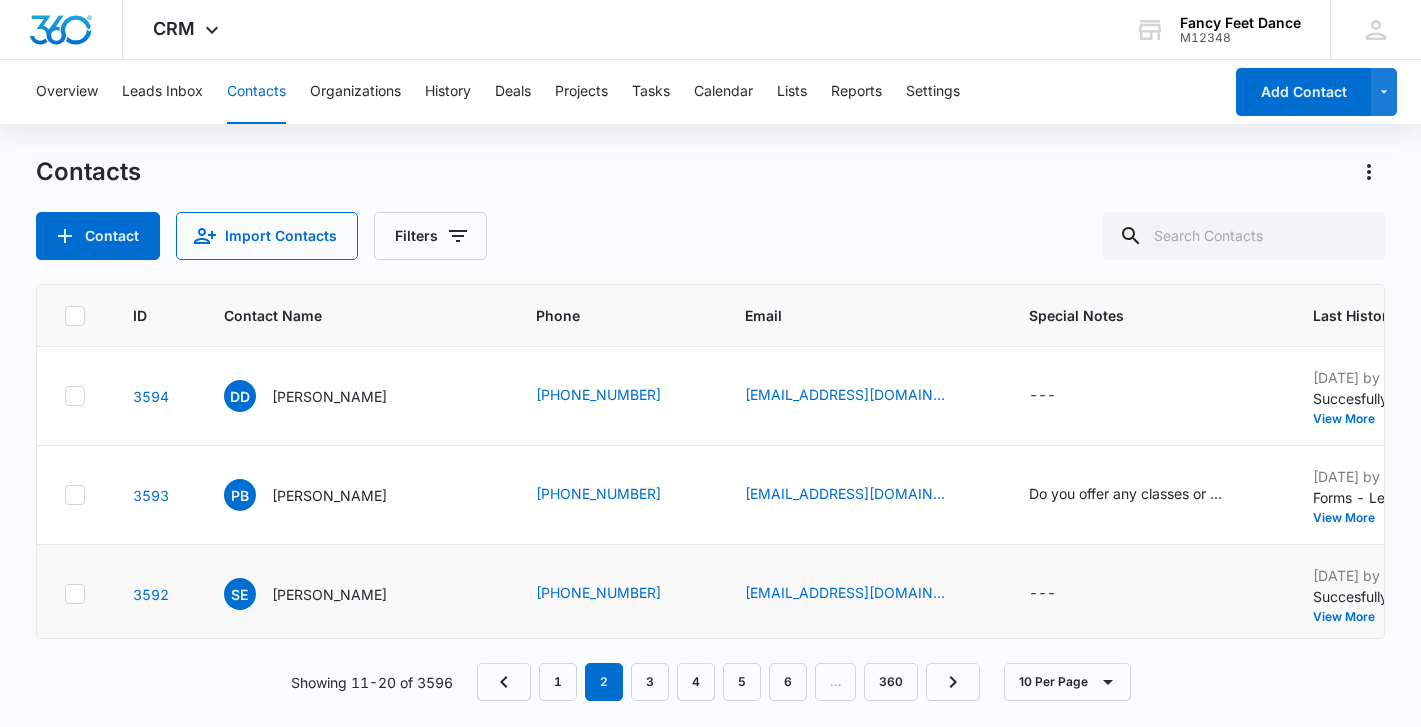click on "[DATE] by CRM System Succesfully subscribed to "Free Trial". View More Add History" at bounding box center [1438, 594] 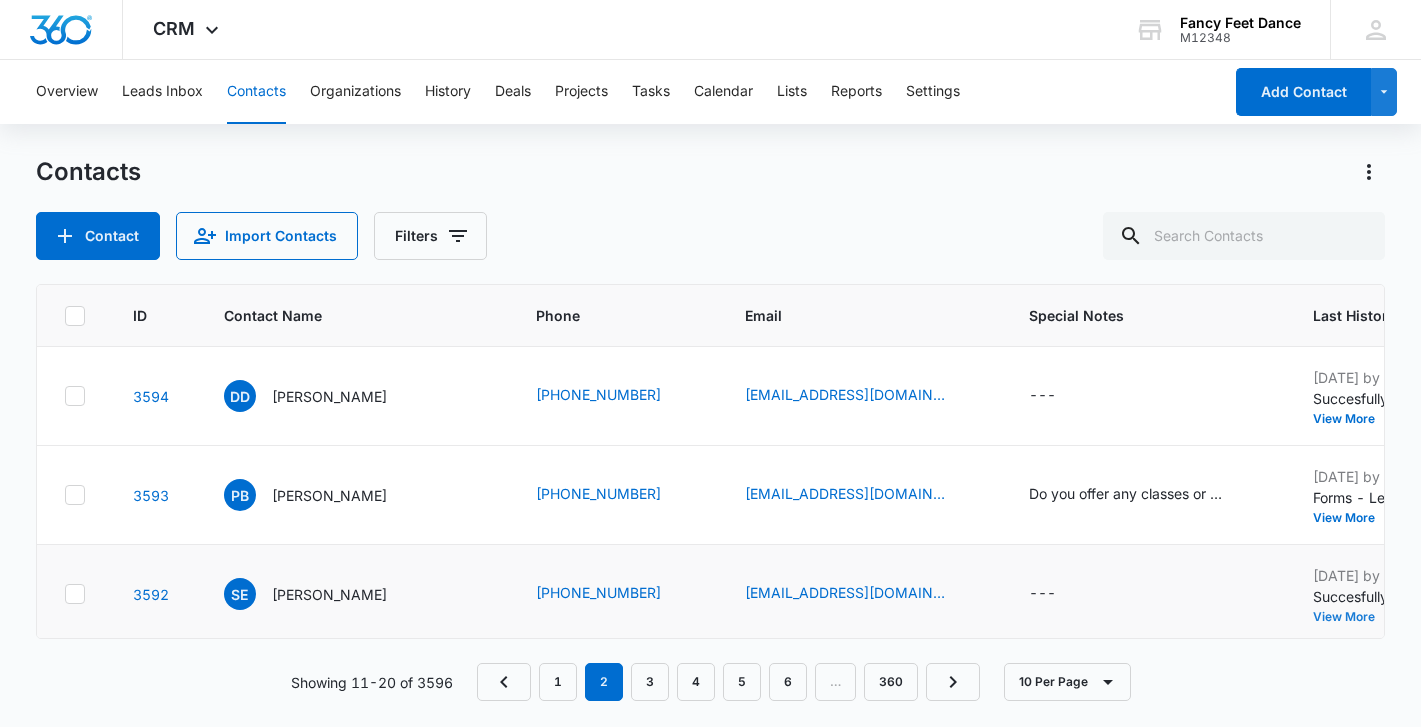 click on "View More" at bounding box center (1351, 617) 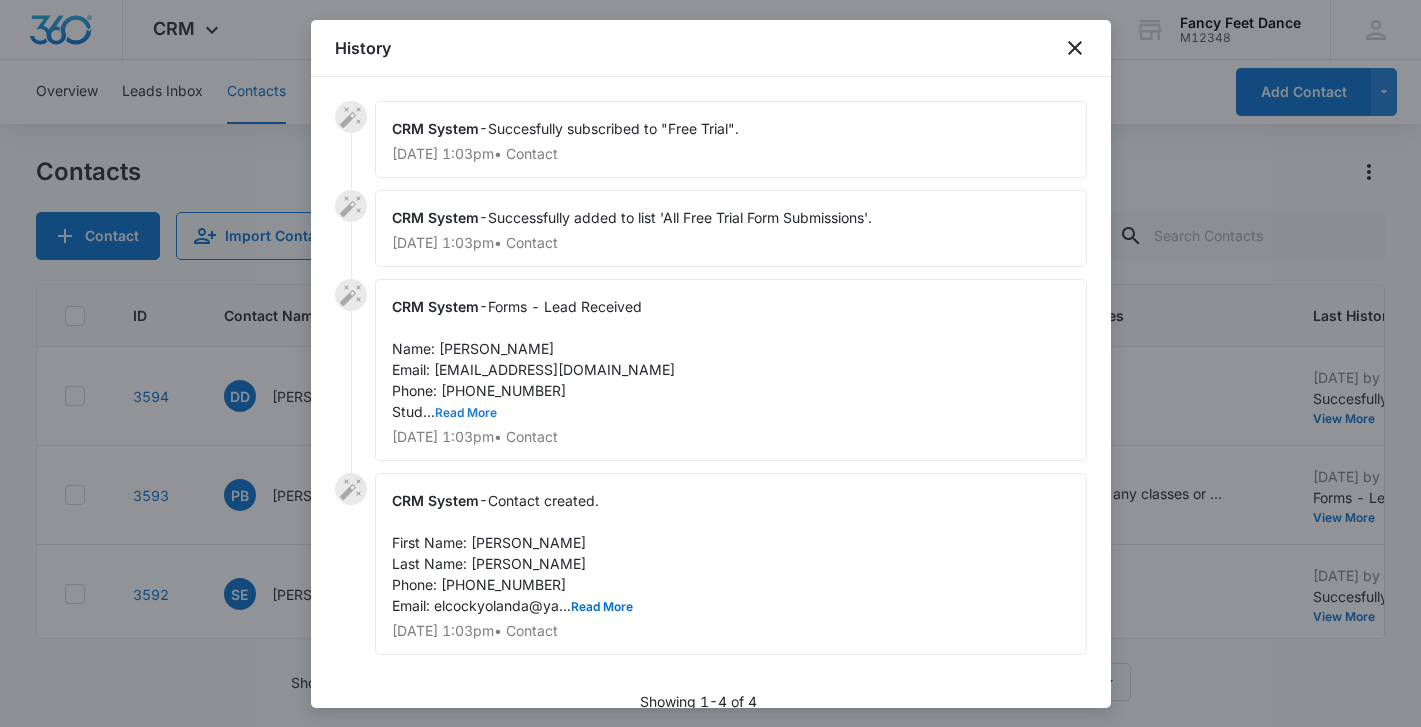 click on "Read More" at bounding box center (466, 413) 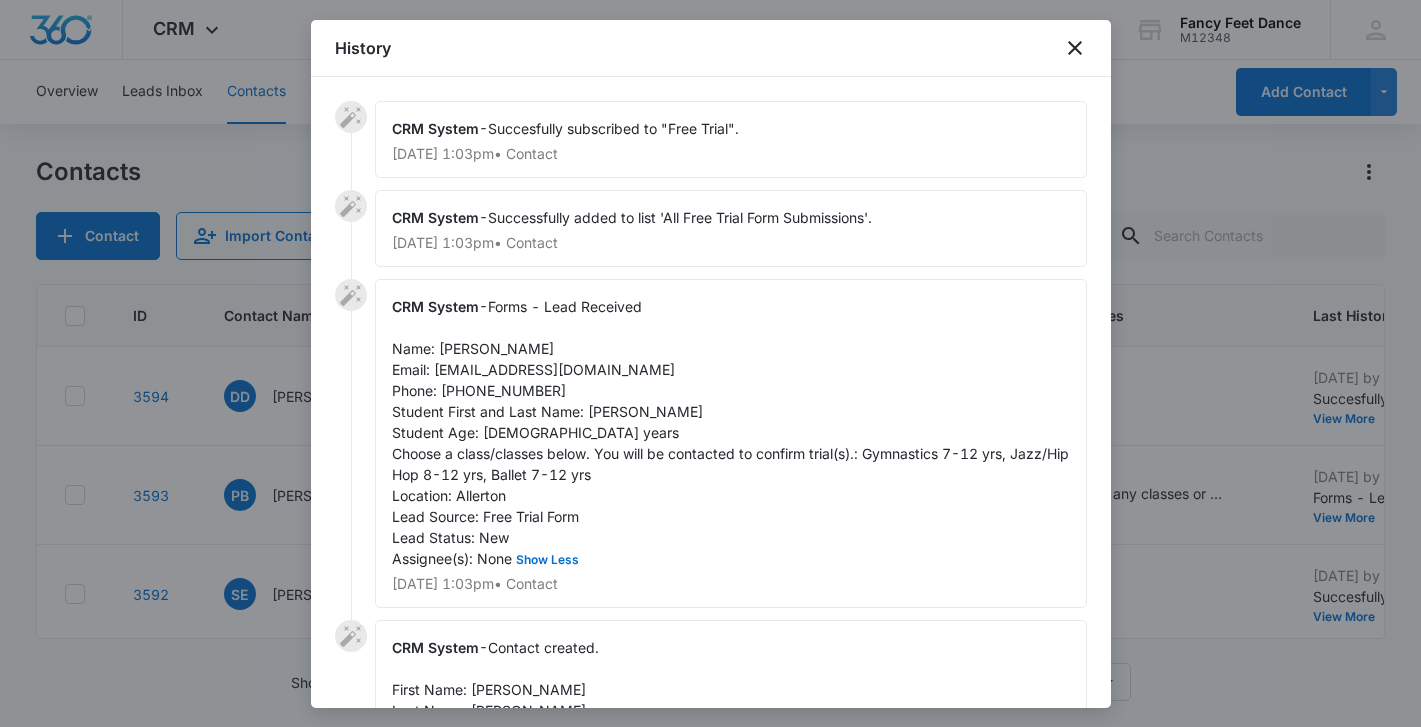 click on "Forms - Lead Received
Name: [PERSON_NAME]
Email: [EMAIL_ADDRESS][DOMAIN_NAME]
Phone: [PHONE_NUMBER]
Student First and Last Name: [PERSON_NAME]
Student Age: [DEMOGRAPHIC_DATA] years
Choose a class/classes below. You will be contacted to confirm trial(s).: Gymnastics 7-12 yrs, Jazz/Hip Hop 8-12 yrs, Ballet 7-12 yrs
Location: Allerton
Lead Source: Free Trial Form
Lead Status: New
Assignee(s): None Show Less" at bounding box center (732, 432) 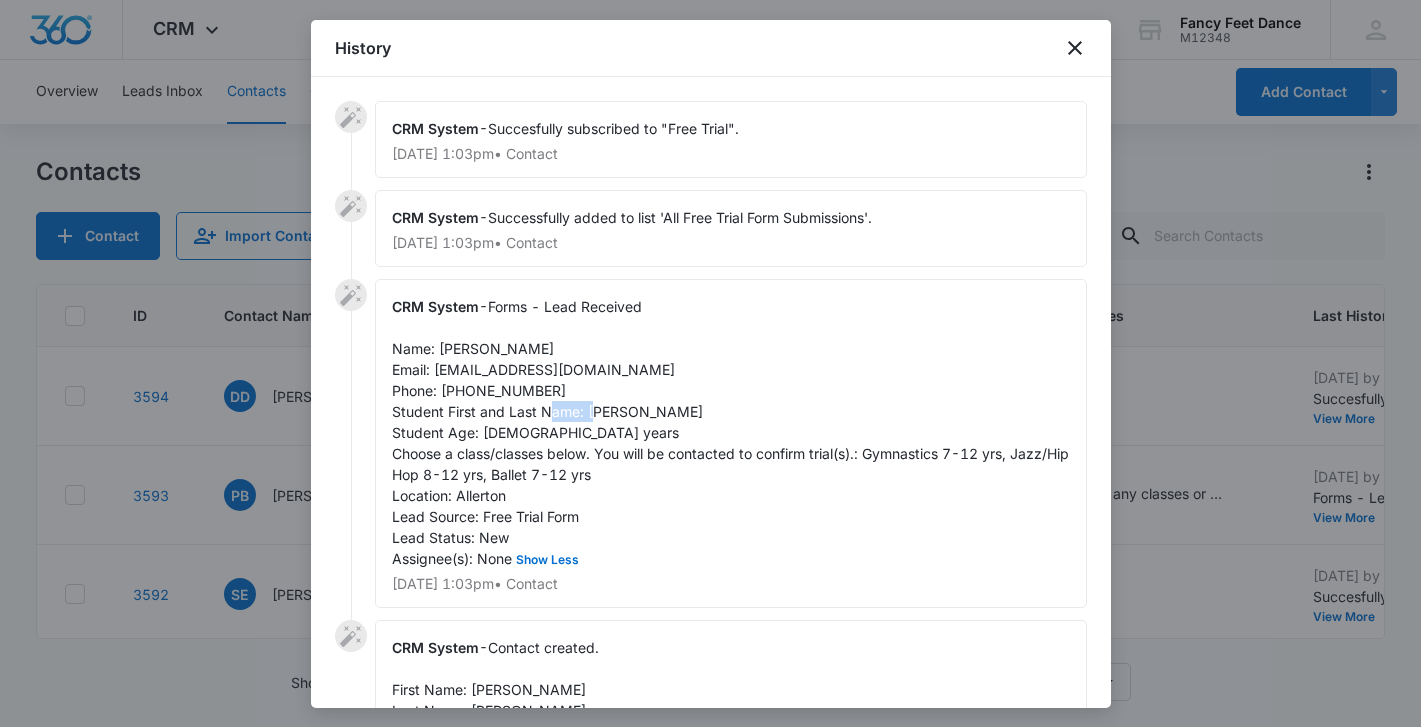 click on "Forms - Lead Received
Name: [PERSON_NAME]
Email: [EMAIL_ADDRESS][DOMAIN_NAME]
Phone: [PHONE_NUMBER]
Student First and Last Name: [PERSON_NAME]
Student Age: [DEMOGRAPHIC_DATA] years
Choose a class/classes below. You will be contacted to confirm trial(s).: Gymnastics 7-12 yrs, Jazz/Hip Hop 8-12 yrs, Ballet 7-12 yrs
Location: Allerton
Lead Source: Free Trial Form
Lead Status: New
Assignee(s): None Show Less" at bounding box center [732, 432] 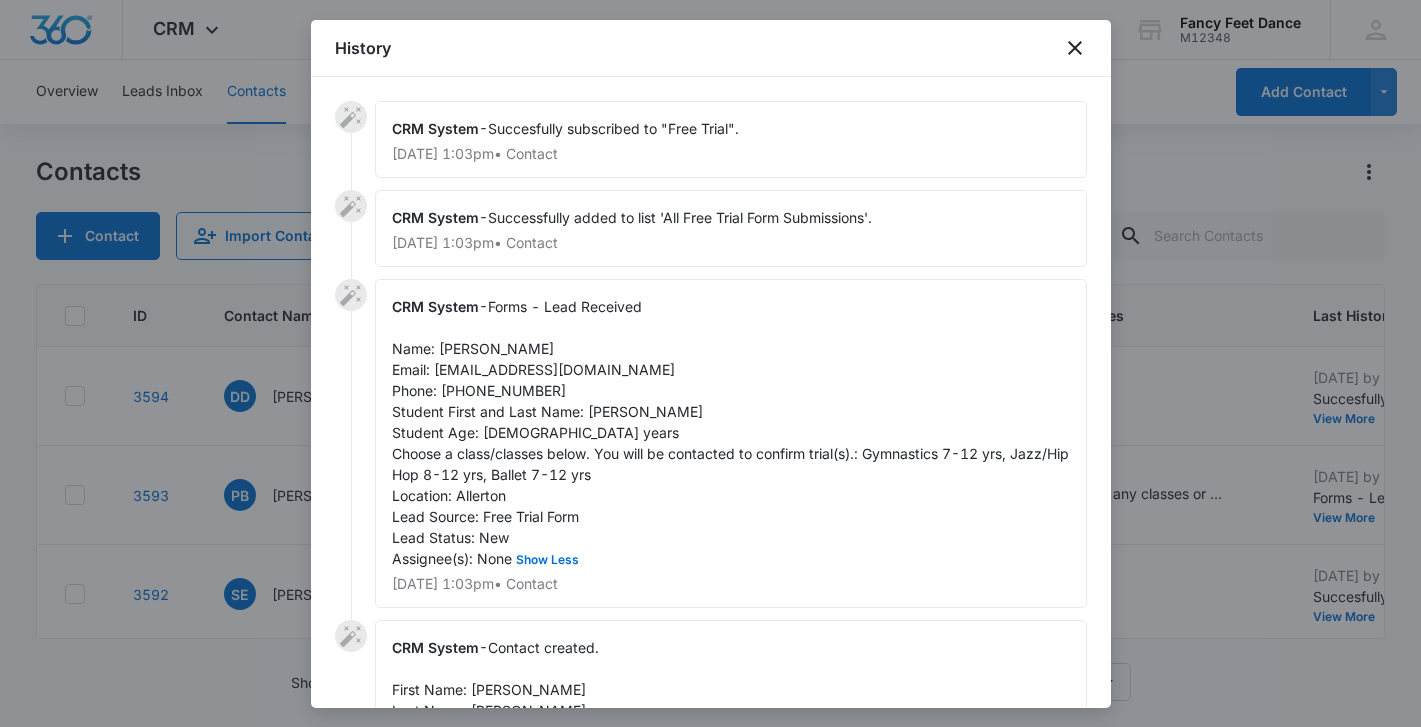 click on "Forms - Lead Received
Name: [PERSON_NAME]
Email: [EMAIL_ADDRESS][DOMAIN_NAME]
Phone: [PHONE_NUMBER]
Student First and Last Name: [PERSON_NAME]
Student Age: [DEMOGRAPHIC_DATA] years
Choose a class/classes below. You will be contacted to confirm trial(s).: Gymnastics 7-12 yrs, Jazz/Hip Hop 8-12 yrs, Ballet 7-12 yrs
Location: Allerton
Lead Source: Free Trial Form
Lead Status: New
Assignee(s): None Show Less" at bounding box center [732, 432] 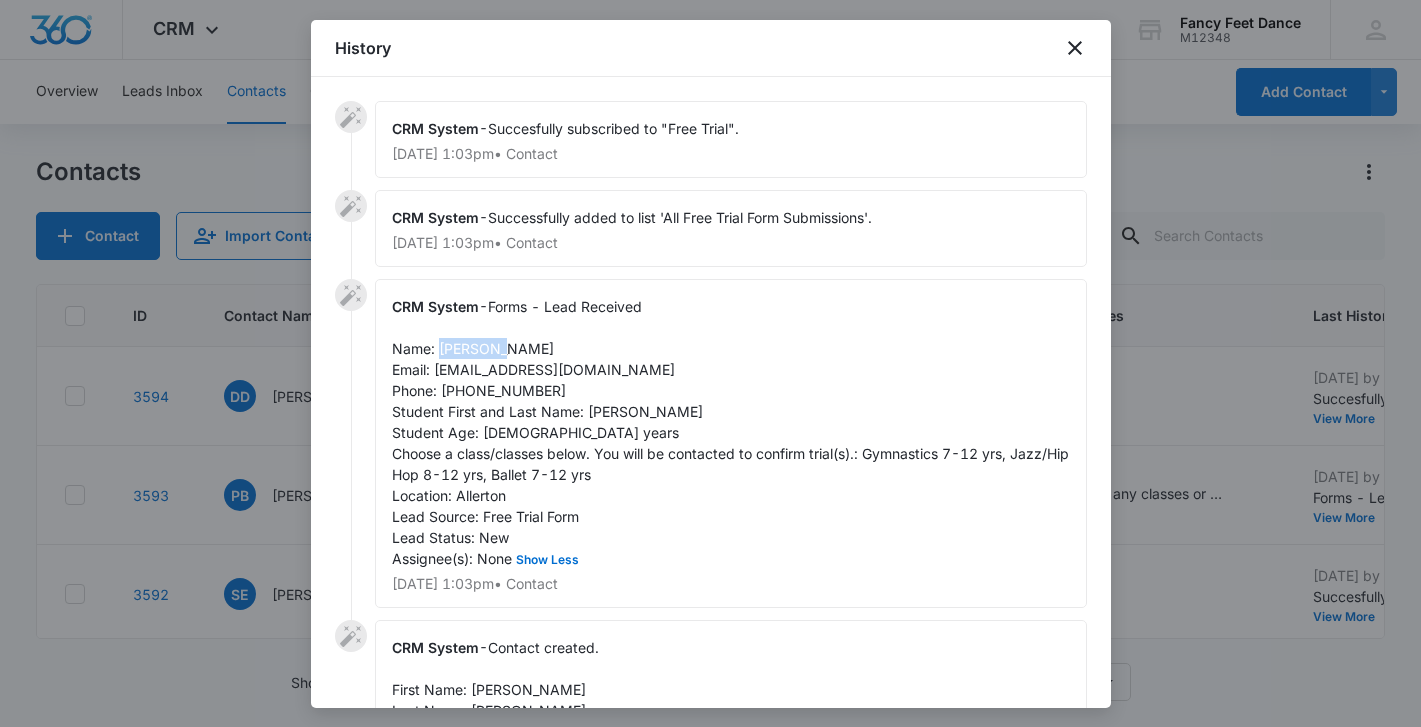 click on "Forms - Lead Received
Name: [PERSON_NAME]
Email: [EMAIL_ADDRESS][DOMAIN_NAME]
Phone: [PHONE_NUMBER]
Student First and Last Name: [PERSON_NAME]
Student Age: [DEMOGRAPHIC_DATA] years
Choose a class/classes below. You will be contacted to confirm trial(s).: Gymnastics 7-12 yrs, Jazz/Hip Hop 8-12 yrs, Ballet 7-12 yrs
Location: Allerton
Lead Source: Free Trial Form
Lead Status: New
Assignee(s): None Show Less" at bounding box center [732, 432] 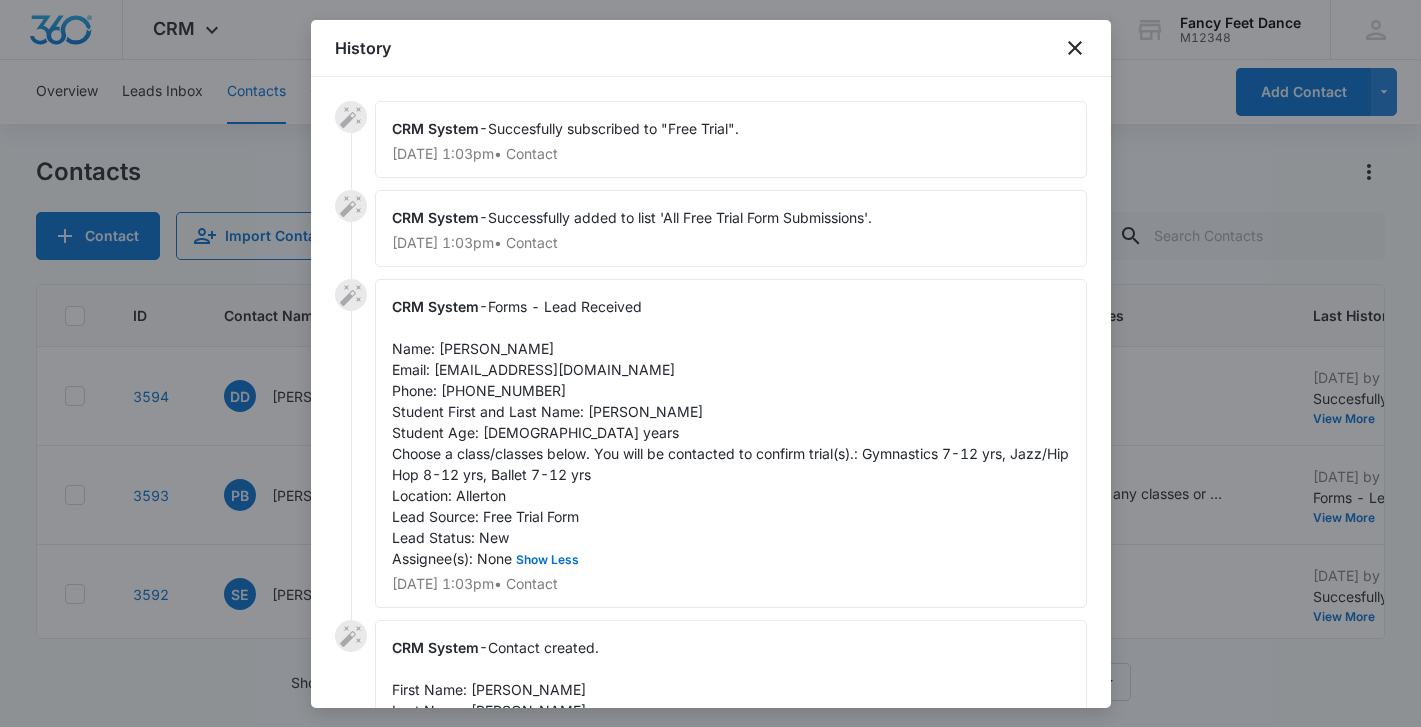 click on "Contact created.
First Name: [PERSON_NAME]
Last Name: [PERSON_NAME]
Phone: [PHONE_NUMBER]
Email: elcockyolanda@ya... Read More" at bounding box center (512, 700) 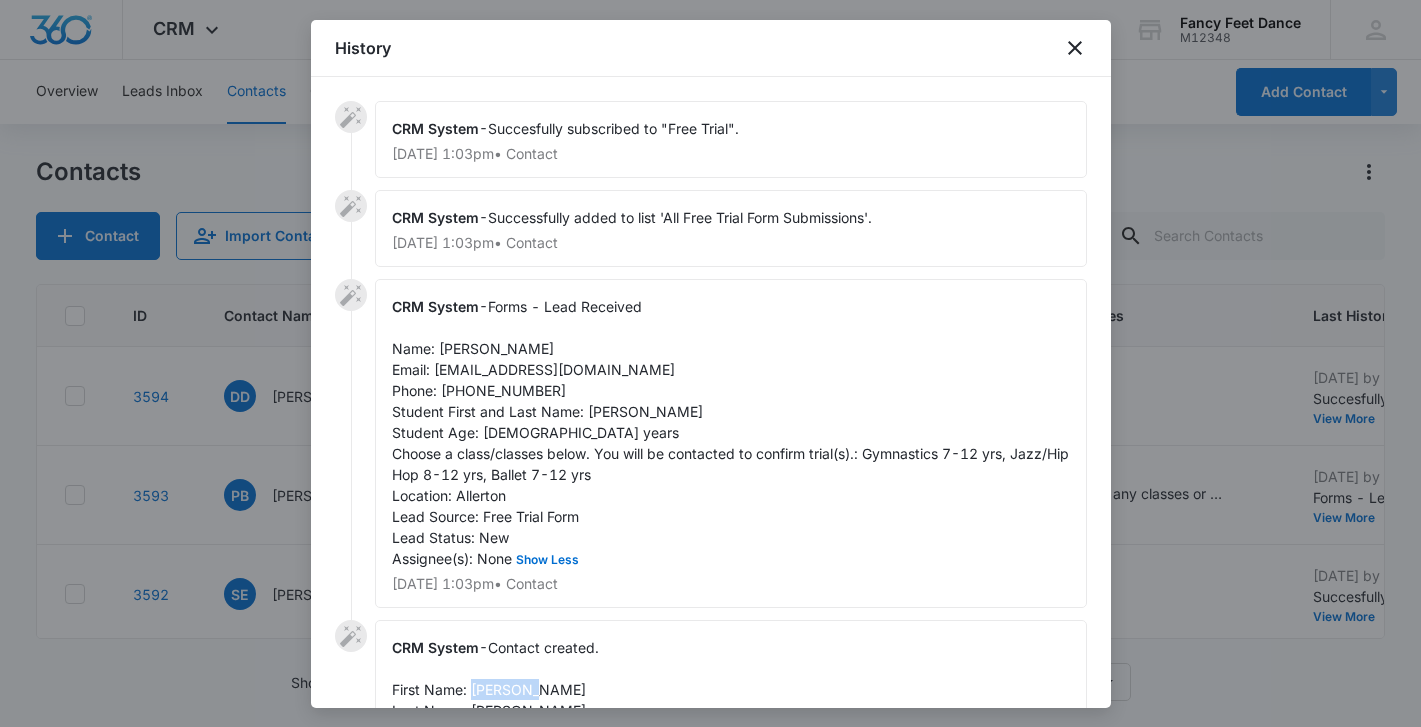 click on "Contact created.
First Name: [PERSON_NAME]
Last Name: [PERSON_NAME]
Phone: [PHONE_NUMBER]
Email: elcockyolanda@ya... Read More" at bounding box center (512, 700) 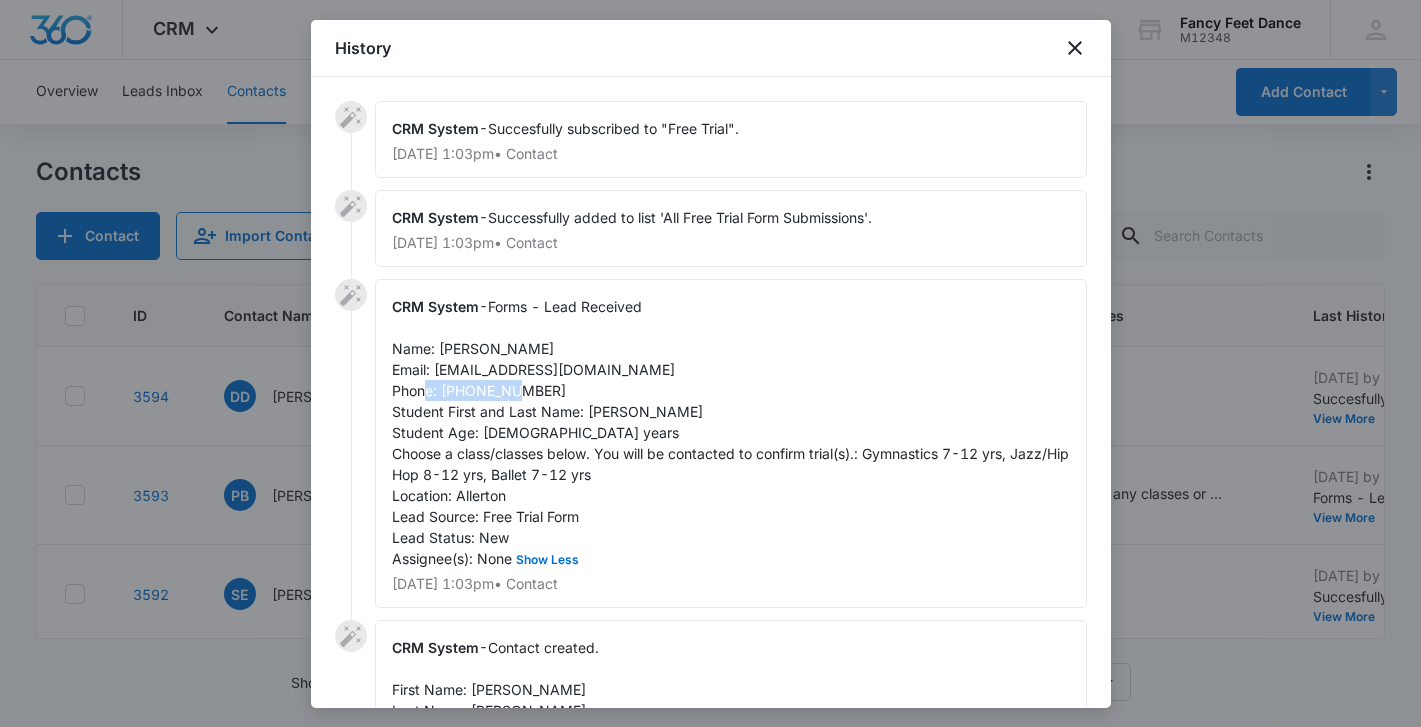 drag, startPoint x: 551, startPoint y: 392, endPoint x: 441, endPoint y: 380, distance: 110.65261 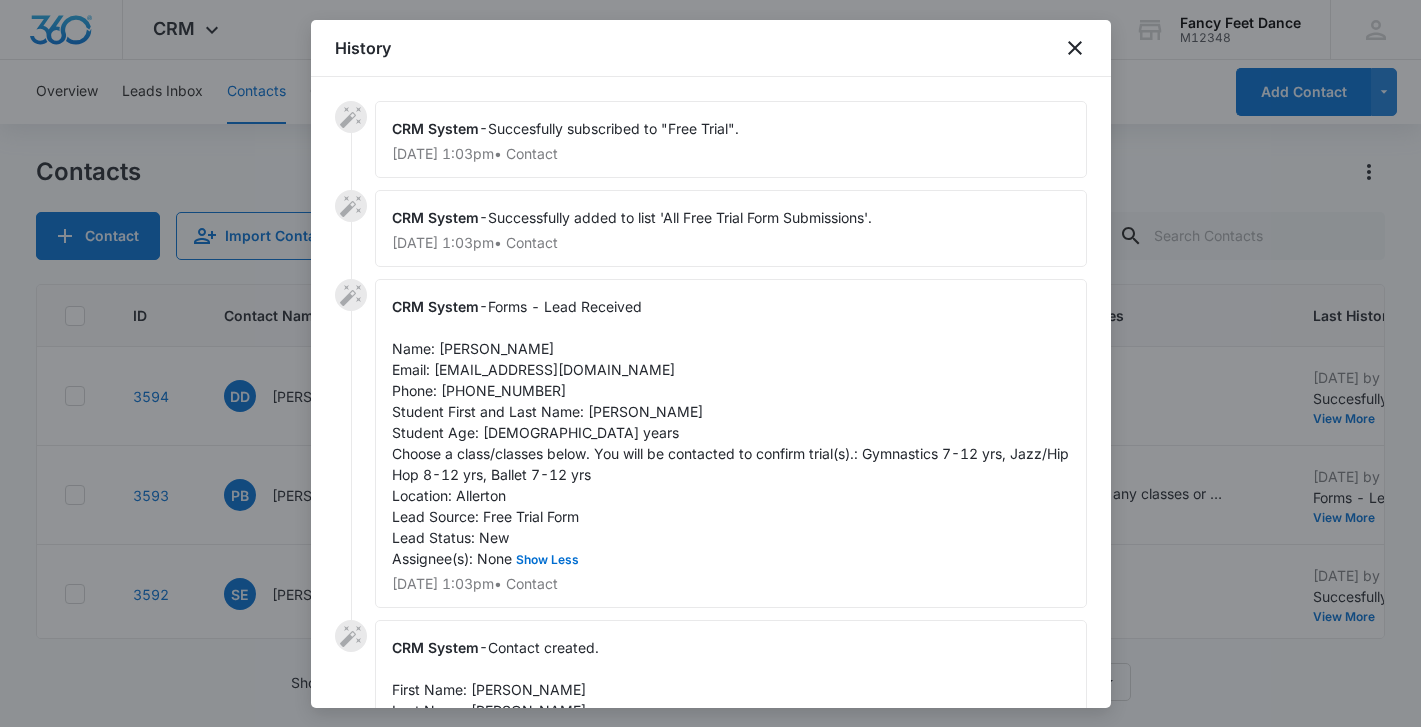 click at bounding box center [710, 363] 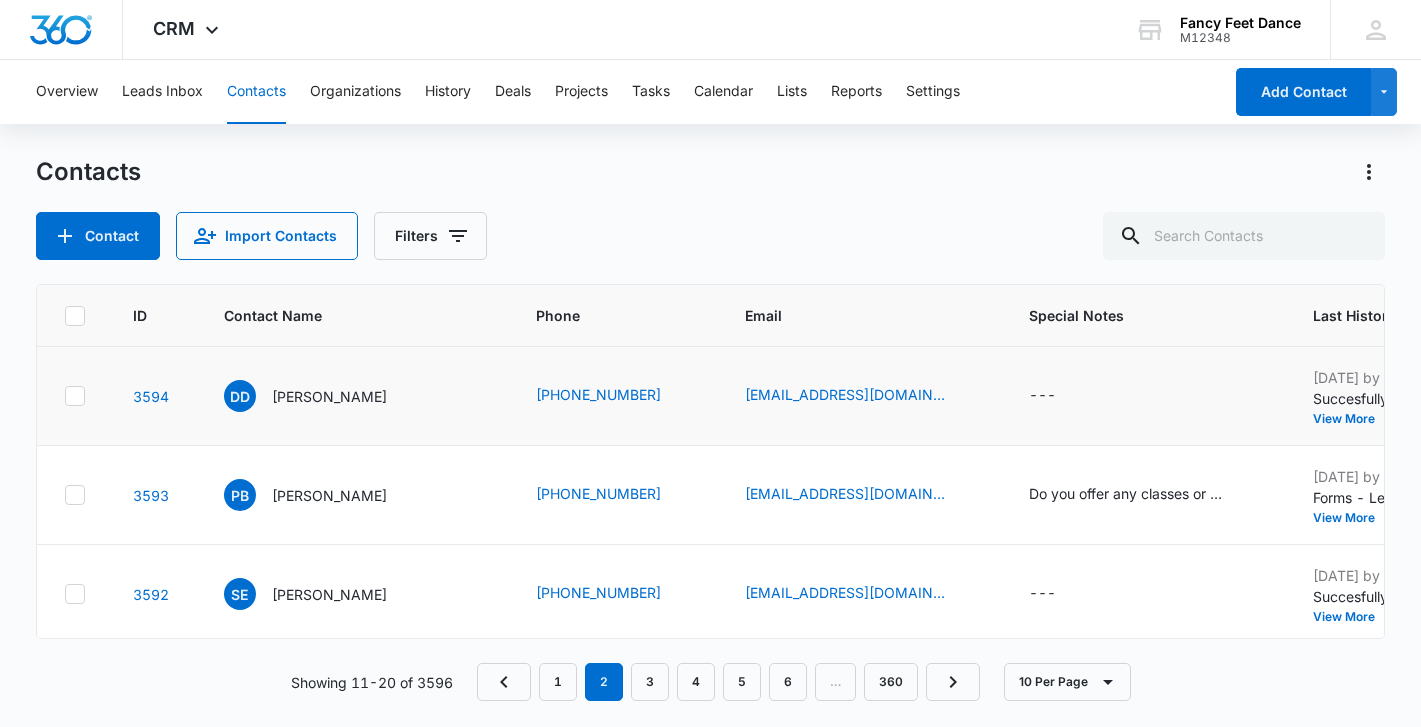 click on "[DATE] by CRM System Succesfully subscribed to "Free Trial". View More Add History" at bounding box center (1438, 396) 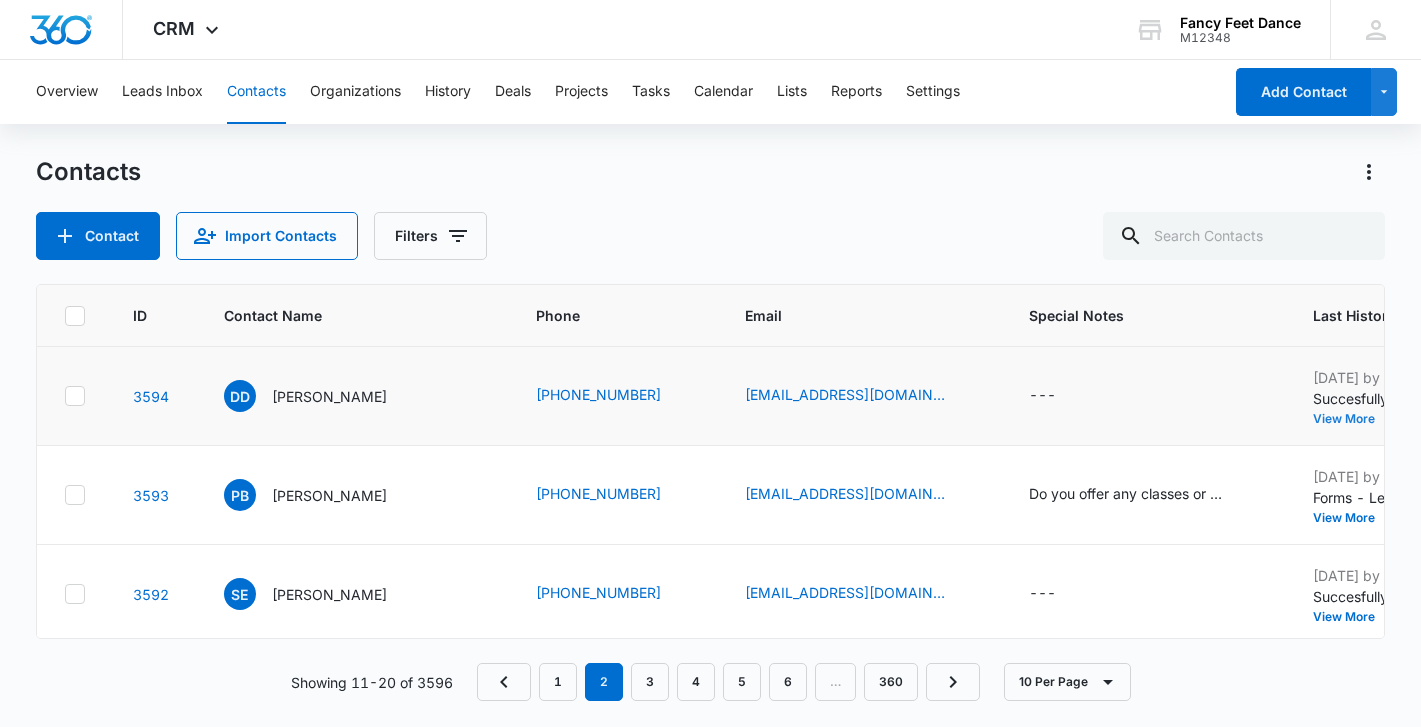click on "View More" at bounding box center [1351, 419] 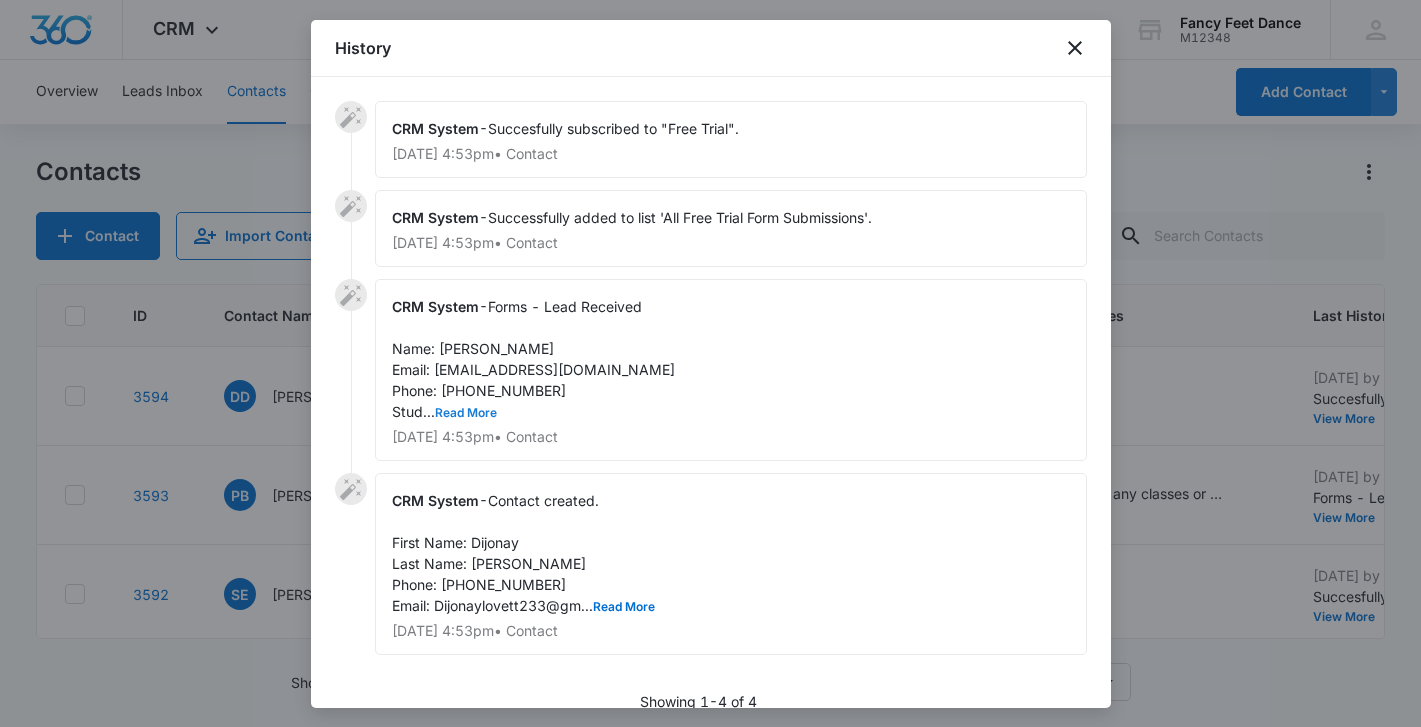 click on "Read More" at bounding box center [466, 413] 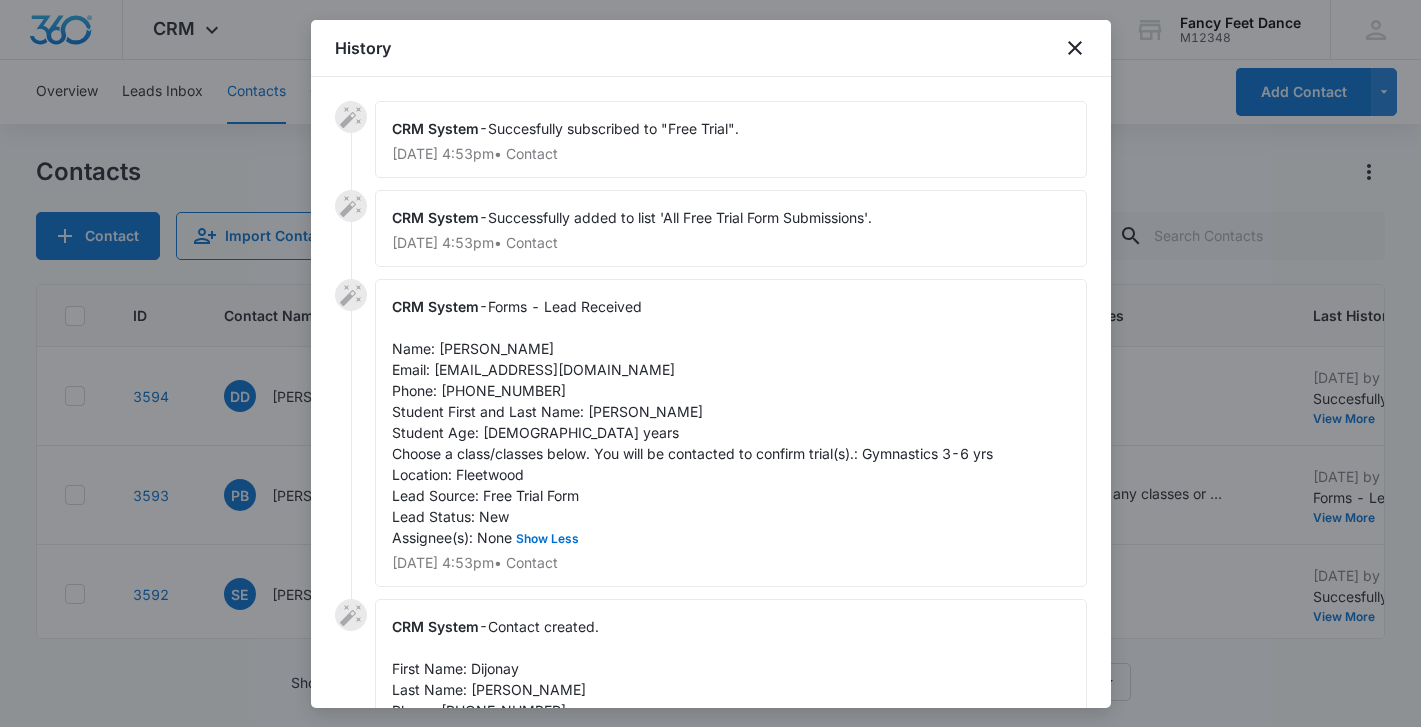 click on "Forms - Lead Received
Name: [PERSON_NAME]
Email: [EMAIL_ADDRESS][DOMAIN_NAME]
Phone: [PHONE_NUMBER]
Student First and Last Name: [PERSON_NAME]
Student Age: [DEMOGRAPHIC_DATA] years
Choose a class/classes below. You will be contacted to confirm trial(s).: Gymnastics 3-6 yrs
Location: Fleetwood
Lead Source: Free Trial Form
Lead Status: New
Assignee(s): None Show Less" at bounding box center [692, 422] 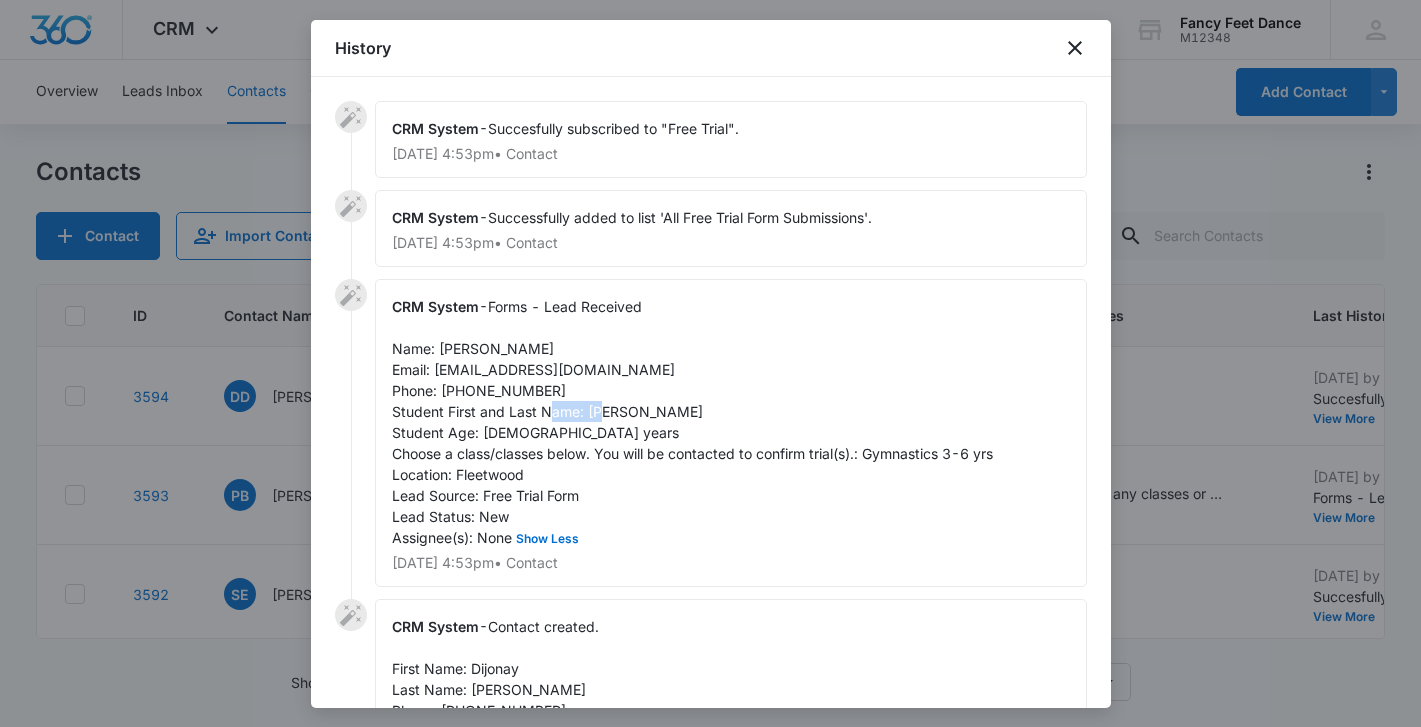click on "Forms - Lead Received
Name: [PERSON_NAME]
Email: [EMAIL_ADDRESS][DOMAIN_NAME]
Phone: [PHONE_NUMBER]
Student First and Last Name: [PERSON_NAME]
Student Age: [DEMOGRAPHIC_DATA] years
Choose a class/classes below. You will be contacted to confirm trial(s).: Gymnastics 3-6 yrs
Location: Fleetwood
Lead Source: Free Trial Form
Lead Status: New
Assignee(s): None Show Less" at bounding box center [692, 422] 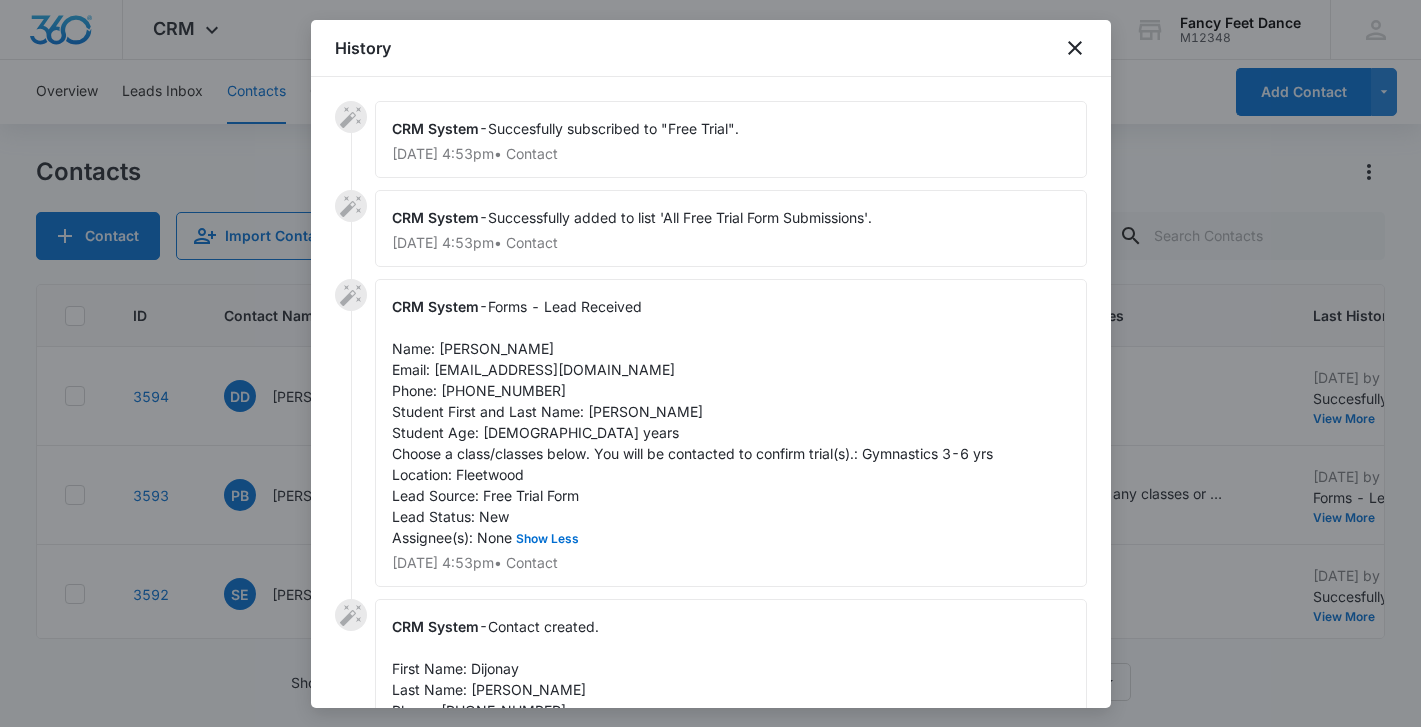 click on "CRM System  -  Forms - Lead Received
Name: [PERSON_NAME]
Email: [EMAIL_ADDRESS][DOMAIN_NAME]
Phone: [PHONE_NUMBER]
Student First and Last Name: [PERSON_NAME]
Student Age: [DEMOGRAPHIC_DATA] years
Choose a class/classes below. You will be contacted to confirm trial(s).: Gymnastics 3-6 yrs
Location: Fleetwood
Lead Source: Free Trial Form
Lead Status: New
Assignee(s): None Show Less [DATE] 4:53pm  • Contact" at bounding box center [731, 433] 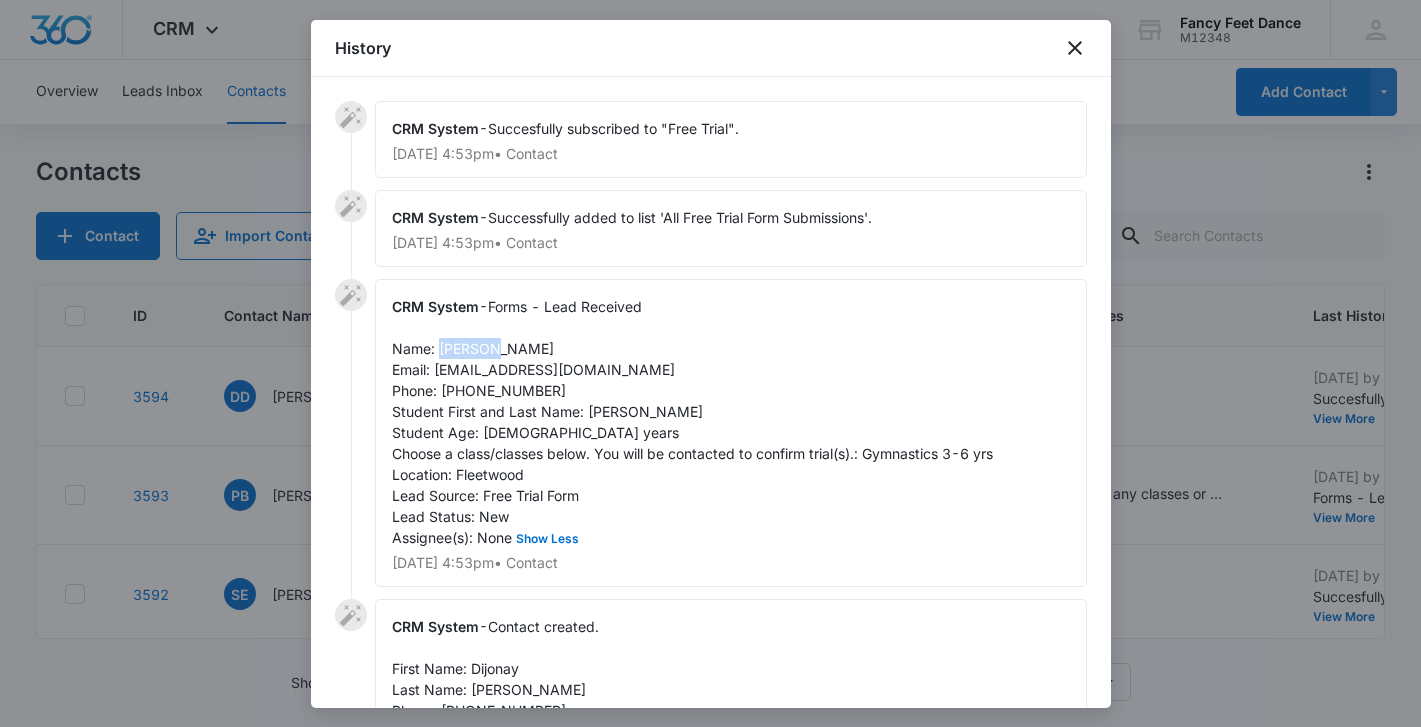 click on "CRM System  -  Forms - Lead Received
Name: [PERSON_NAME]
Email: [EMAIL_ADDRESS][DOMAIN_NAME]
Phone: [PHONE_NUMBER]
Student First and Last Name: [PERSON_NAME]
Student Age: [DEMOGRAPHIC_DATA] years
Choose a class/classes below. You will be contacted to confirm trial(s).: Gymnastics 3-6 yrs
Location: Fleetwood
Lead Source: Free Trial Form
Lead Status: New
Assignee(s): None Show Less [DATE] 4:53pm  • Contact" at bounding box center [731, 433] 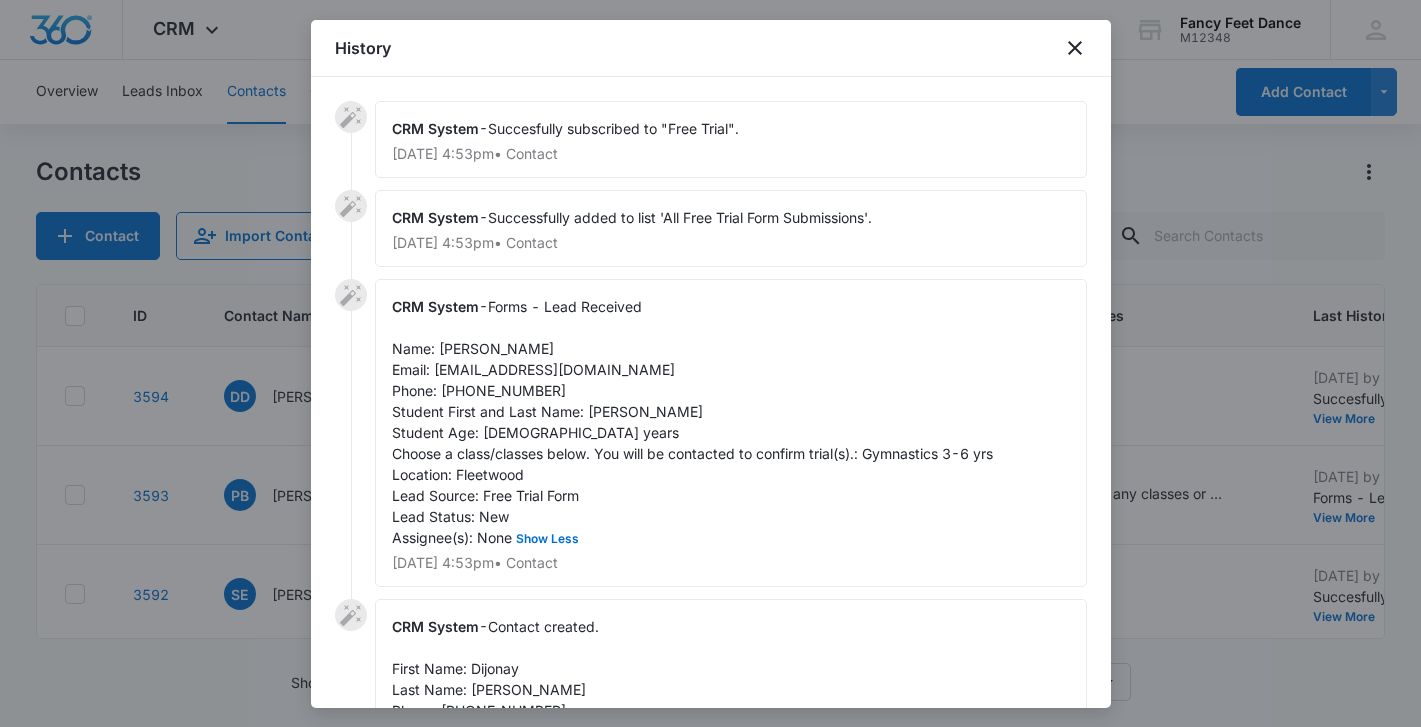 click on "Forms - Lead Received
Name: [PERSON_NAME]
Email: [EMAIL_ADDRESS][DOMAIN_NAME]
Phone: [PHONE_NUMBER]
Student First and Last Name: [PERSON_NAME]
Student Age: [DEMOGRAPHIC_DATA] years
Choose a class/classes below. You will be contacted to confirm trial(s).: Gymnastics 3-6 yrs
Location: Fleetwood
Lead Source: Free Trial Form
Lead Status: New
Assignee(s): None Show Less" at bounding box center [692, 422] 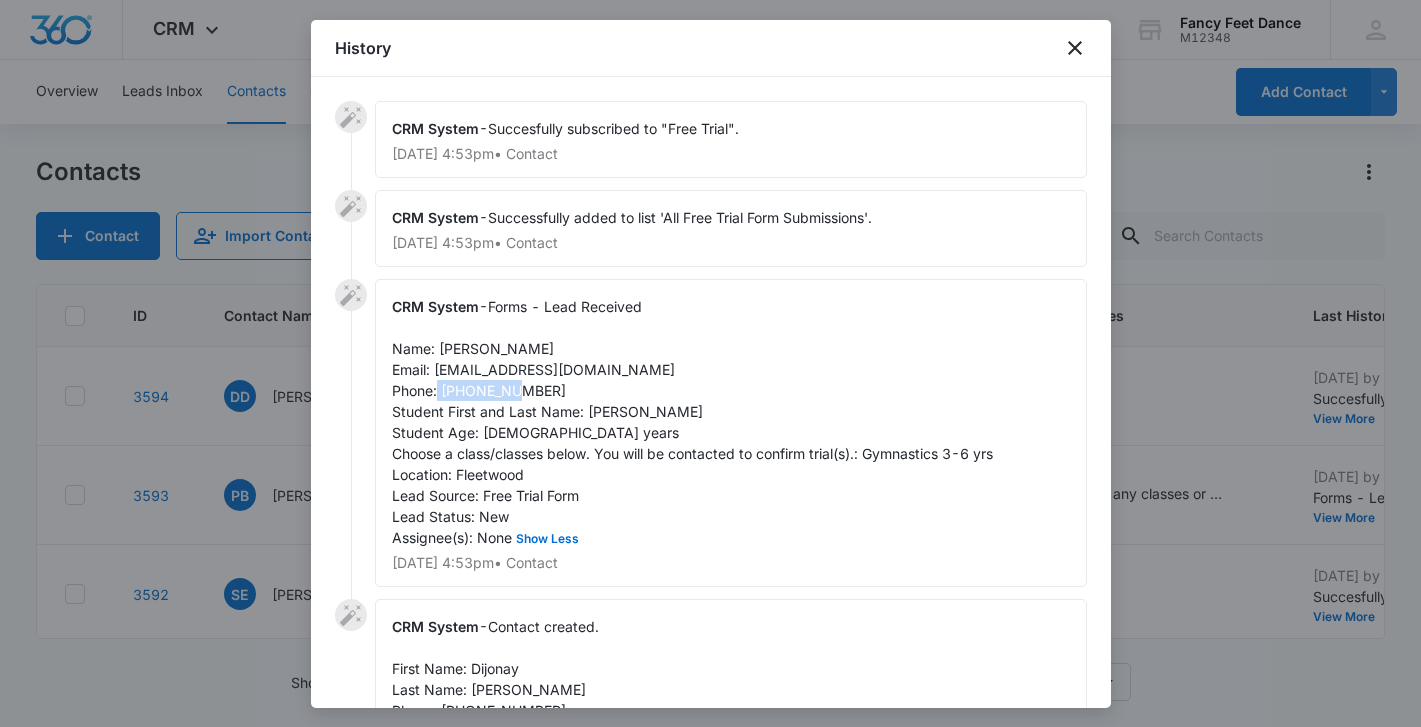 click on "Forms - Lead Received
Name: [PERSON_NAME]
Email: [EMAIL_ADDRESS][DOMAIN_NAME]
Phone: [PHONE_NUMBER]
Student First and Last Name: [PERSON_NAME]
Student Age: [DEMOGRAPHIC_DATA] years
Choose a class/classes below. You will be contacted to confirm trial(s).: Gymnastics 3-6 yrs
Location: Fleetwood
Lead Source: Free Trial Form
Lead Status: New
Assignee(s): None Show Less" at bounding box center (692, 422) 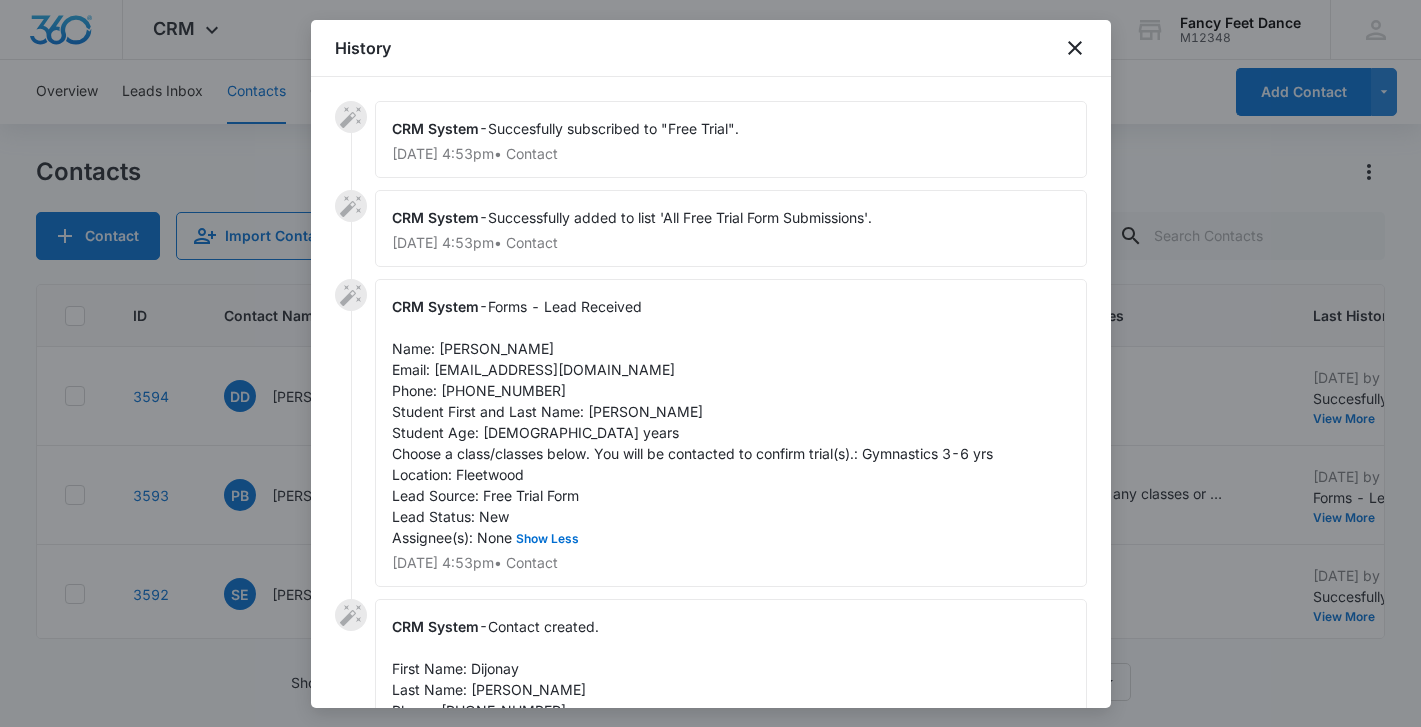 click at bounding box center [710, 363] 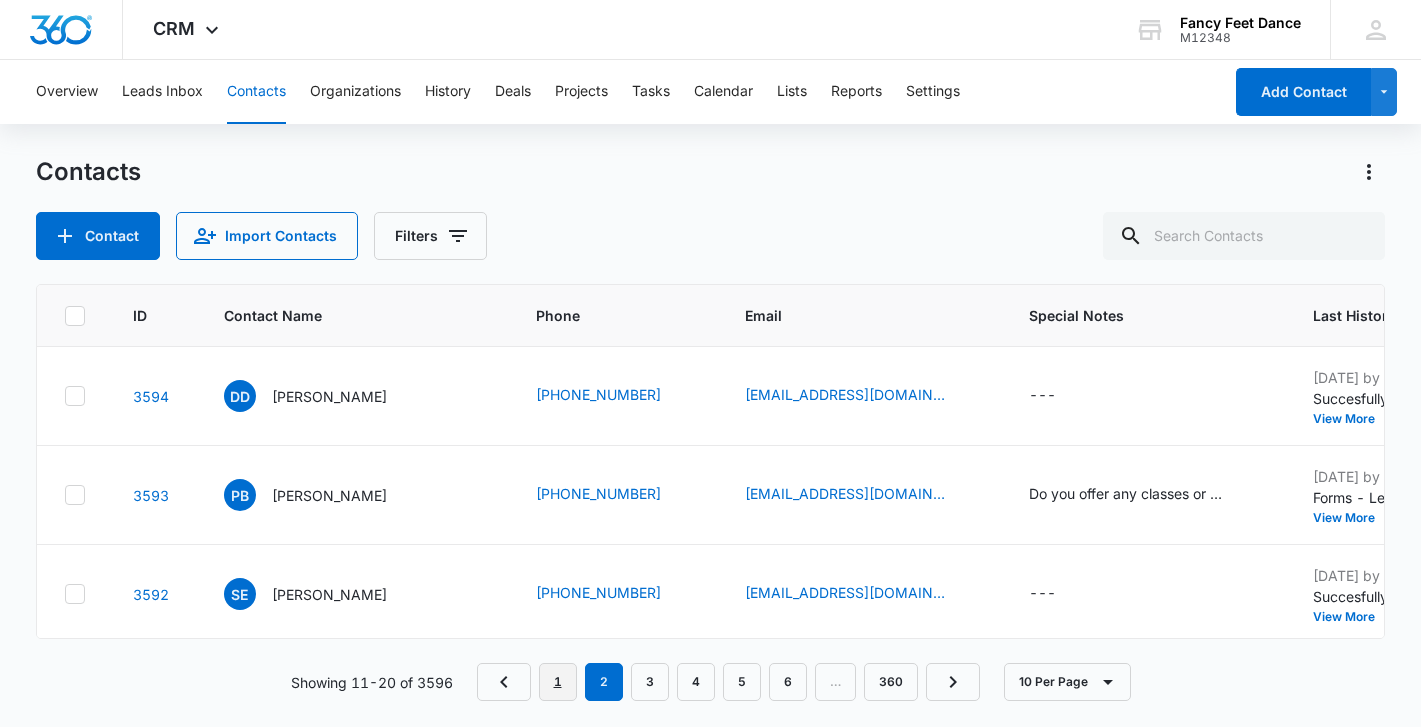 click on "1" at bounding box center (558, 682) 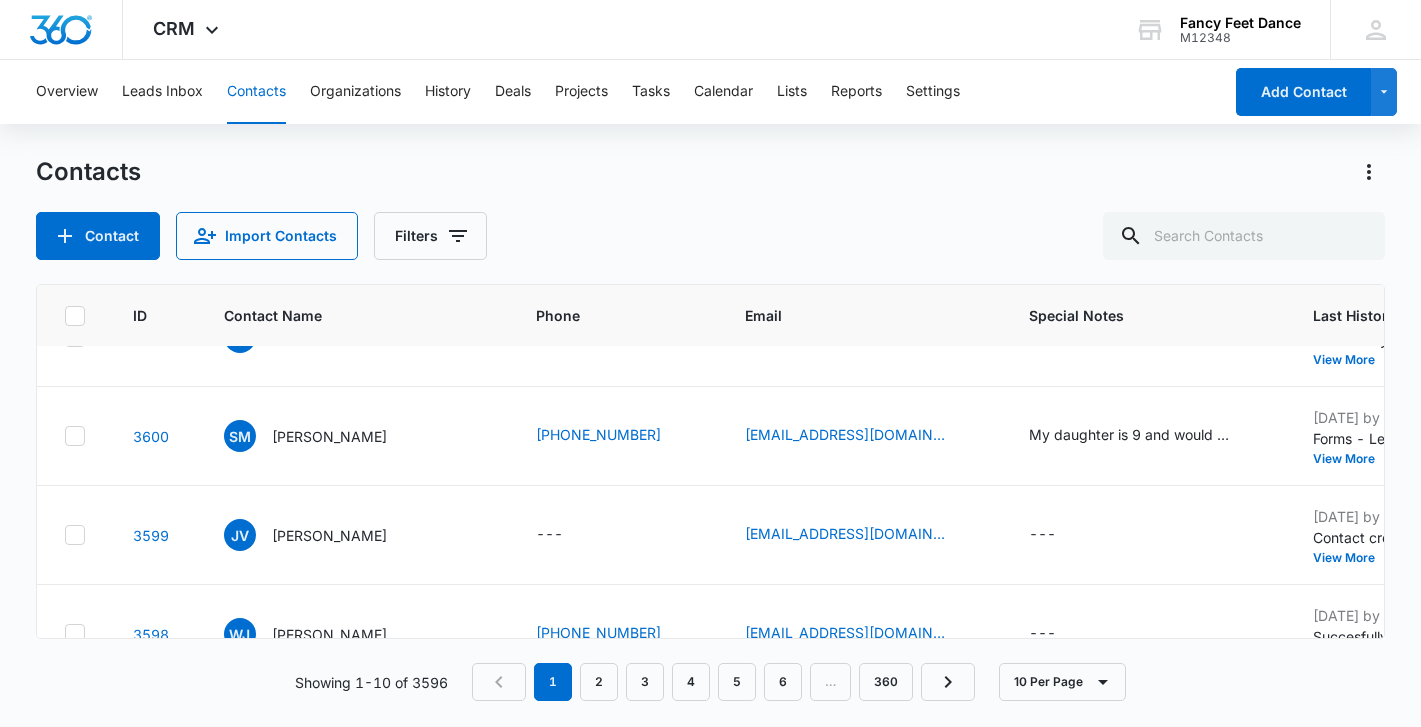 scroll, scrollTop: 698, scrollLeft: 5, axis: both 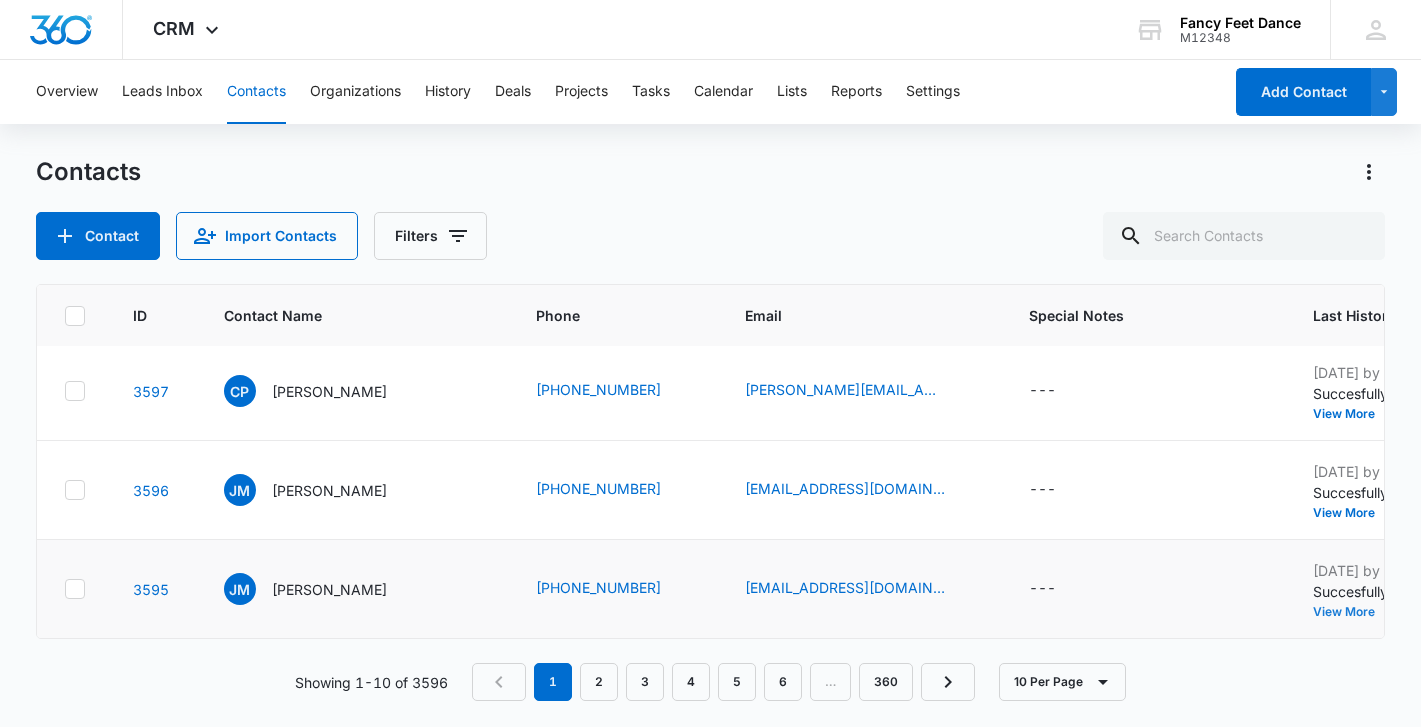 click on "View More" at bounding box center (1351, 612) 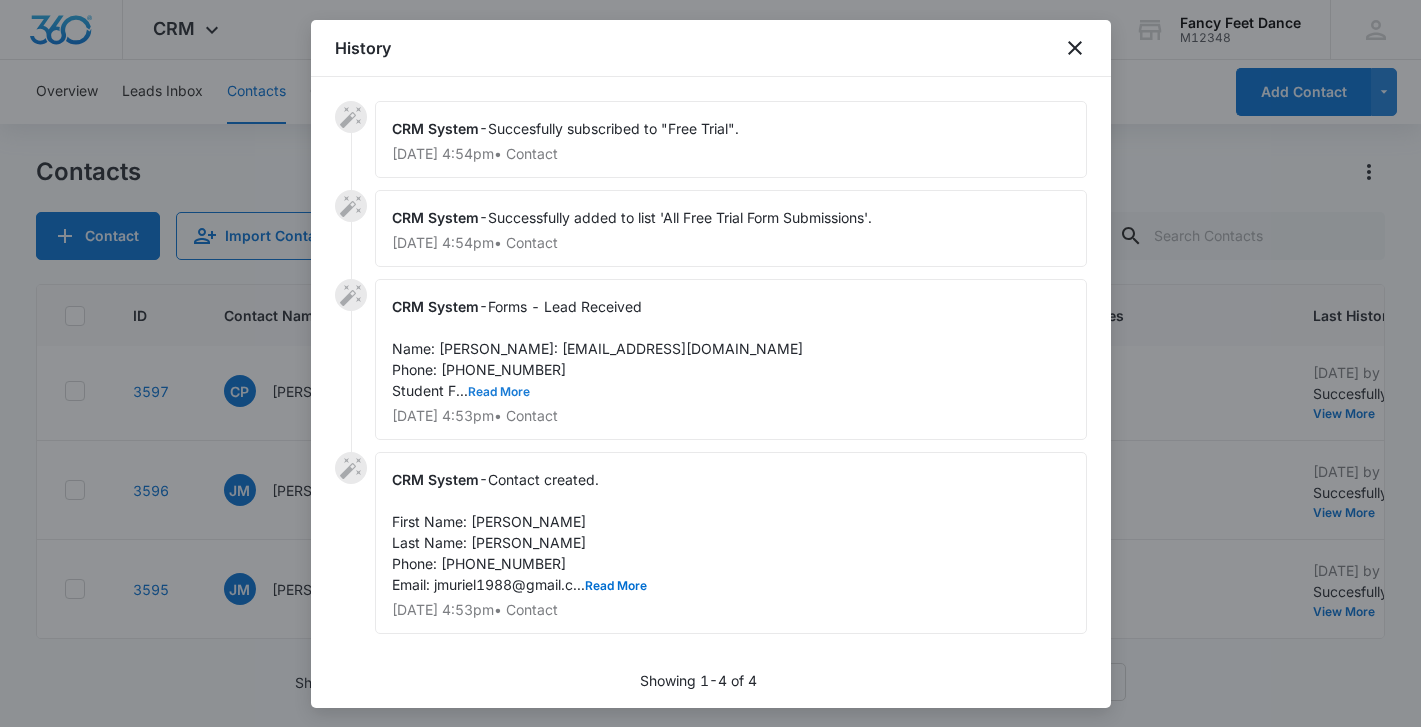 click on "Read More" at bounding box center [499, 392] 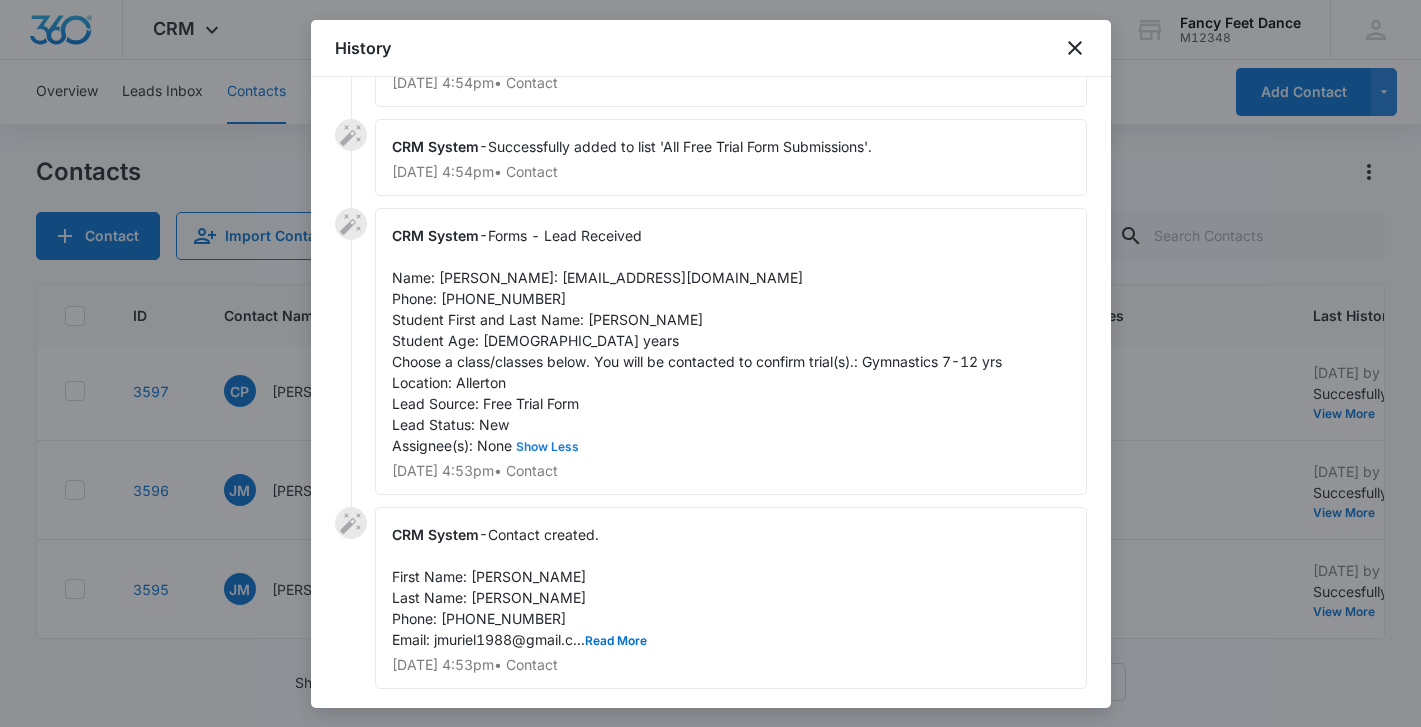 scroll, scrollTop: 74, scrollLeft: 0, axis: vertical 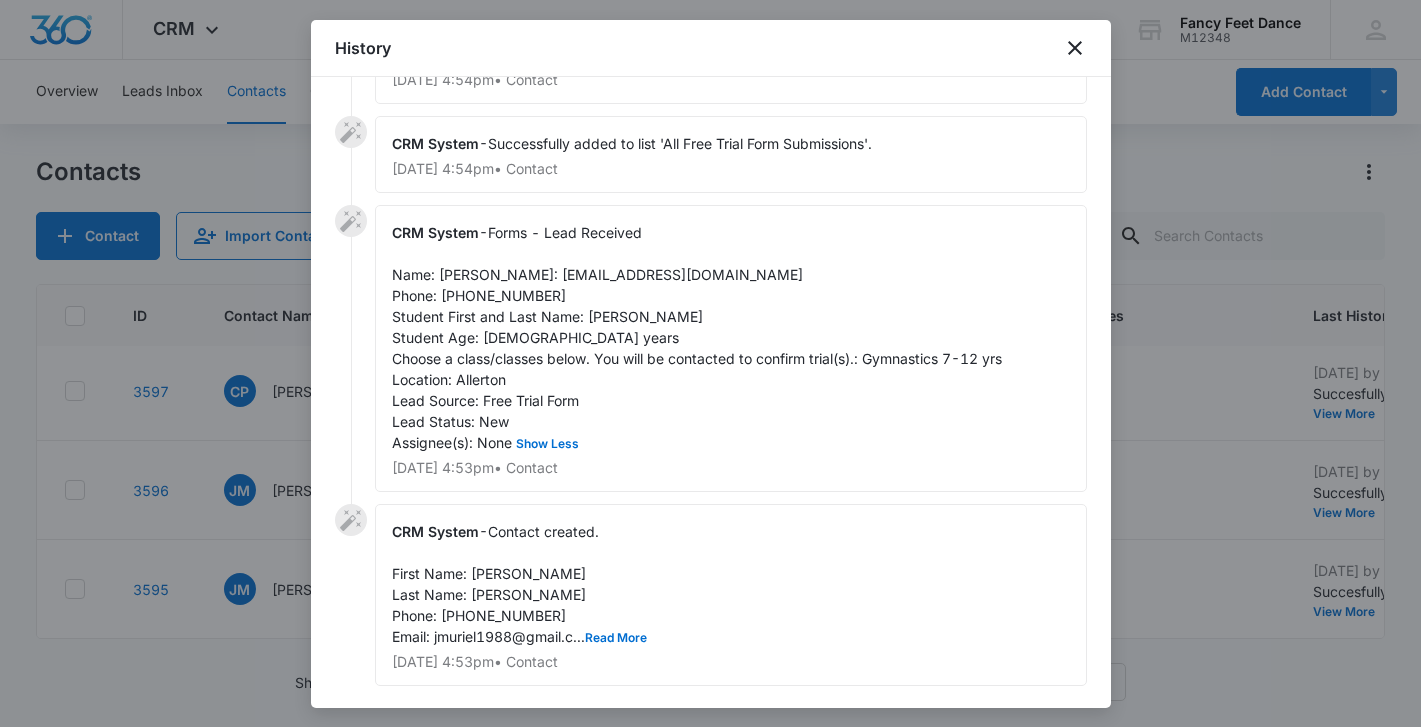 click on "Forms - Lead Received
Name: [PERSON_NAME]: [EMAIL_ADDRESS][DOMAIN_NAME]
Phone: [PHONE_NUMBER]
Student First and Last Name: [PERSON_NAME]
Student Age: [DEMOGRAPHIC_DATA] years
Choose a class/classes below. You will be contacted to confirm trial(s).: Gymnastics 7-12 yrs
Location: Allerton
Lead Source: Free Trial Form
Lead Status: New
Assignee(s): None Show Less" at bounding box center [697, 337] 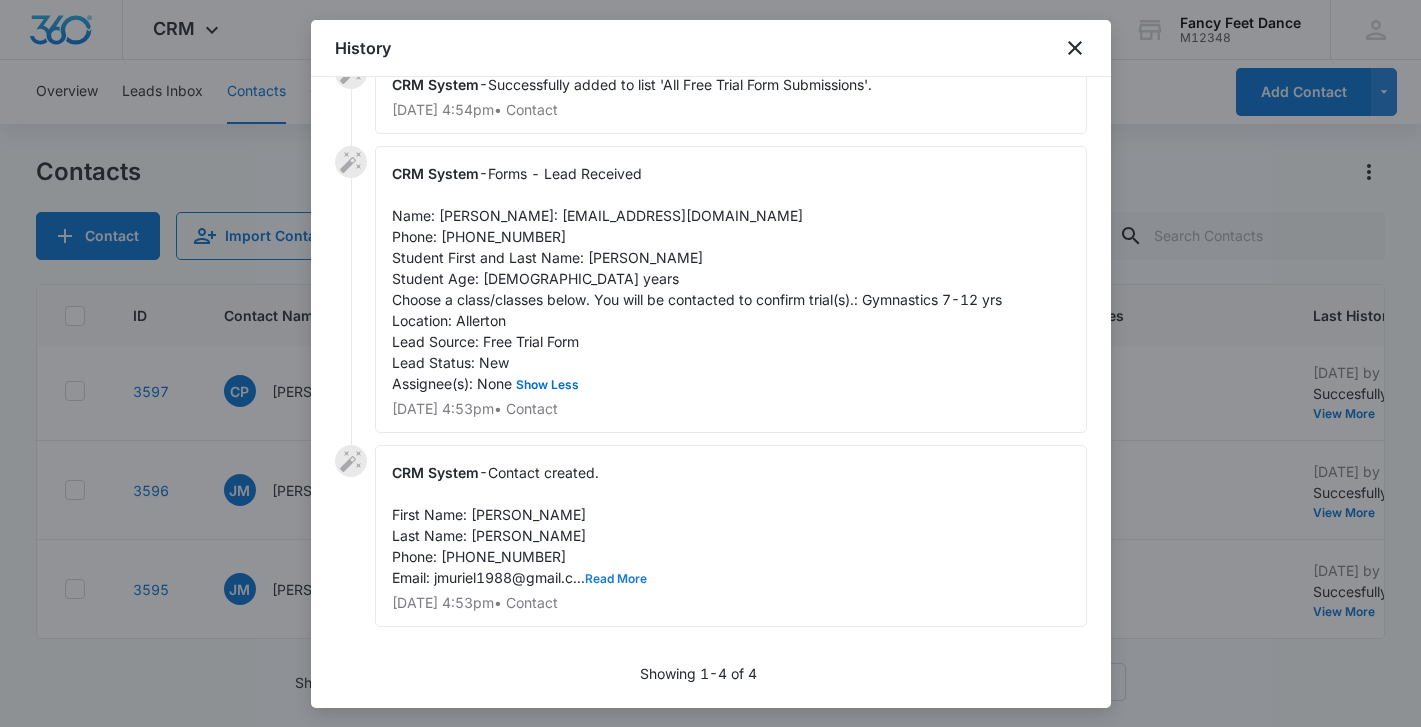 click on "Read More" at bounding box center (616, 579) 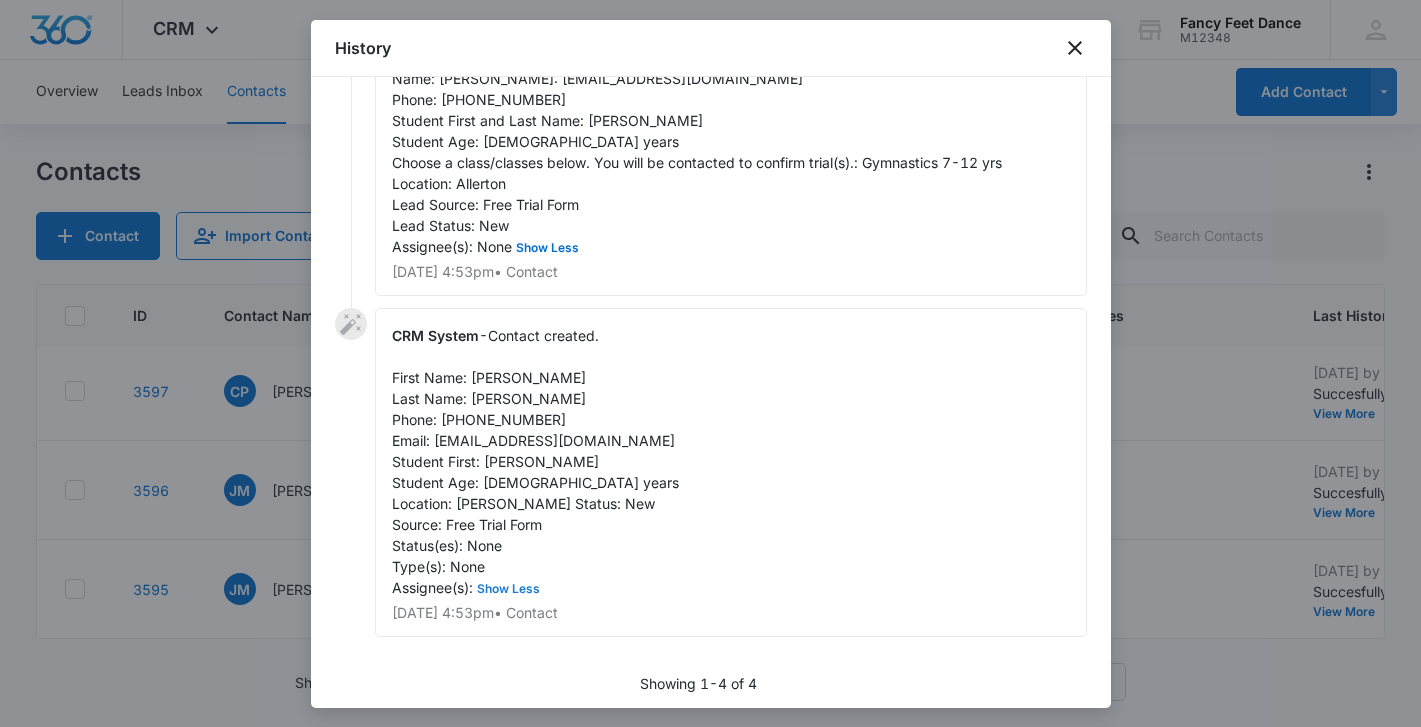 scroll, scrollTop: 260, scrollLeft: 0, axis: vertical 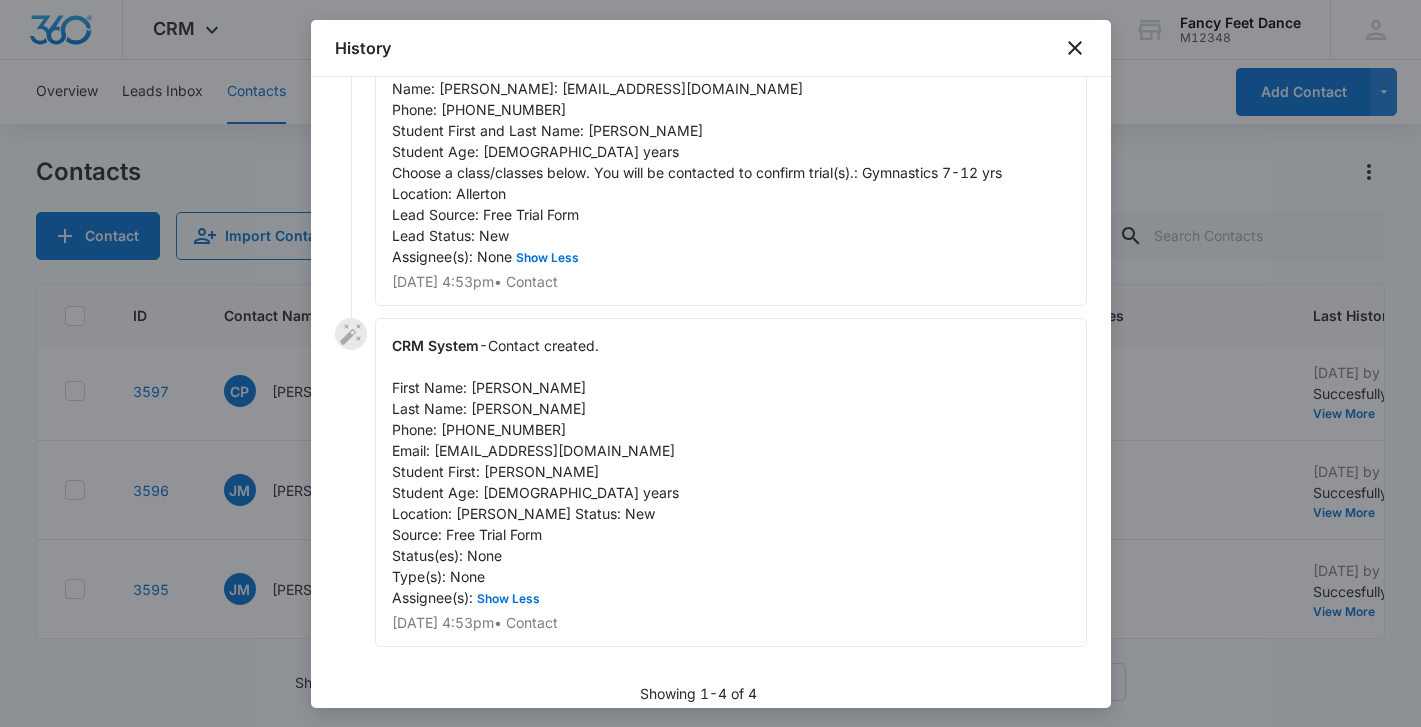 click on "Forms - Lead Received
Name: [PERSON_NAME]: [EMAIL_ADDRESS][DOMAIN_NAME]
Phone: [PHONE_NUMBER]
Student First and Last Name: [PERSON_NAME]
Student Age: [DEMOGRAPHIC_DATA] years
Choose a class/classes below. You will be contacted to confirm trial(s).: Gymnastics 7-12 yrs
Location: Allerton
Lead Source: Free Trial Form
Lead Status: New
Assignee(s): None Show Less" at bounding box center (697, 151) 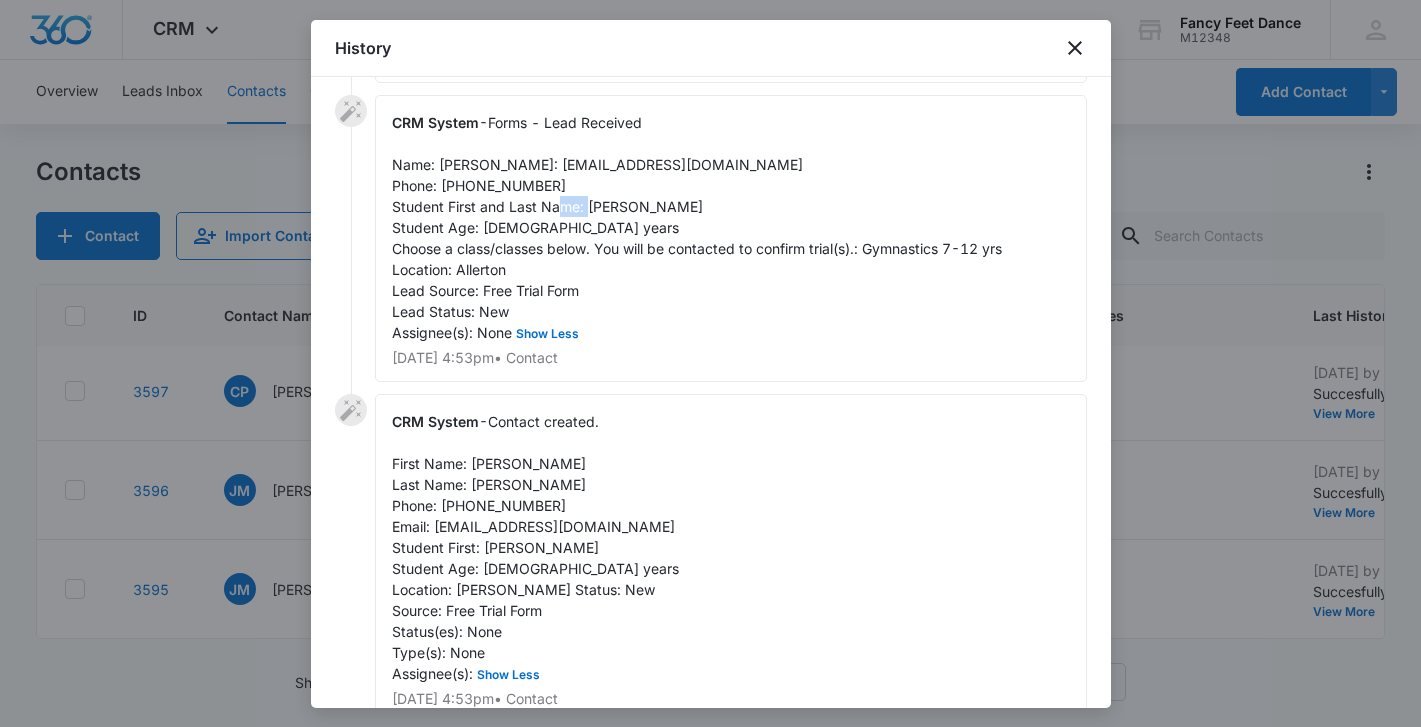 scroll, scrollTop: 149, scrollLeft: 0, axis: vertical 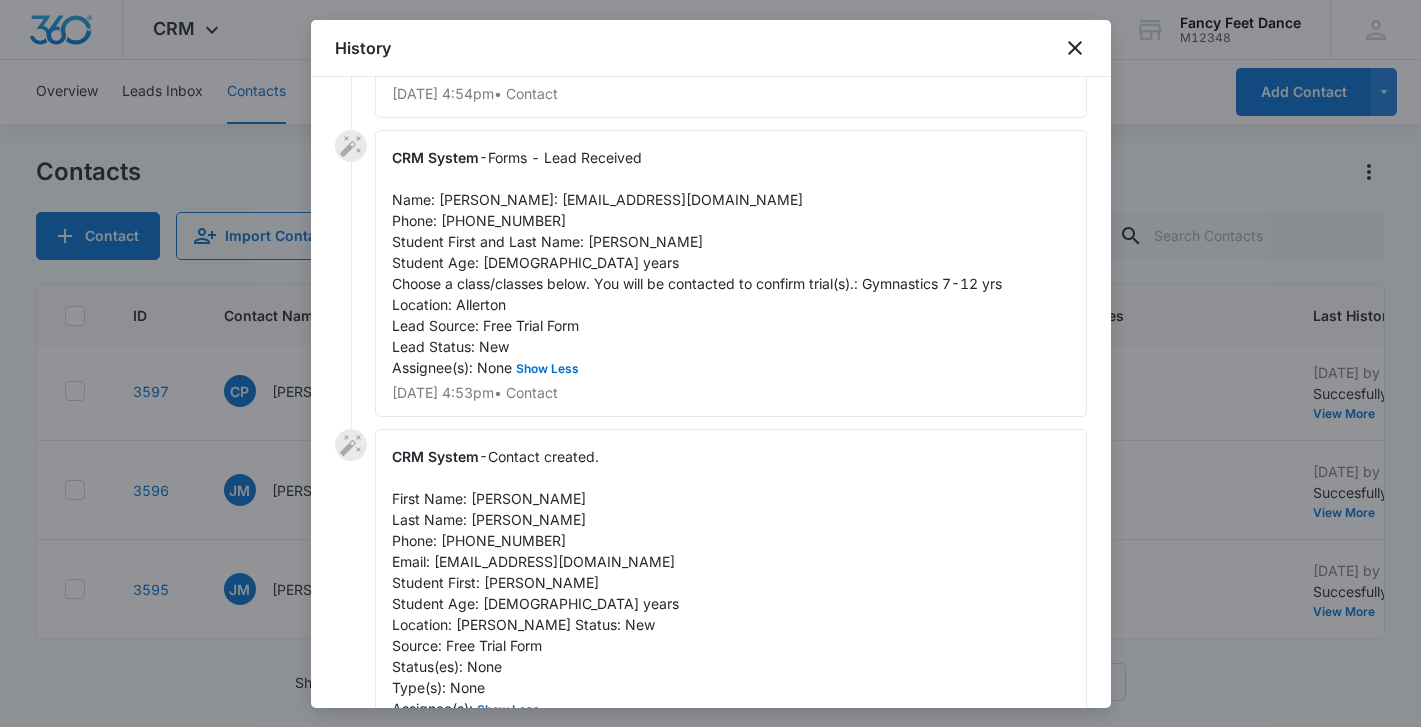 click on "Forms - Lead Received
Name: [PERSON_NAME]: [EMAIL_ADDRESS][DOMAIN_NAME]
Phone: [PHONE_NUMBER]
Student First and Last Name: [PERSON_NAME]
Student Age: [DEMOGRAPHIC_DATA] years
Choose a class/classes below. You will be contacted to confirm trial(s).: Gymnastics 7-12 yrs
Location: Allerton
Lead Source: Free Trial Form
Lead Status: New
Assignee(s): None Show Less" at bounding box center [697, 262] 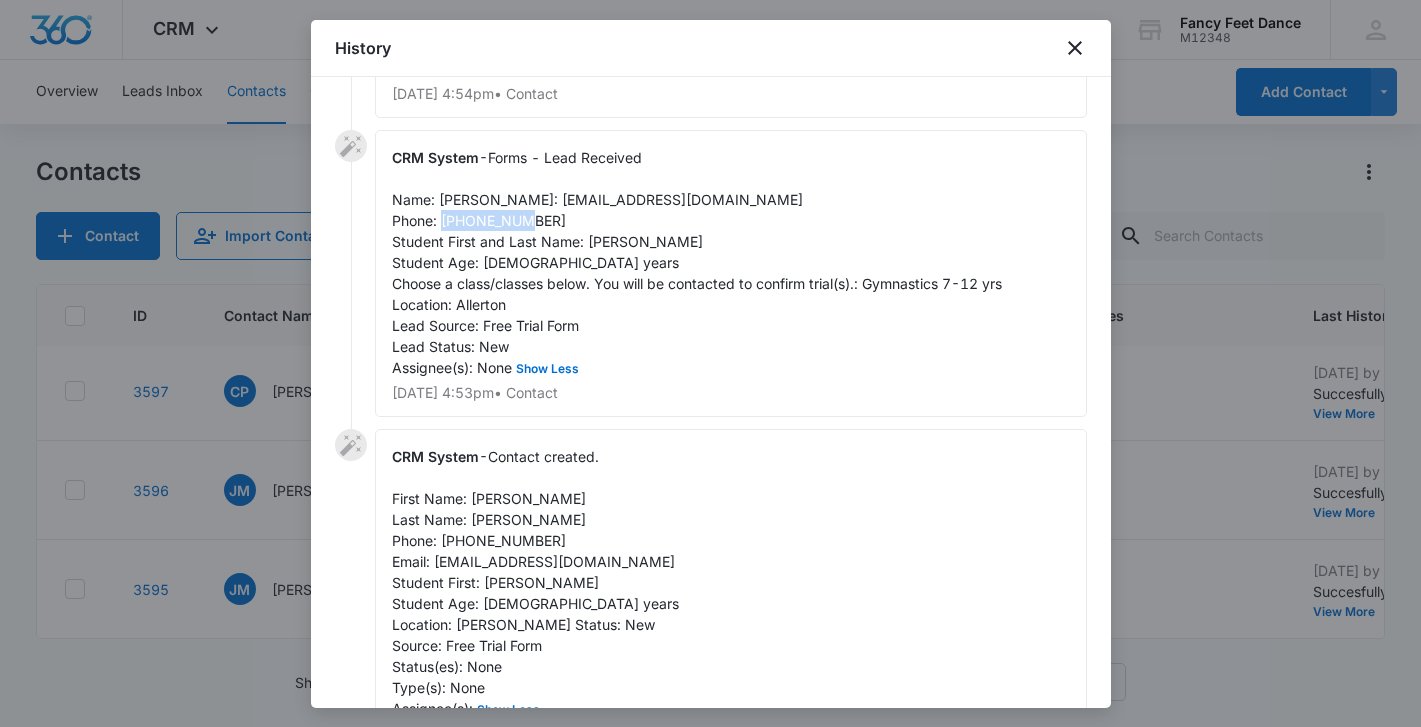click on "Forms - Lead Received
Name: [PERSON_NAME]: [EMAIL_ADDRESS][DOMAIN_NAME]
Phone: [PHONE_NUMBER]
Student First and Last Name: [PERSON_NAME]
Student Age: [DEMOGRAPHIC_DATA] years
Choose a class/classes below. You will be contacted to confirm trial(s).: Gymnastics 7-12 yrs
Location: Allerton
Lead Source: Free Trial Form
Lead Status: New
Assignee(s): None Show Less" at bounding box center (697, 262) 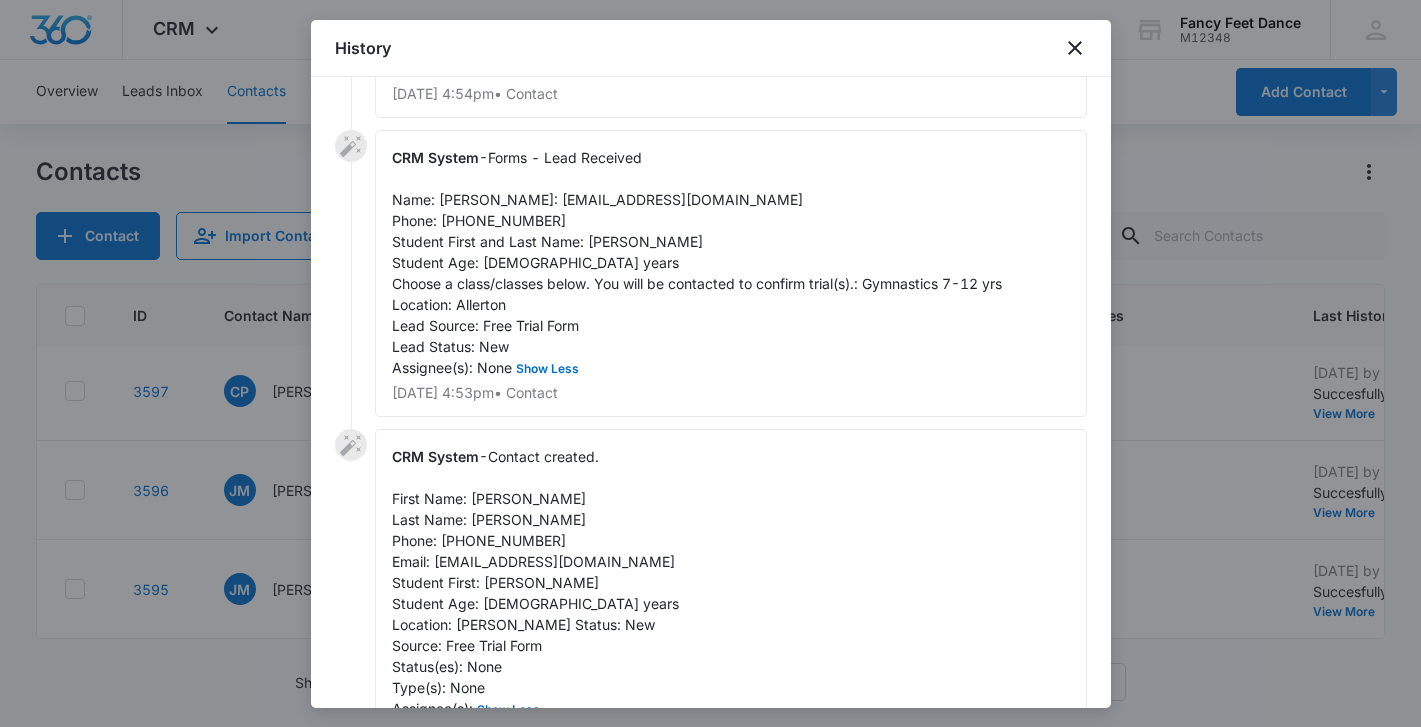 click on "Forms - Lead Received
Name: [PERSON_NAME]: [EMAIL_ADDRESS][DOMAIN_NAME]
Phone: [PHONE_NUMBER]
Student First and Last Name: [PERSON_NAME]
Student Age: [DEMOGRAPHIC_DATA] years
Choose a class/classes below. You will be contacted to confirm trial(s).: Gymnastics 7-12 yrs
Location: Allerton
Lead Source: Free Trial Form
Lead Status: New
Assignee(s): None Show Less" at bounding box center [697, 262] 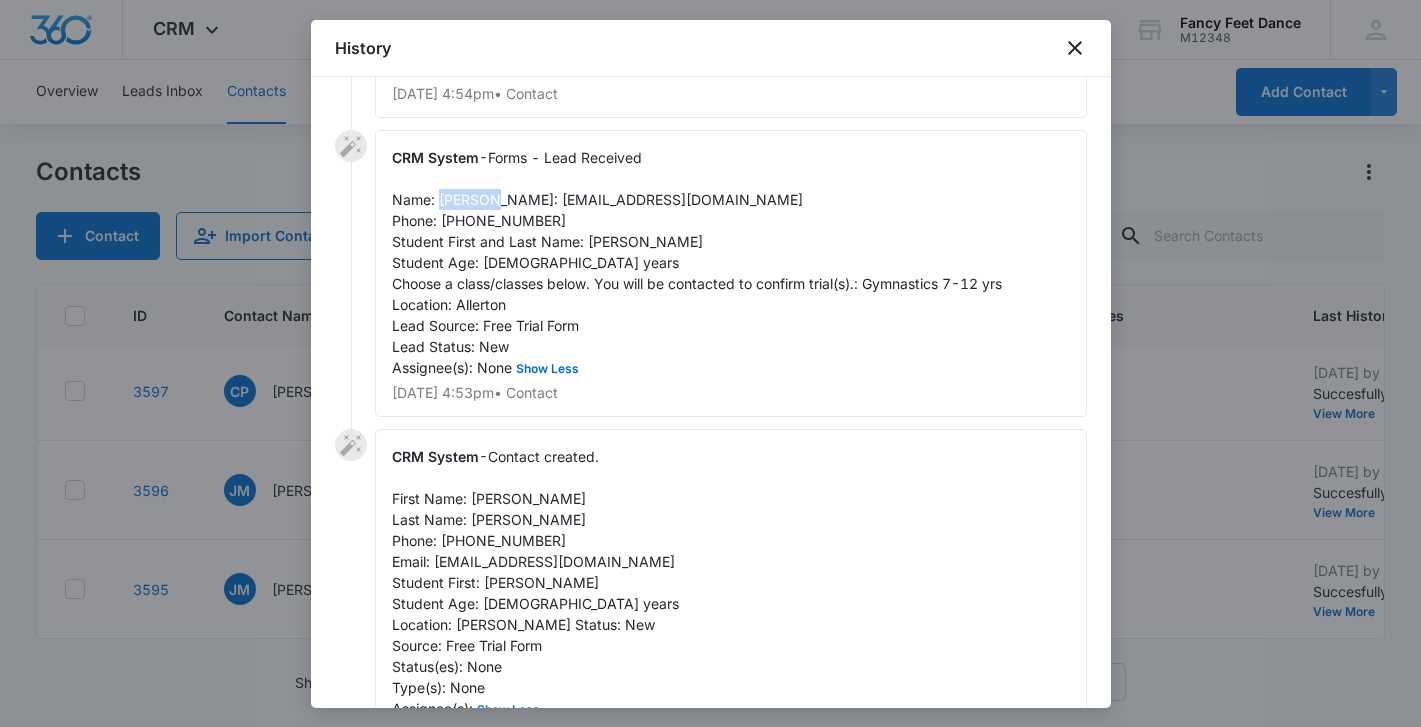click on "Forms - Lead Received
Name: [PERSON_NAME]: [EMAIL_ADDRESS][DOMAIN_NAME]
Phone: [PHONE_NUMBER]
Student First and Last Name: [PERSON_NAME]
Student Age: [DEMOGRAPHIC_DATA] years
Choose a class/classes below. You will be contacted to confirm trial(s).: Gymnastics 7-12 yrs
Location: Allerton
Lead Source: Free Trial Form
Lead Status: New
Assignee(s): None Show Less" at bounding box center (697, 262) 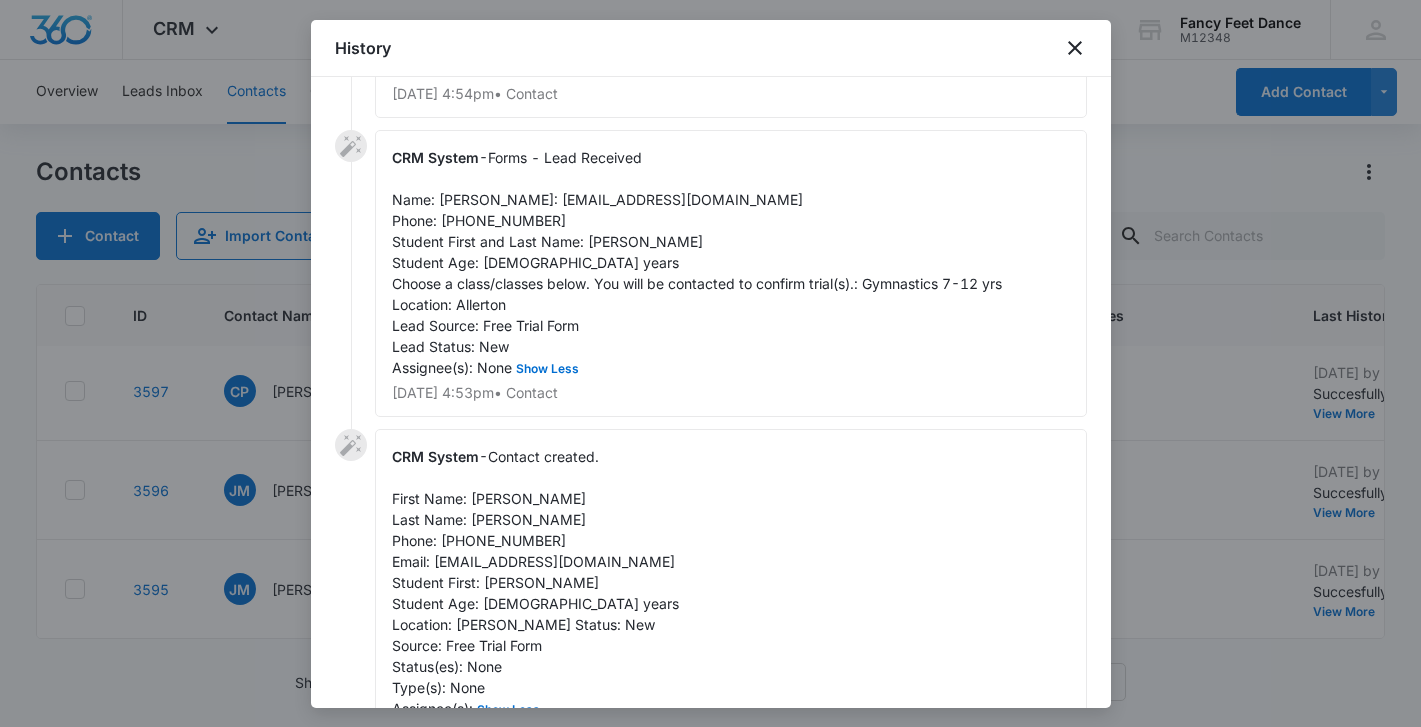 click at bounding box center [710, 363] 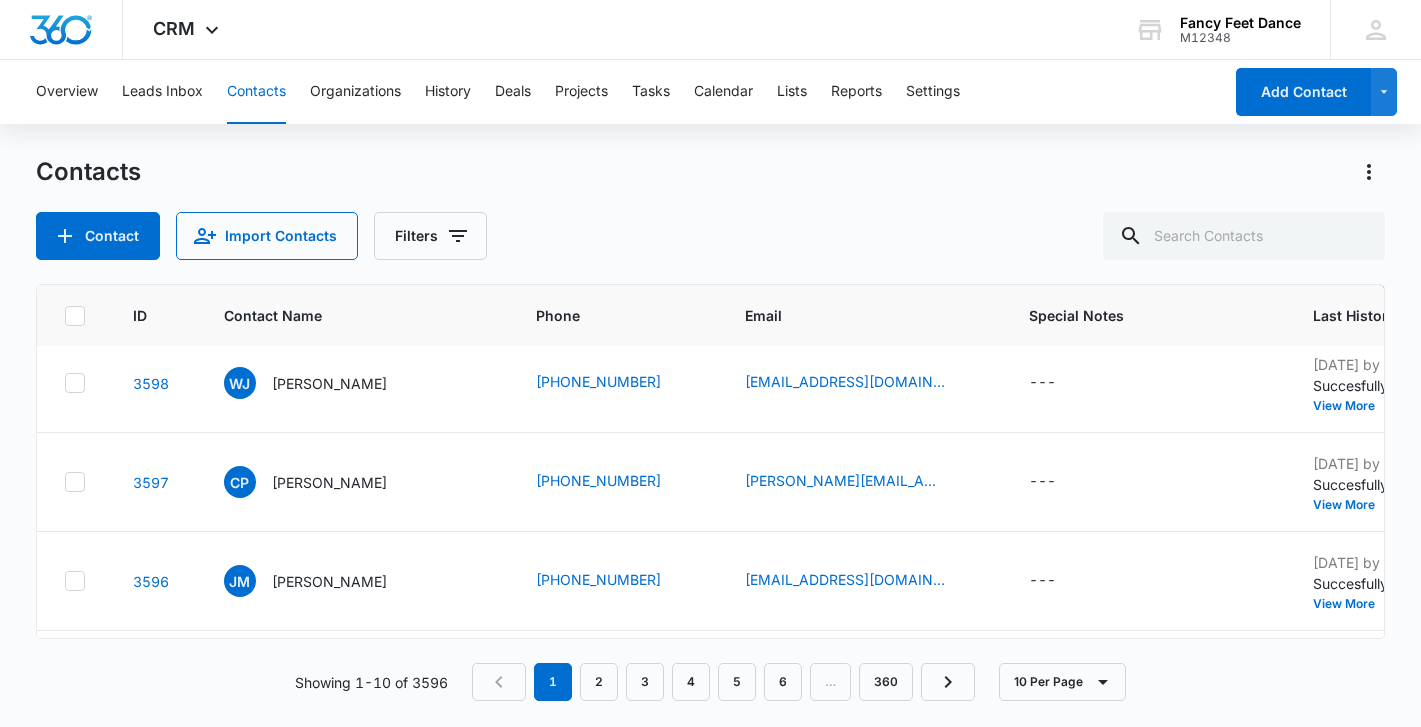 scroll, scrollTop: 604, scrollLeft: 5, axis: both 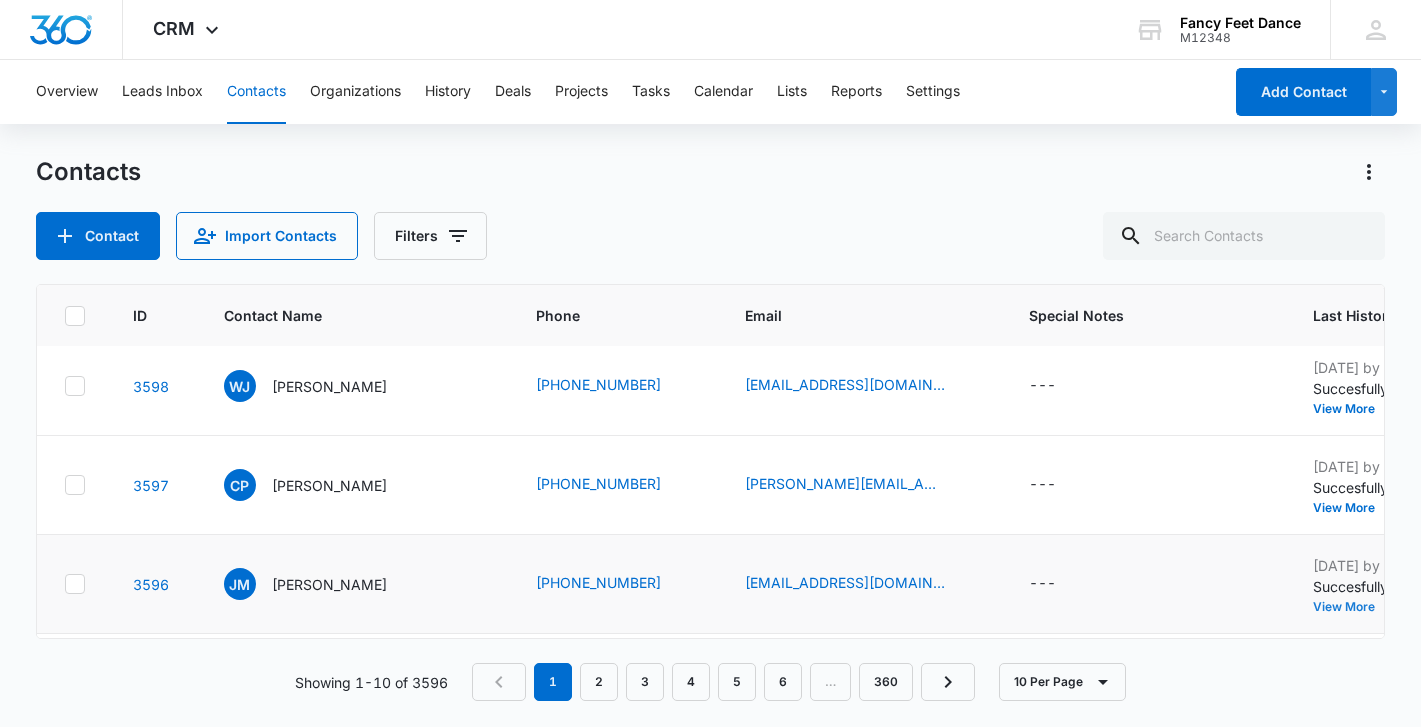 click on "View More" at bounding box center [1351, 607] 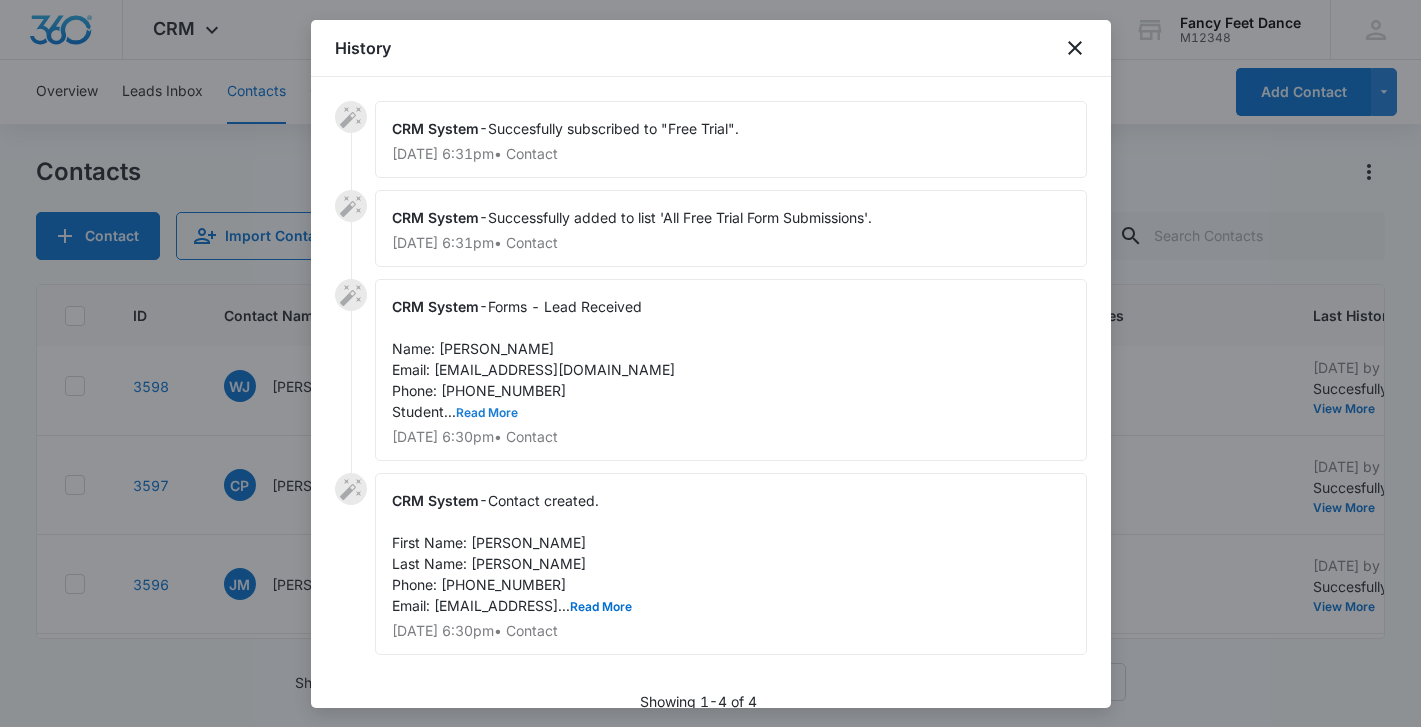 click on "Read More" at bounding box center (487, 413) 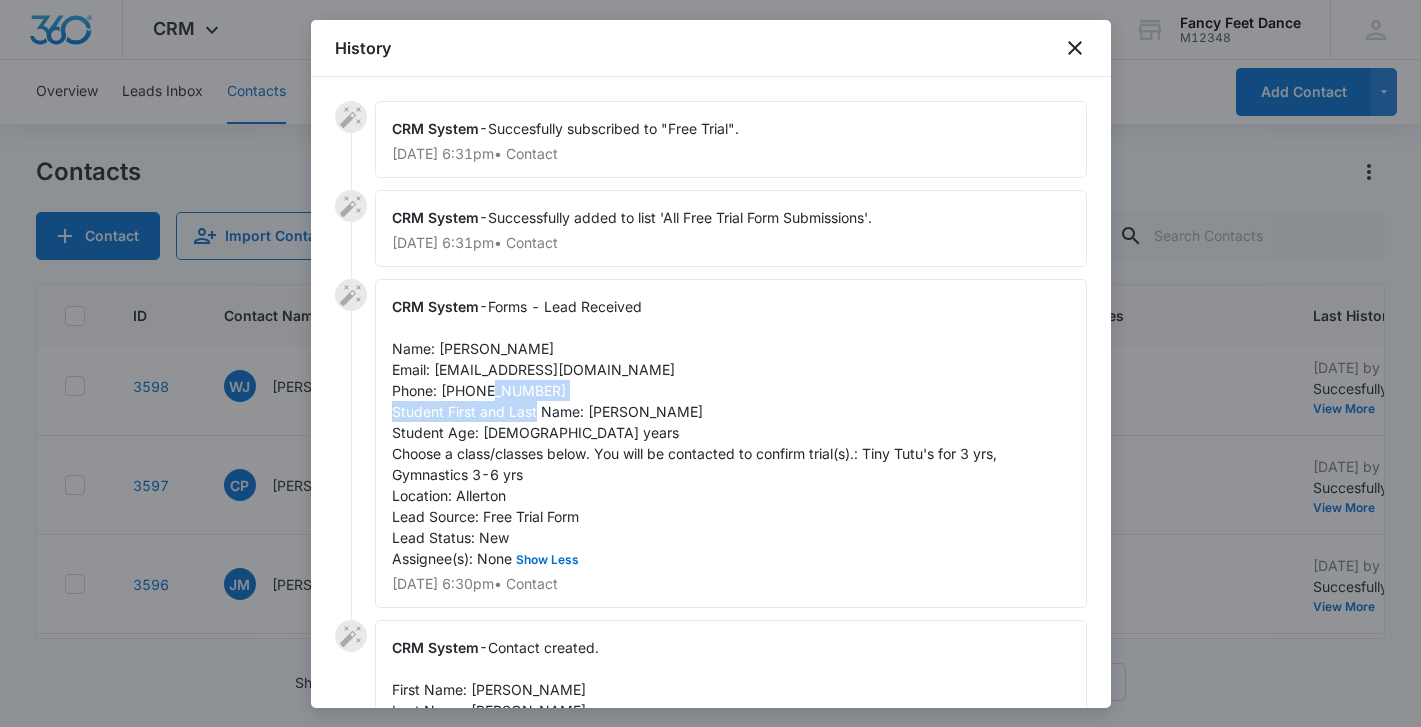 drag, startPoint x: 591, startPoint y: 411, endPoint x: 668, endPoint y: 398, distance: 78.08969 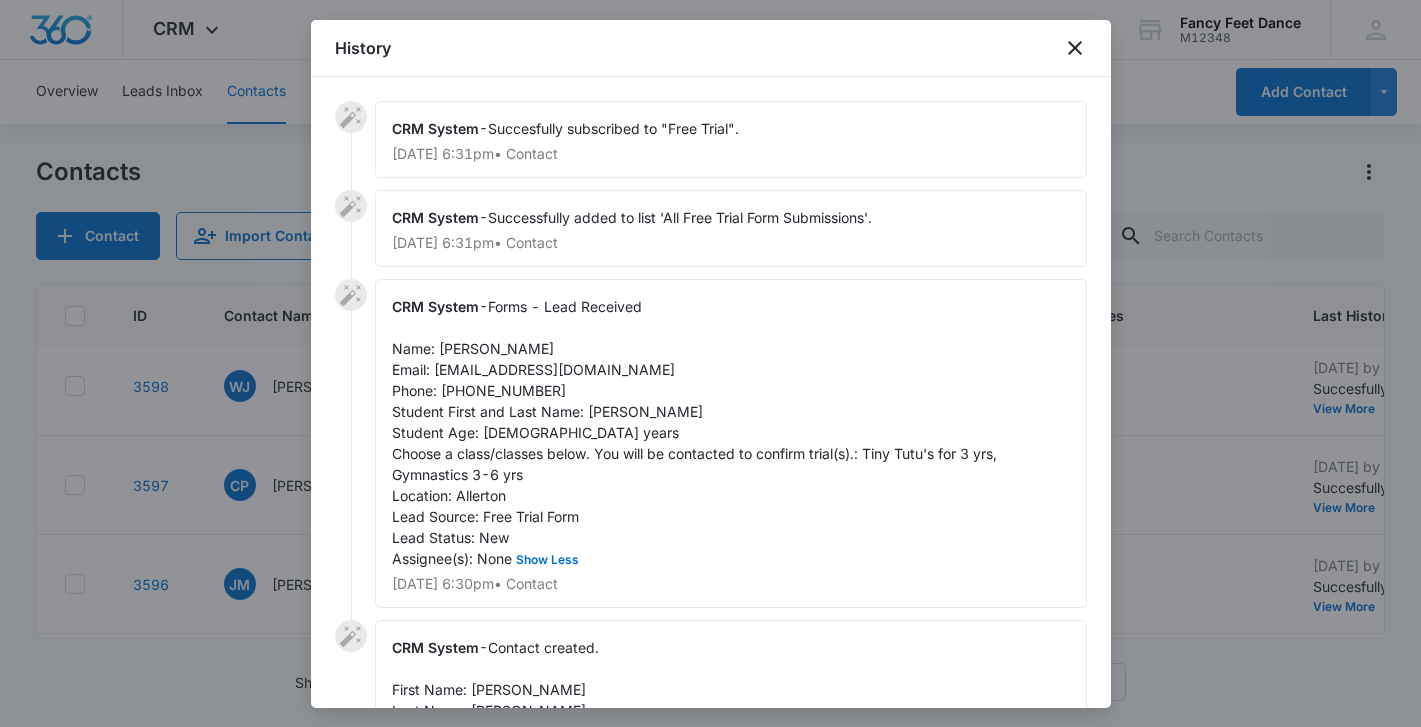 click on "Forms - Lead Received
Name: [PERSON_NAME]
Email: [EMAIL_ADDRESS][DOMAIN_NAME]
Phone: [PHONE_NUMBER]
Student First and Last Name: [PERSON_NAME]
Student Age: [DEMOGRAPHIC_DATA] years
Choose a class/classes below. You will be contacted to confirm trial(s).: [PERSON_NAME]'s for 3 yrs, Gymnastics 3-6 yrs
Location: Allerton
Lead Source: Free Trial Form
Lead Status: New
Assignee(s): None Show Less" at bounding box center (696, 432) 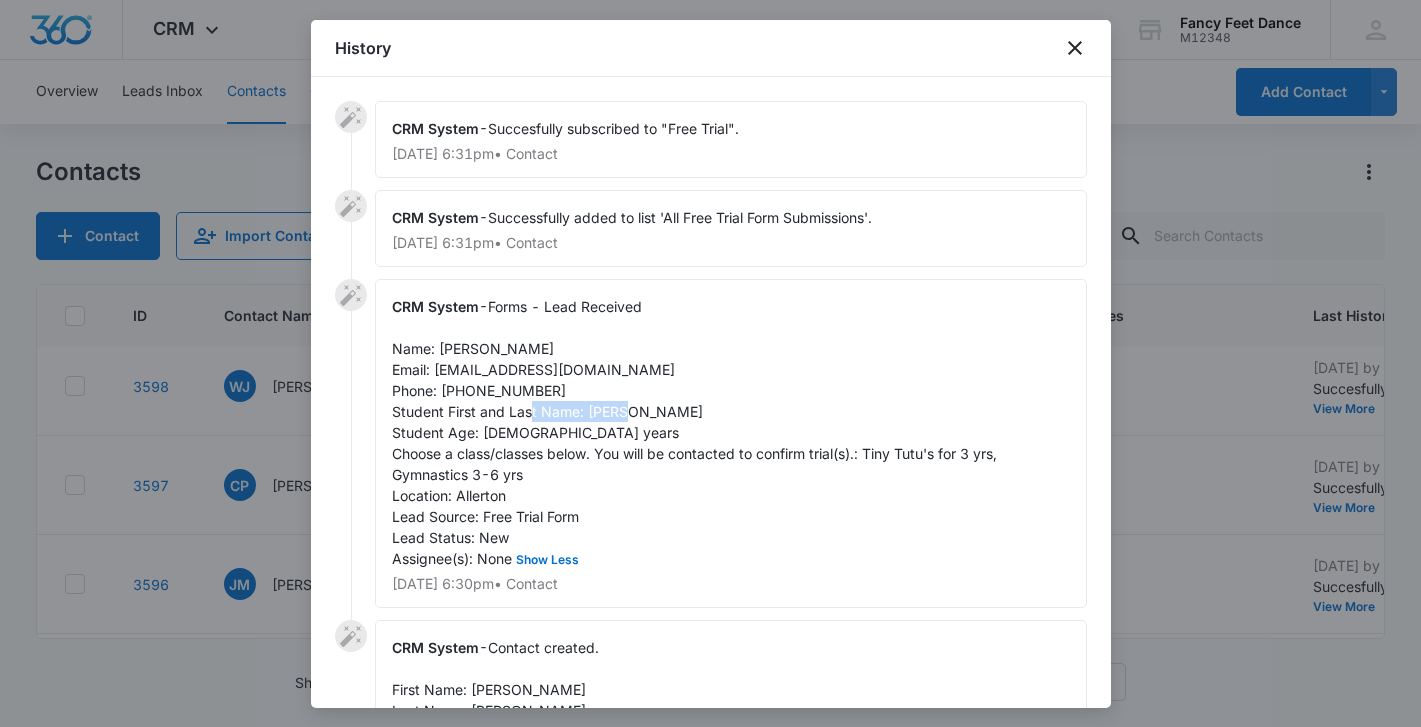 drag, startPoint x: 587, startPoint y: 409, endPoint x: 675, endPoint y: 407, distance: 88.02273 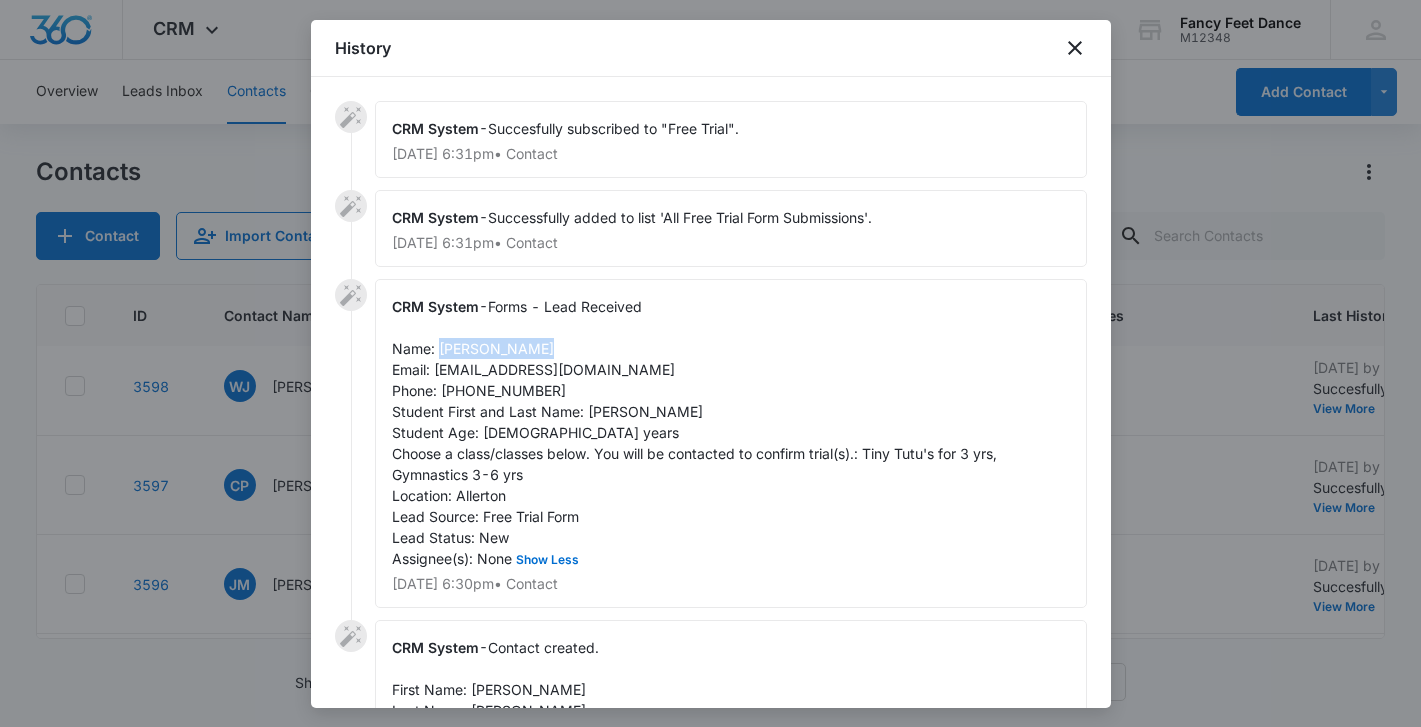 drag, startPoint x: 439, startPoint y: 349, endPoint x: 540, endPoint y: 349, distance: 101 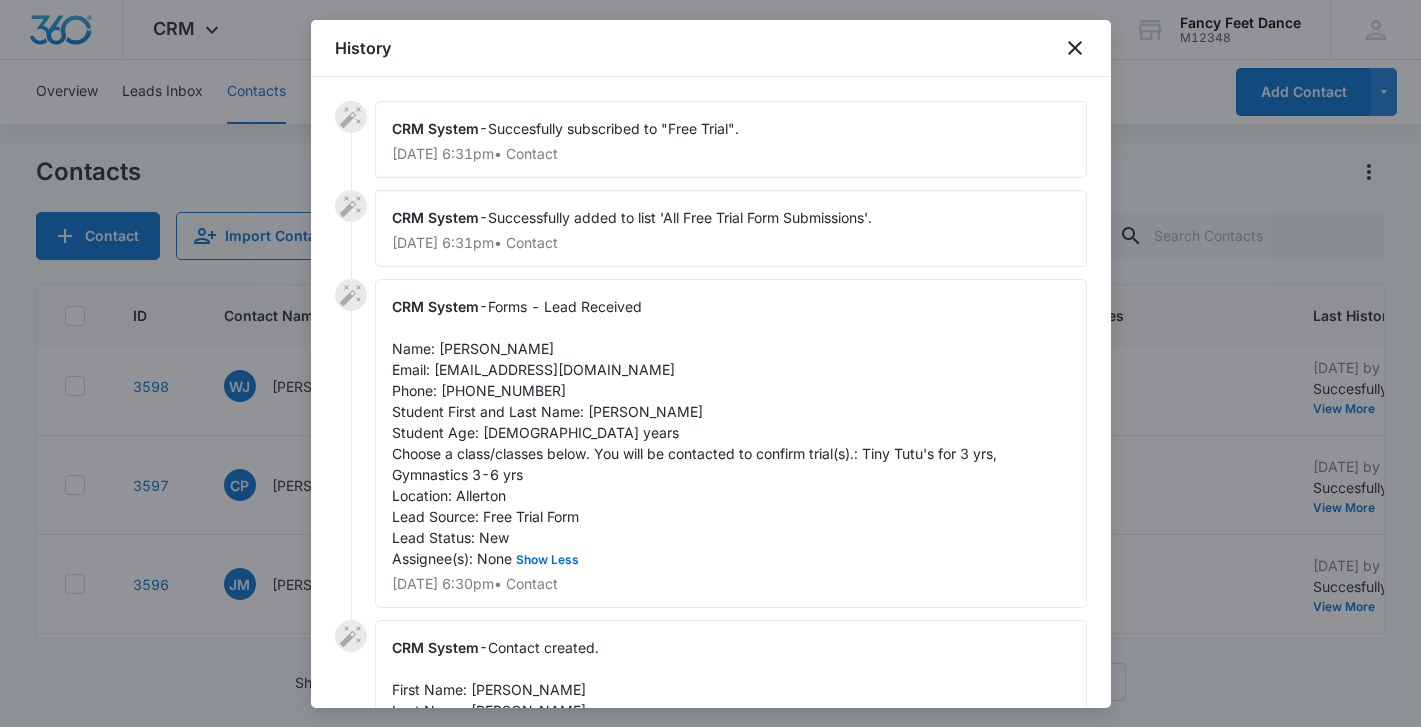 click on "Forms - Lead Received
Name: [PERSON_NAME]
Email: [EMAIL_ADDRESS][DOMAIN_NAME]
Phone: [PHONE_NUMBER]
Student First and Last Name: [PERSON_NAME]
Student Age: [DEMOGRAPHIC_DATA] years
Choose a class/classes below. You will be contacted to confirm trial(s).: [PERSON_NAME]'s for 3 yrs, Gymnastics 3-6 yrs
Location: Allerton
Lead Source: Free Trial Form
Lead Status: New
Assignee(s): None Show Less" at bounding box center [696, 432] 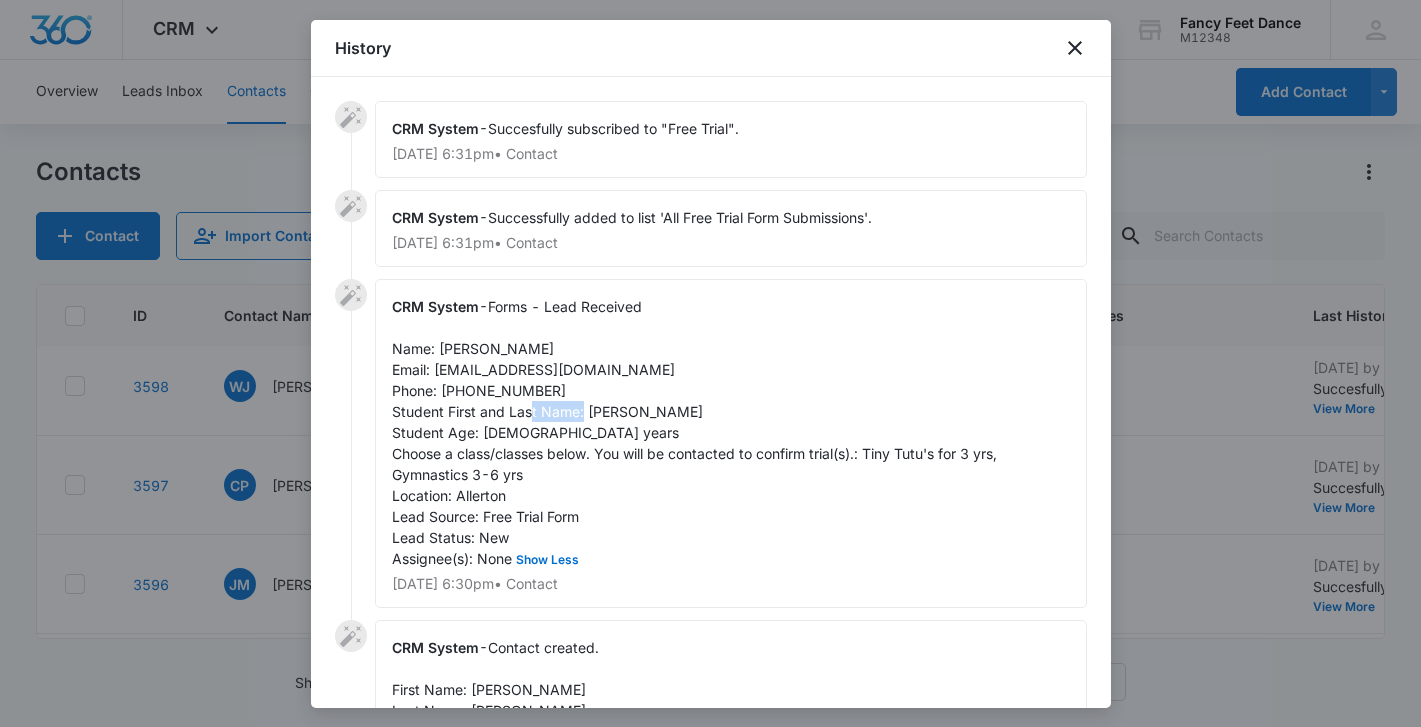 click on "Forms - Lead Received
Name: [PERSON_NAME]
Email: [EMAIL_ADDRESS][DOMAIN_NAME]
Phone: [PHONE_NUMBER]
Student First and Last Name: [PERSON_NAME]
Student Age: [DEMOGRAPHIC_DATA] years
Choose a class/classes below. You will be contacted to confirm trial(s).: [PERSON_NAME]'s for 3 yrs, Gymnastics 3-6 yrs
Location: Allerton
Lead Source: Free Trial Form
Lead Status: New
Assignee(s): None Show Less" at bounding box center [696, 432] 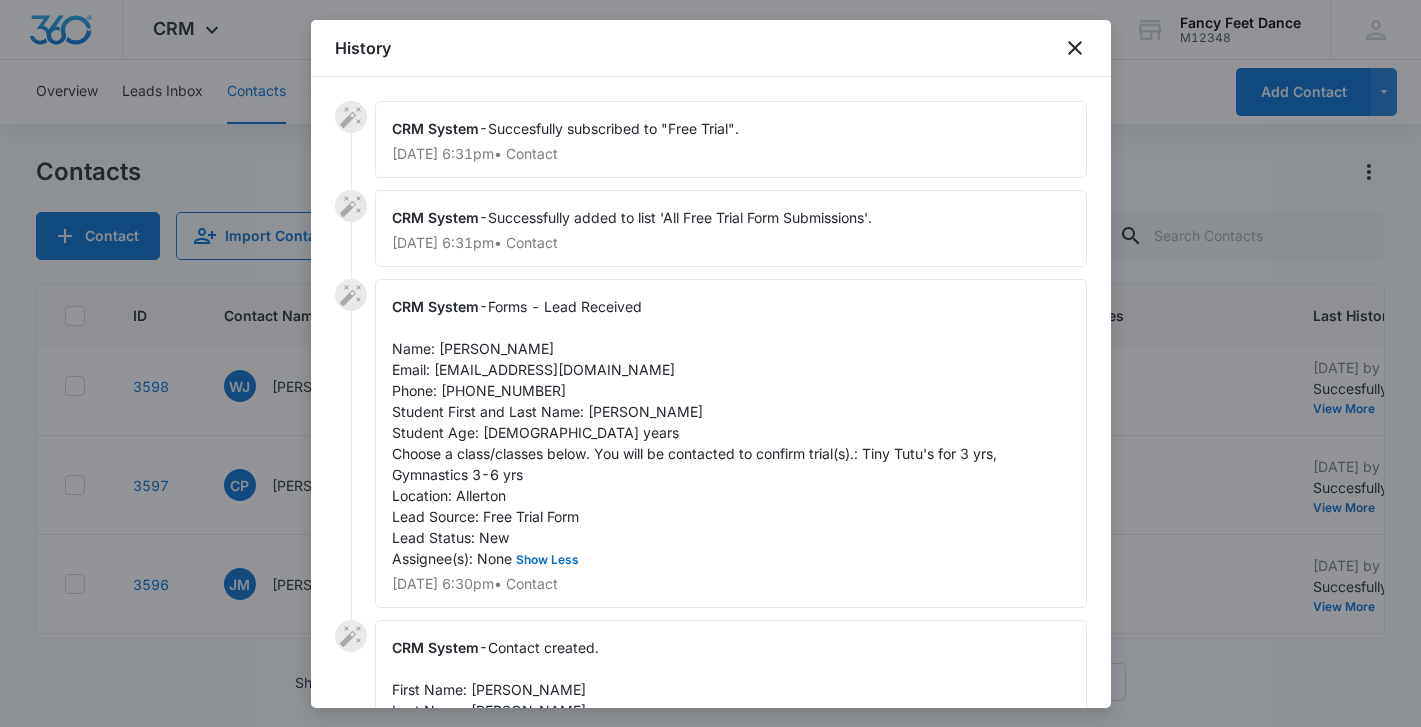 click on "Forms - Lead Received
Name: [PERSON_NAME]
Email: [EMAIL_ADDRESS][DOMAIN_NAME]
Phone: [PHONE_NUMBER]
Student First and Last Name: [PERSON_NAME]
Student Age: [DEMOGRAPHIC_DATA] years
Choose a class/classes below. You will be contacted to confirm trial(s).: [PERSON_NAME]'s for 3 yrs, Gymnastics 3-6 yrs
Location: Allerton
Lead Source: Free Trial Form
Lead Status: New
Assignee(s): None Show Less" at bounding box center [696, 432] 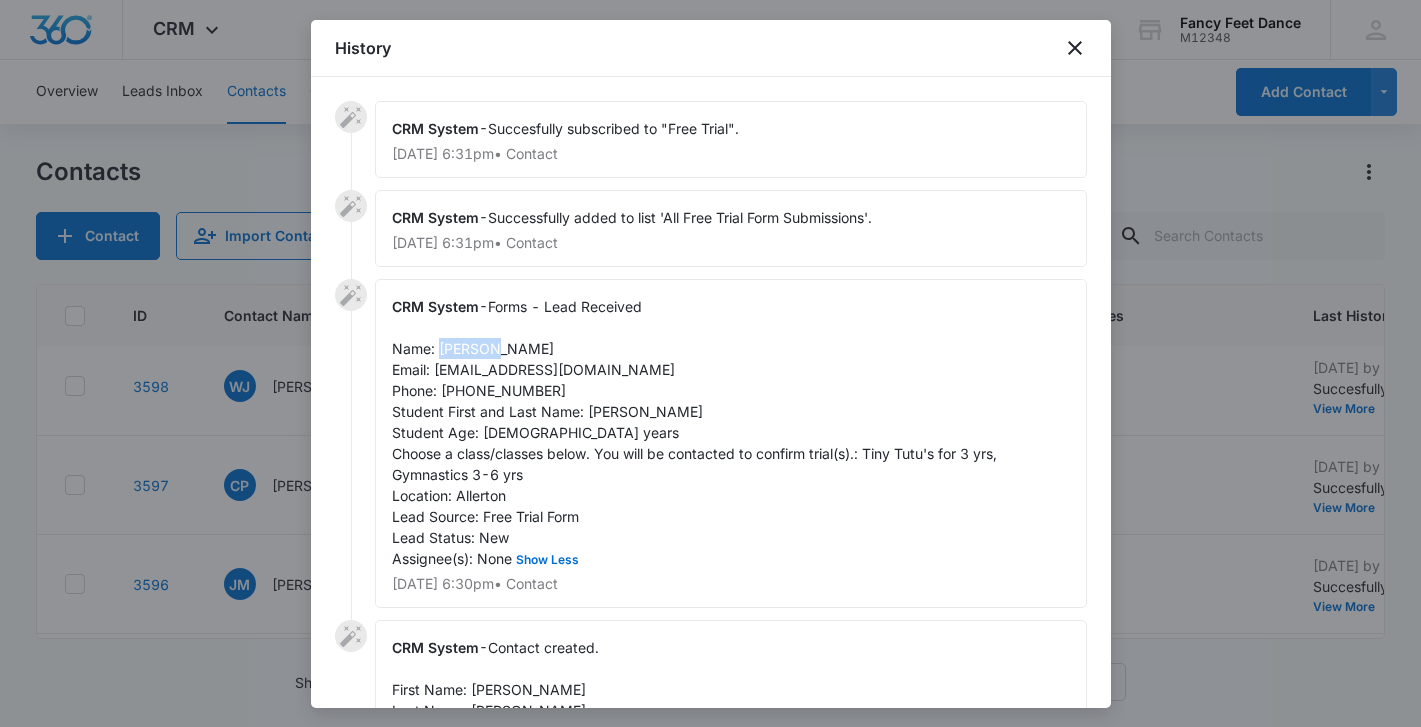 click on "Forms - Lead Received
Name: [PERSON_NAME]
Email: [EMAIL_ADDRESS][DOMAIN_NAME]
Phone: [PHONE_NUMBER]
Student First and Last Name: [PERSON_NAME]
Student Age: [DEMOGRAPHIC_DATA] years
Choose a class/classes below. You will be contacted to confirm trial(s).: [PERSON_NAME]'s for 3 yrs, Gymnastics 3-6 yrs
Location: Allerton
Lead Source: Free Trial Form
Lead Status: New
Assignee(s): None Show Less" at bounding box center [696, 432] 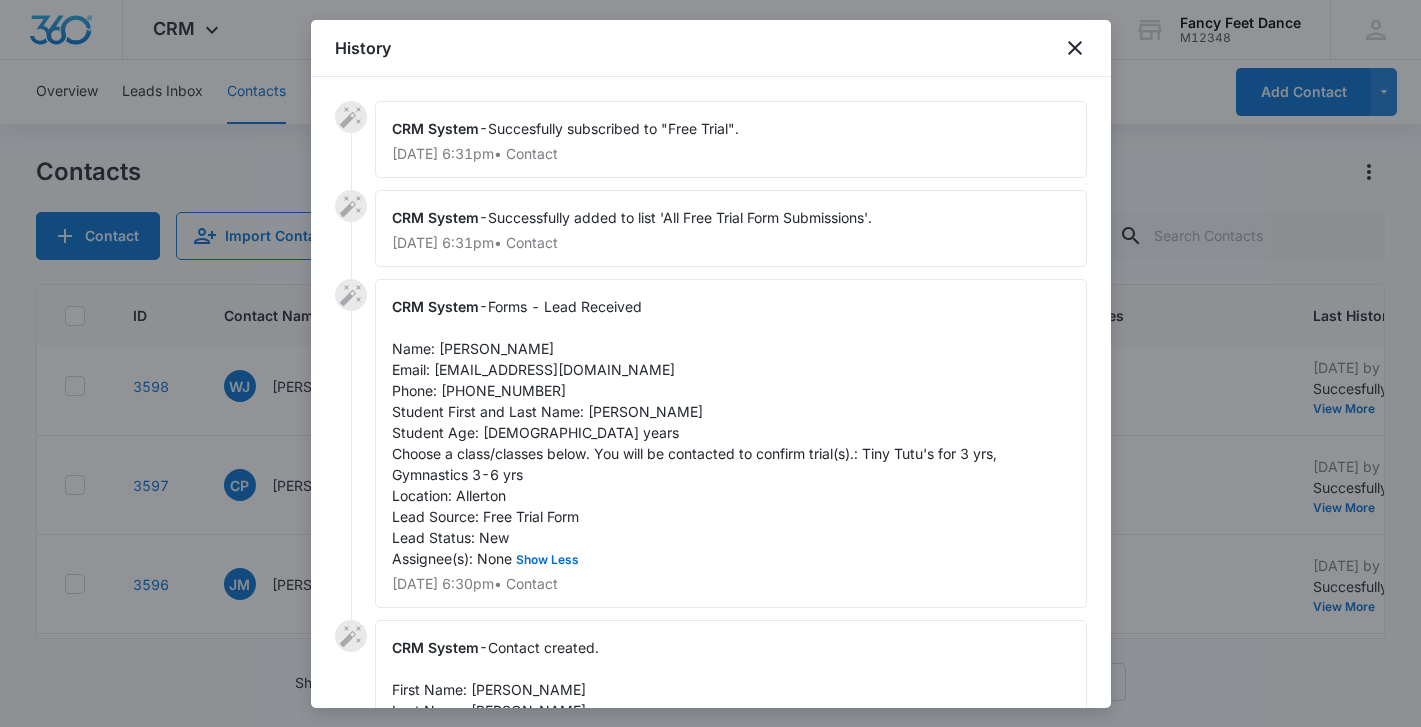 click on "Forms - Lead Received
Name: [PERSON_NAME]
Email: [EMAIL_ADDRESS][DOMAIN_NAME]
Phone: [PHONE_NUMBER]
Student First and Last Name: [PERSON_NAME]
Student Age: [DEMOGRAPHIC_DATA] years
Choose a class/classes below. You will be contacted to confirm trial(s).: [PERSON_NAME]'s for 3 yrs, Gymnastics 3-6 yrs
Location: Allerton
Lead Source: Free Trial Form
Lead Status: New
Assignee(s): None Show Less" at bounding box center [696, 432] 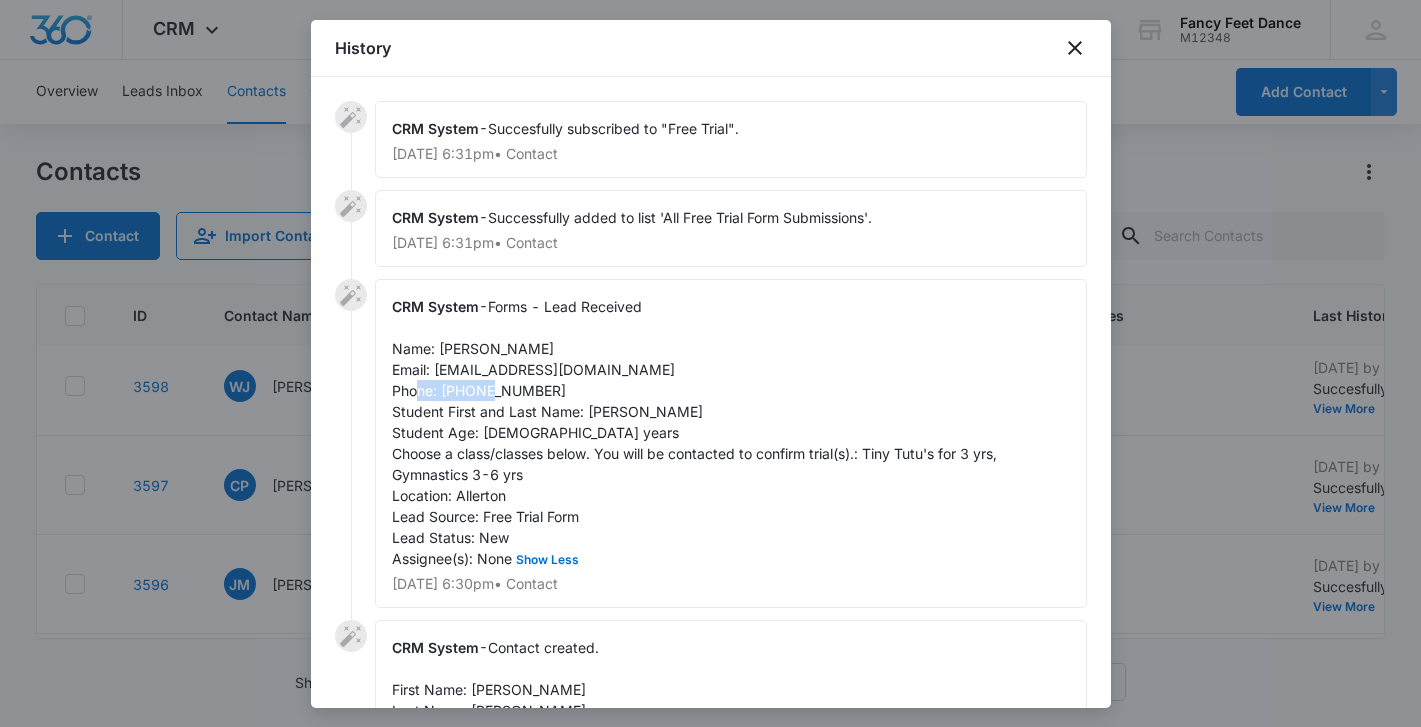 click on "Forms - Lead Received
Name: [PERSON_NAME]
Email: [EMAIL_ADDRESS][DOMAIN_NAME]
Phone: [PHONE_NUMBER]
Student First and Last Name: [PERSON_NAME]
Student Age: [DEMOGRAPHIC_DATA] years
Choose a class/classes below. You will be contacted to confirm trial(s).: [PERSON_NAME]'s for 3 yrs, Gymnastics 3-6 yrs
Location: Allerton
Lead Source: Free Trial Form
Lead Status: New
Assignee(s): None Show Less" at bounding box center [696, 432] 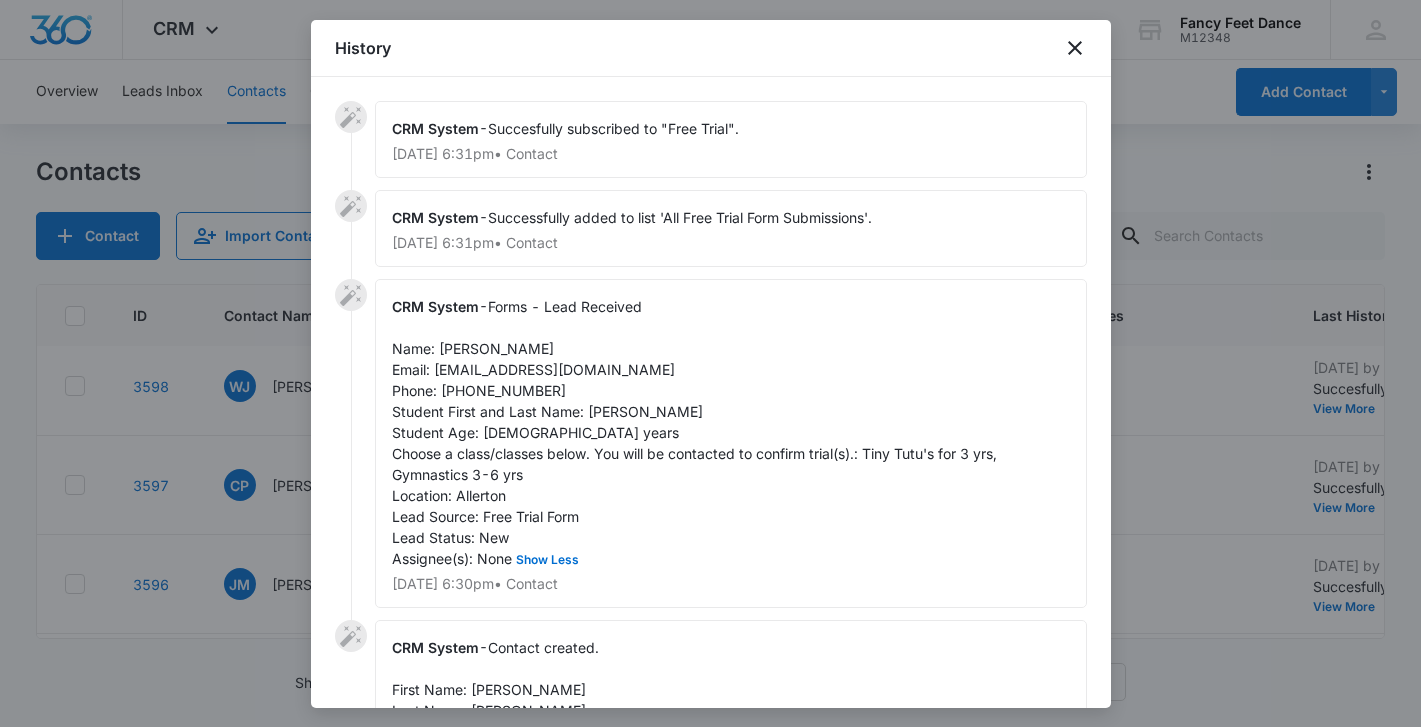 click at bounding box center (710, 363) 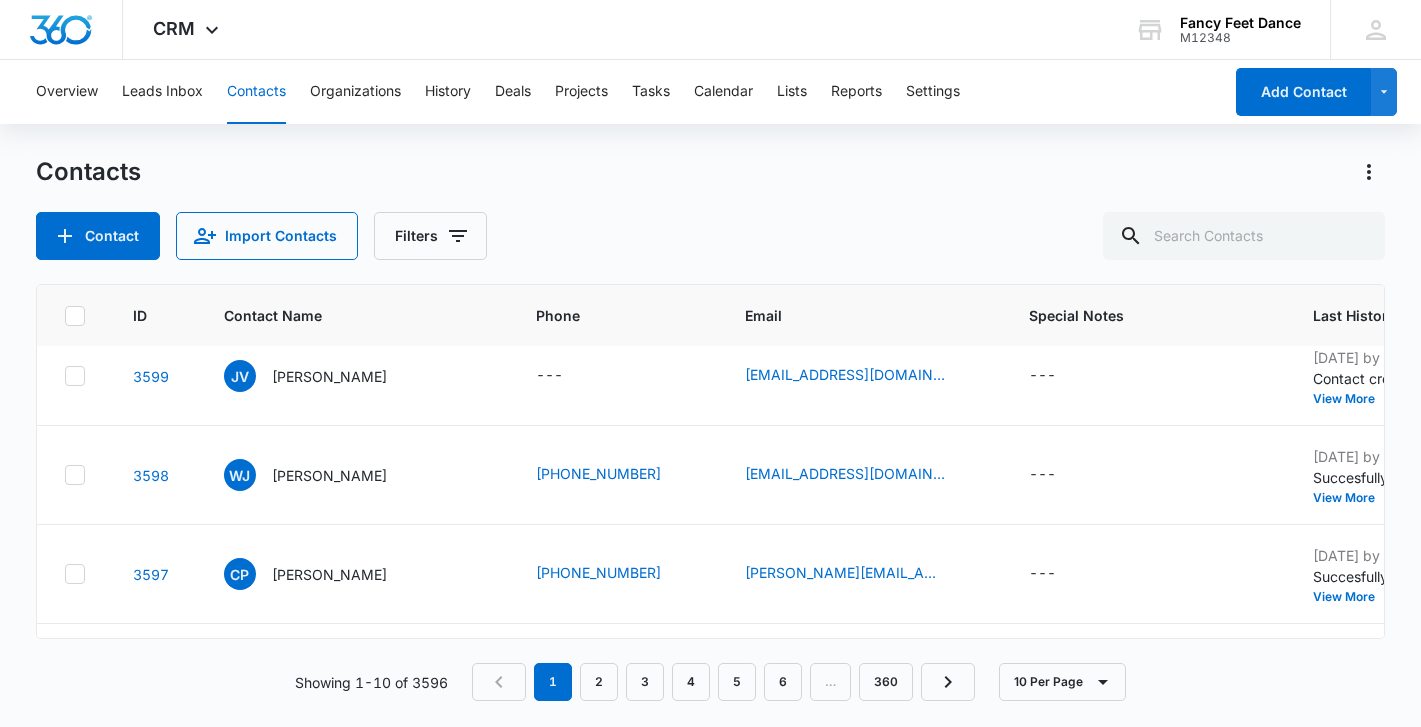 scroll, scrollTop: 497, scrollLeft: 5, axis: both 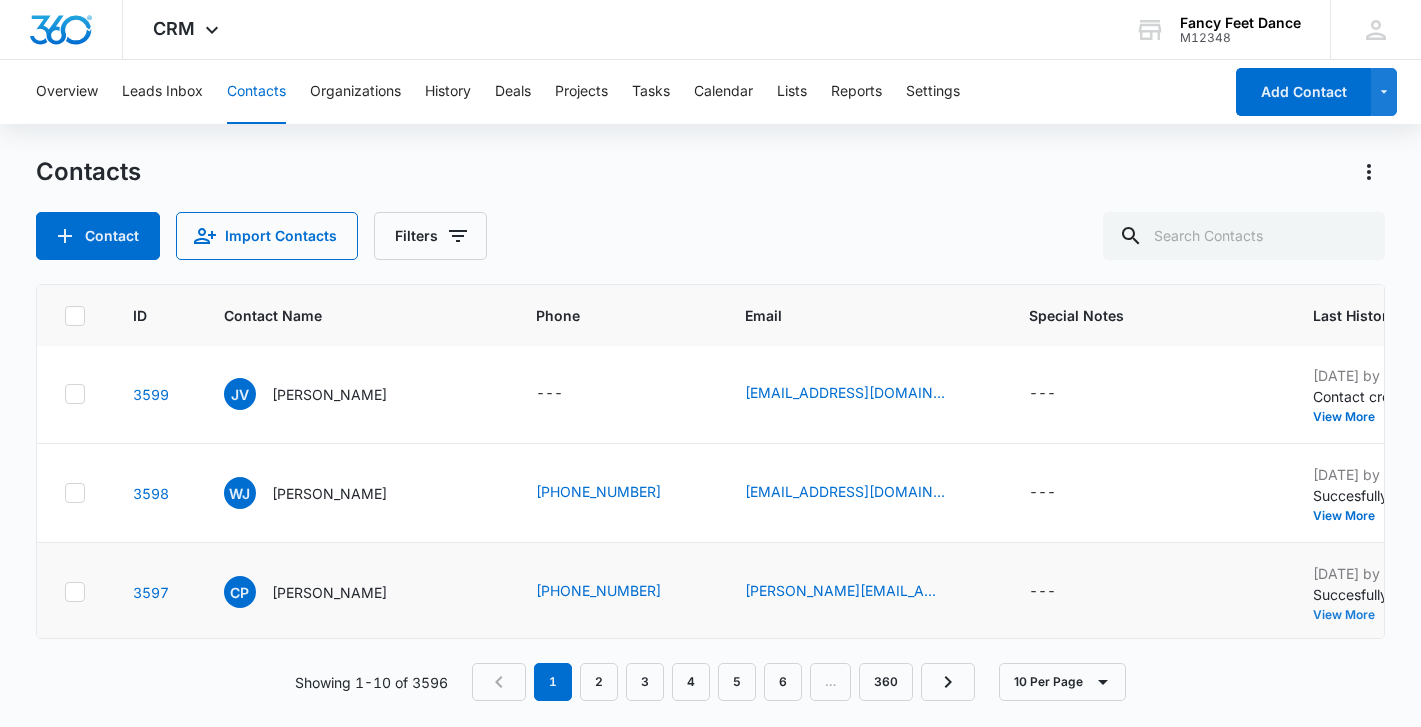click on "View More" at bounding box center [1351, 615] 